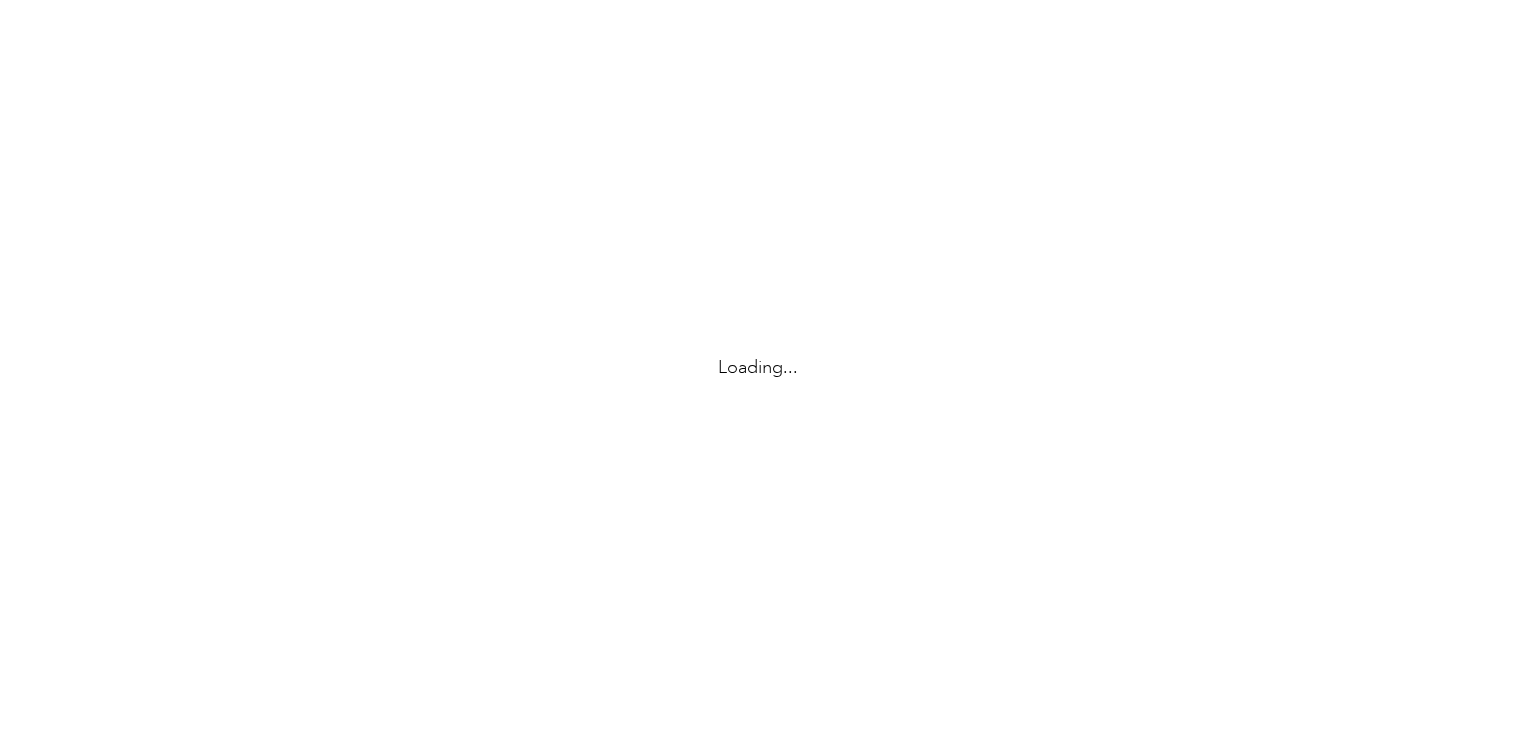 scroll, scrollTop: 0, scrollLeft: 0, axis: both 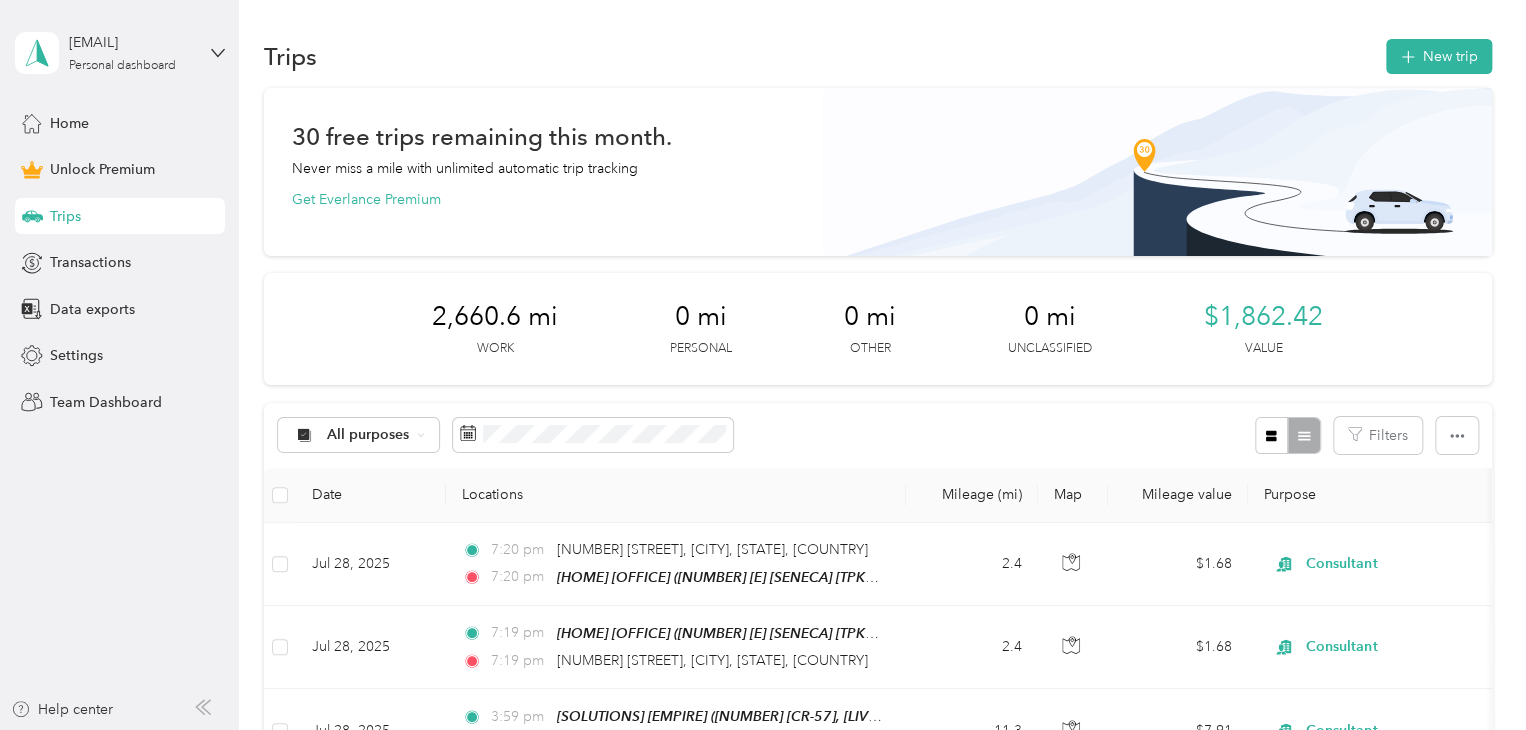 click on "All purposes Filters" at bounding box center [878, 435] 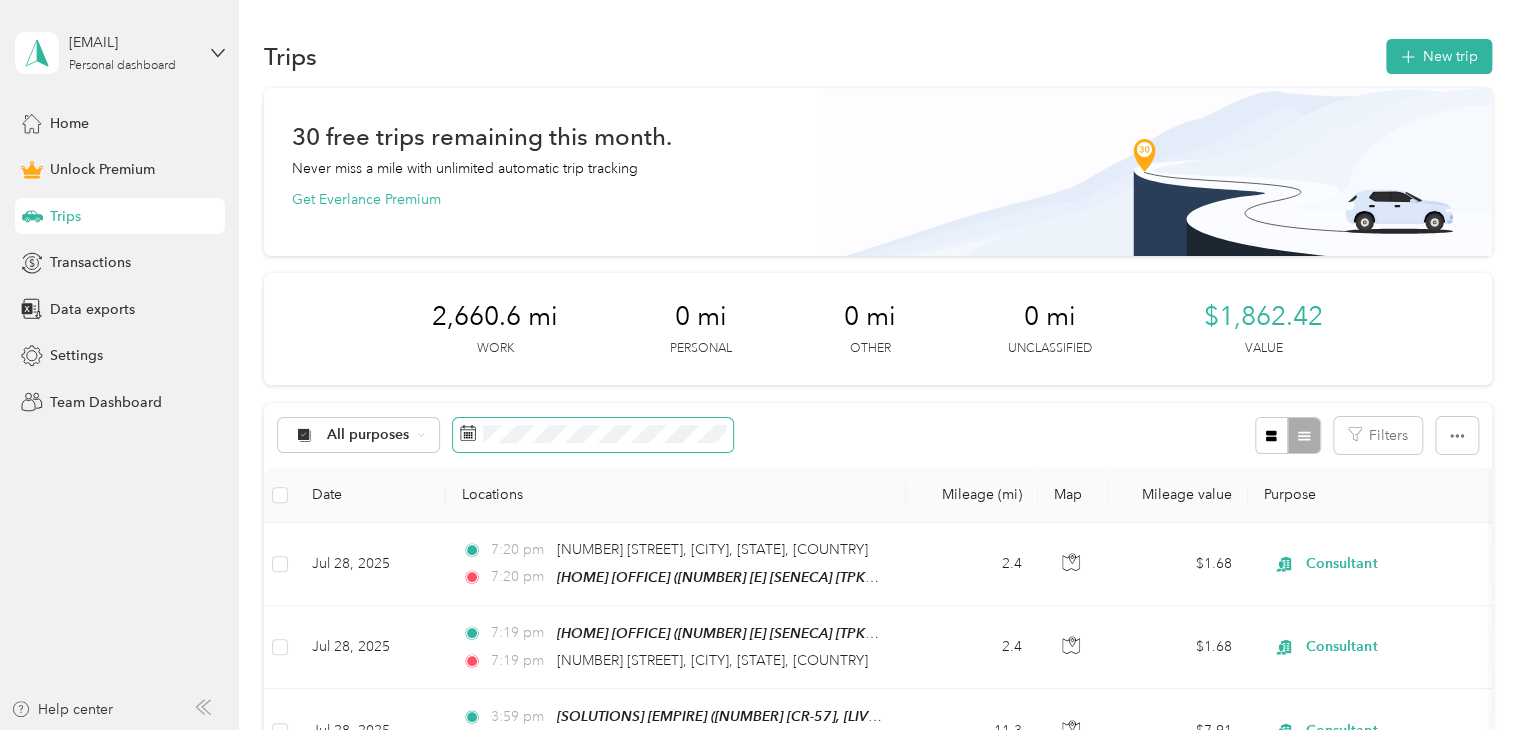 click at bounding box center [593, 435] 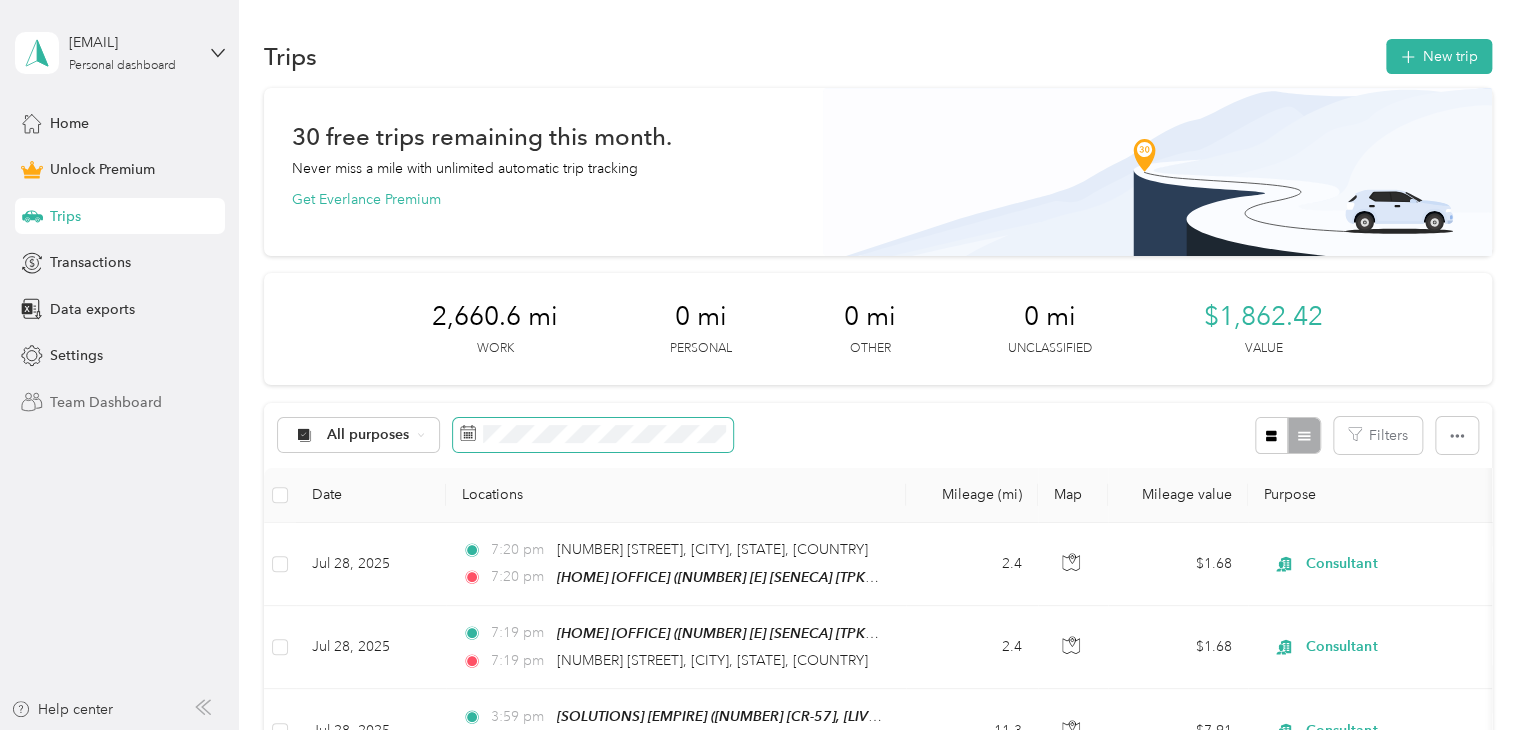 click on "[EMAIL] [PERSONAL_INFO] [HOME] [UNLOCK] [TRIPS] [TRANSACTIONS] [DATA] [SETTINGS] [TEAM] [DASHBOARD] [HELP] [CENTER] [TRIPS] [NEW] [TRIP] [FREE] [TRIPS] [REMAINING] [THIS] [MONTH] [NEVER] [MISS] [A] [MILE] [WITH] [UNLIMITED] [AUTOMATIC] [TRIP] [TRACKING] [GET] [EVERLANCE] [PREMIUM] [2,660.6] [MI] [WORK] [0] [MI] [PERSONAL] [0] [MI] [OTHER] [0] [MI] [UNCLASSIFIED] [$1,862.42] [VALUE] [ALL] [PURPOSES] [FILTERS] [DATE] [LOCATIONS] [MILEAGE] ([MI]) [MILEAGE] [VALUE] [PURPOSE] [TRACK] [METHOD] [REPORT] [JUL] [28], [2025] [7:20] [PM] [604] [GLENWOOD] [AVE], [SYRACUSE], [NY], [UNITED] [STATES] [7:20] [PM] [HOME] [OFFICE] ([302] [E] [SENECA] [TPKE], [SYRACUSE], [NY], [UNITED] [STATES] , [SYRACUSE], [NY]) [2.4] [$1.68] [CONSULTANT] [MANUAL] [--] [JUL] [28], [2025] [7:19] [PM] [HOME] [OFFICE] ([302] [E] [SENECA] [TPKE], [SYRACUSE], [NY], [UNITED] [STATES] , [SYRACUSE], [NY]) [7:19] [PM] [604] [GLENWOOD] [AVE], [SYRACUSE], [NY], [UNITED] [STATES] [2.4] [$1.68] [CONSULTANT] [MANUAL] [--] [JUL] [28], [2025] [3:59] [PM] [SOLUTIONS] [EMPIRE] ([7570] [CR-57], [LIVERPOOL], [NY], [UNITED] [STATES] , [LIVERPOOL], [NY]) [3:59] [PM] [HOME] [OFFICE] ([302] [E] [SENECA] [TPKE], [SYRACUSE], [NY], [UNITED] [STATES] , [SYRACUSE], [NY]) [11.3] [$7.91]" at bounding box center (758, 365) 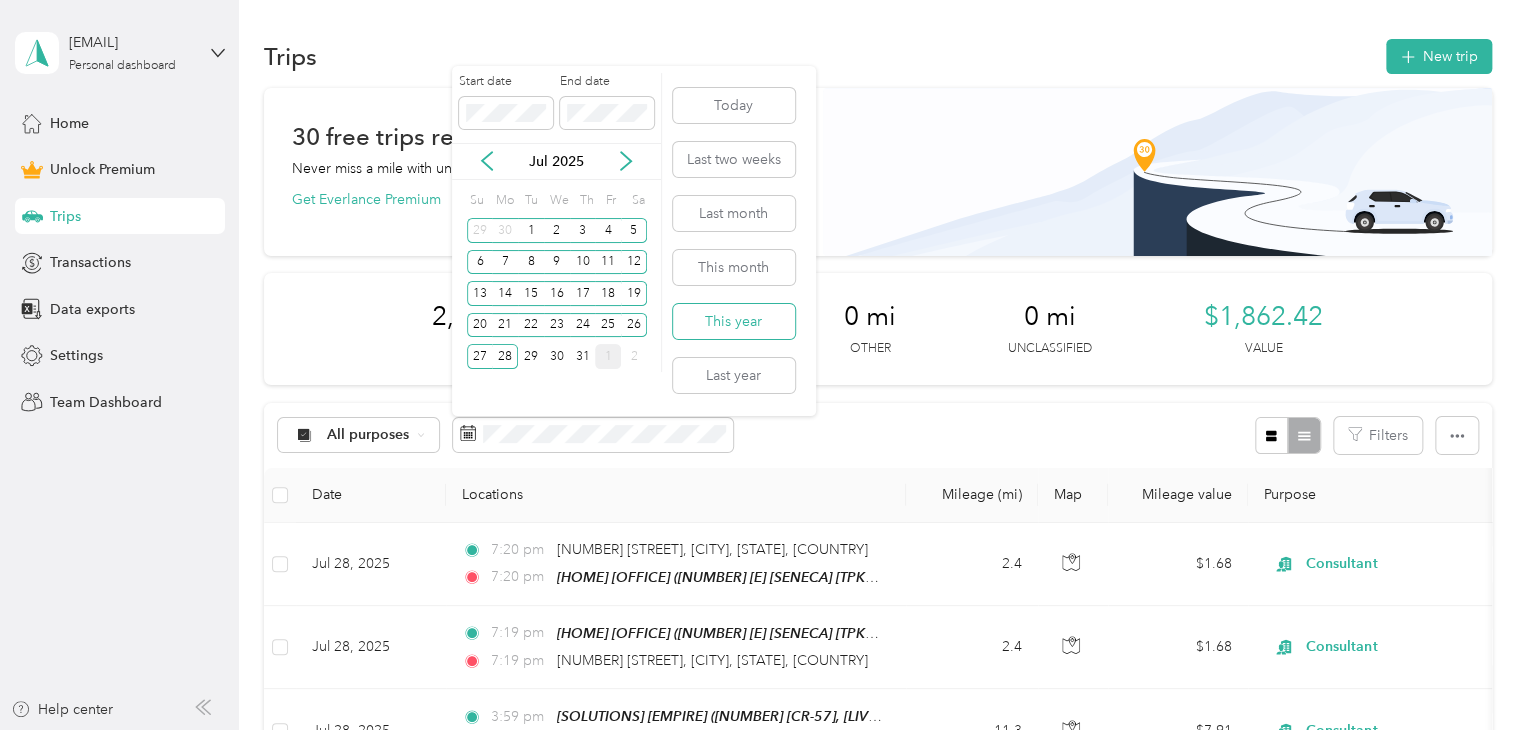 click on "This year" at bounding box center (734, 321) 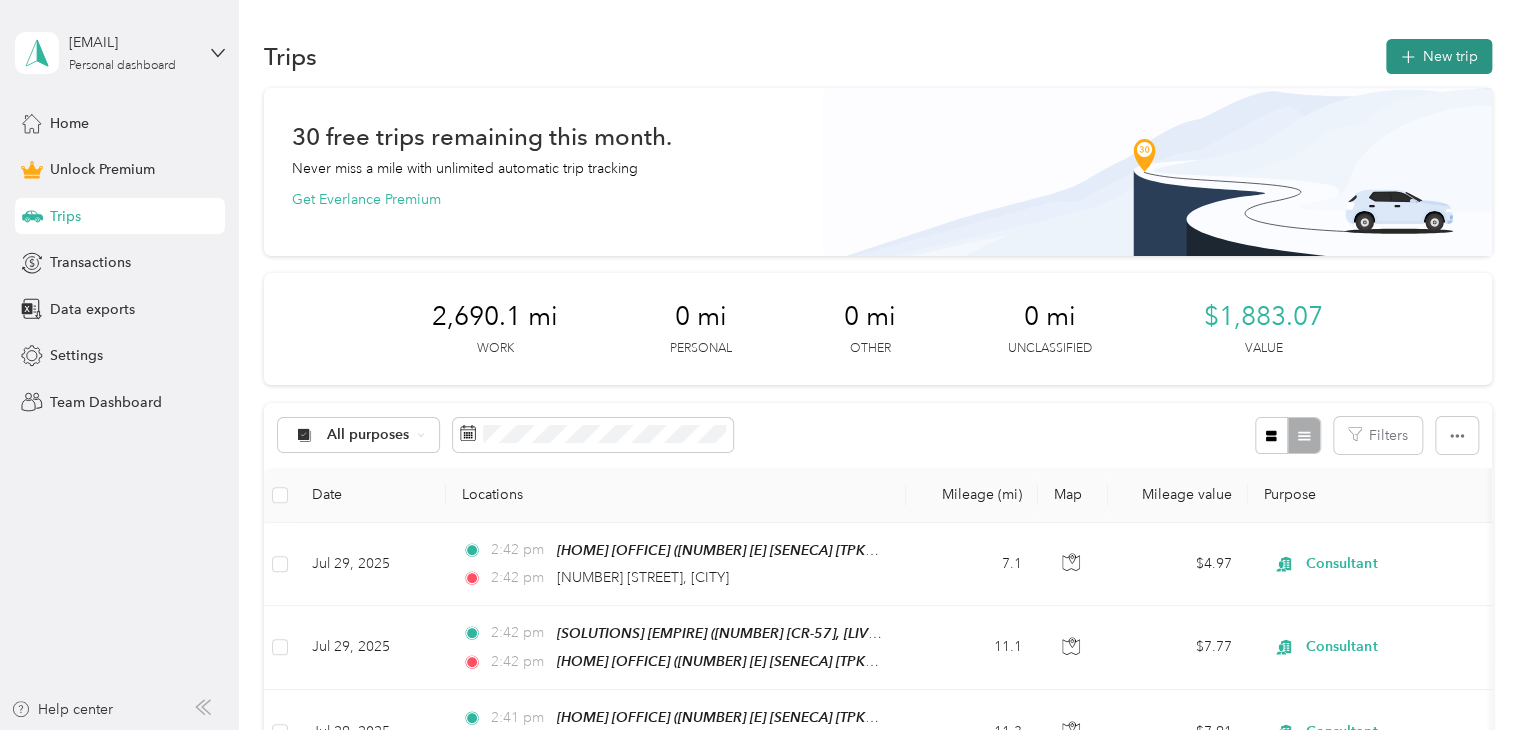 click on "New trip" at bounding box center [1439, 56] 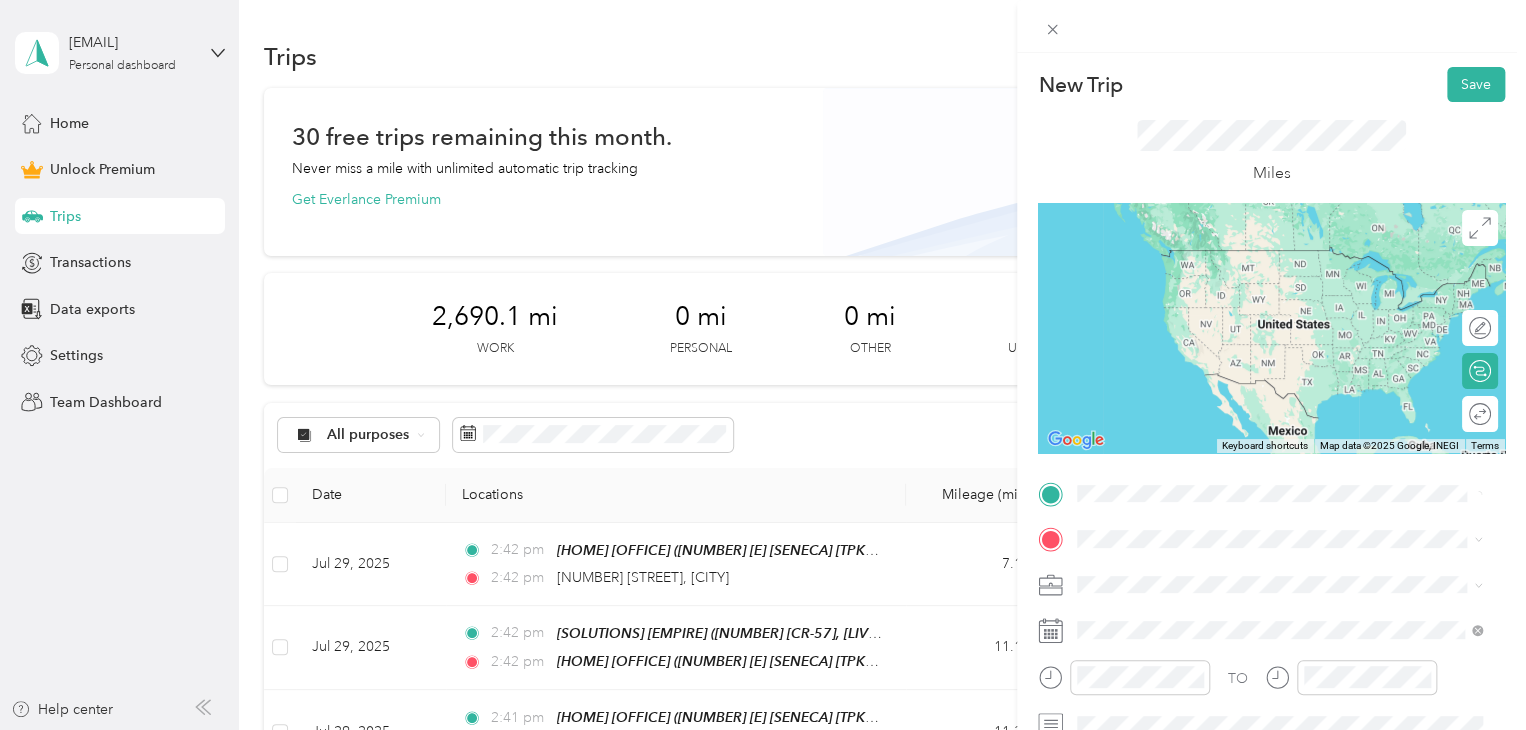 click on "[NUMBER] [STREET]
[CITY], [STATE] [POSTAL_CODE], [COUNTRY]" at bounding box center [1259, 258] 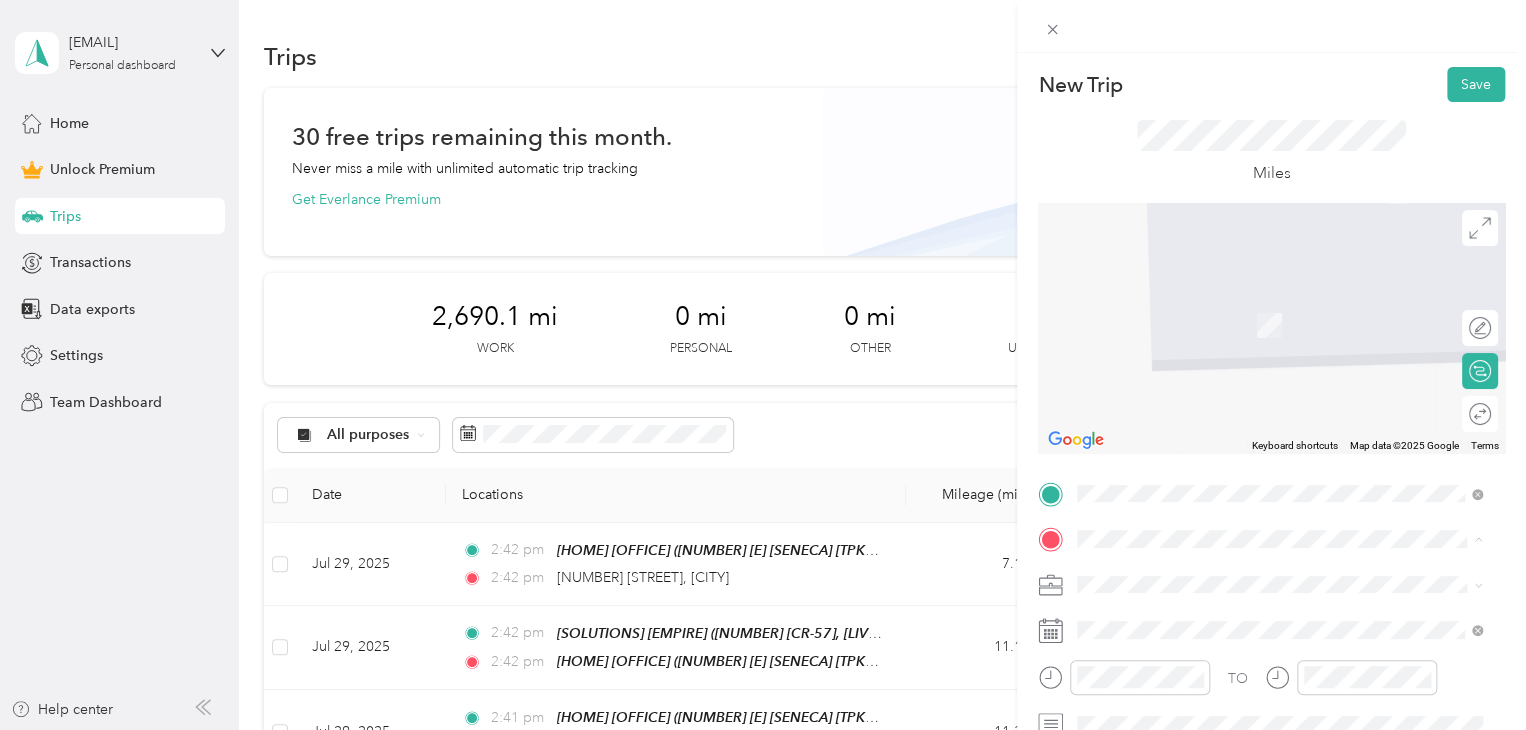 click on "[NUMBER] [STREET], [CITY], [STATE], [COUNTRY] , [POSTAL_CODE], [CITY], [STATE], [COUNTRY]" at bounding box center [1274, 406] 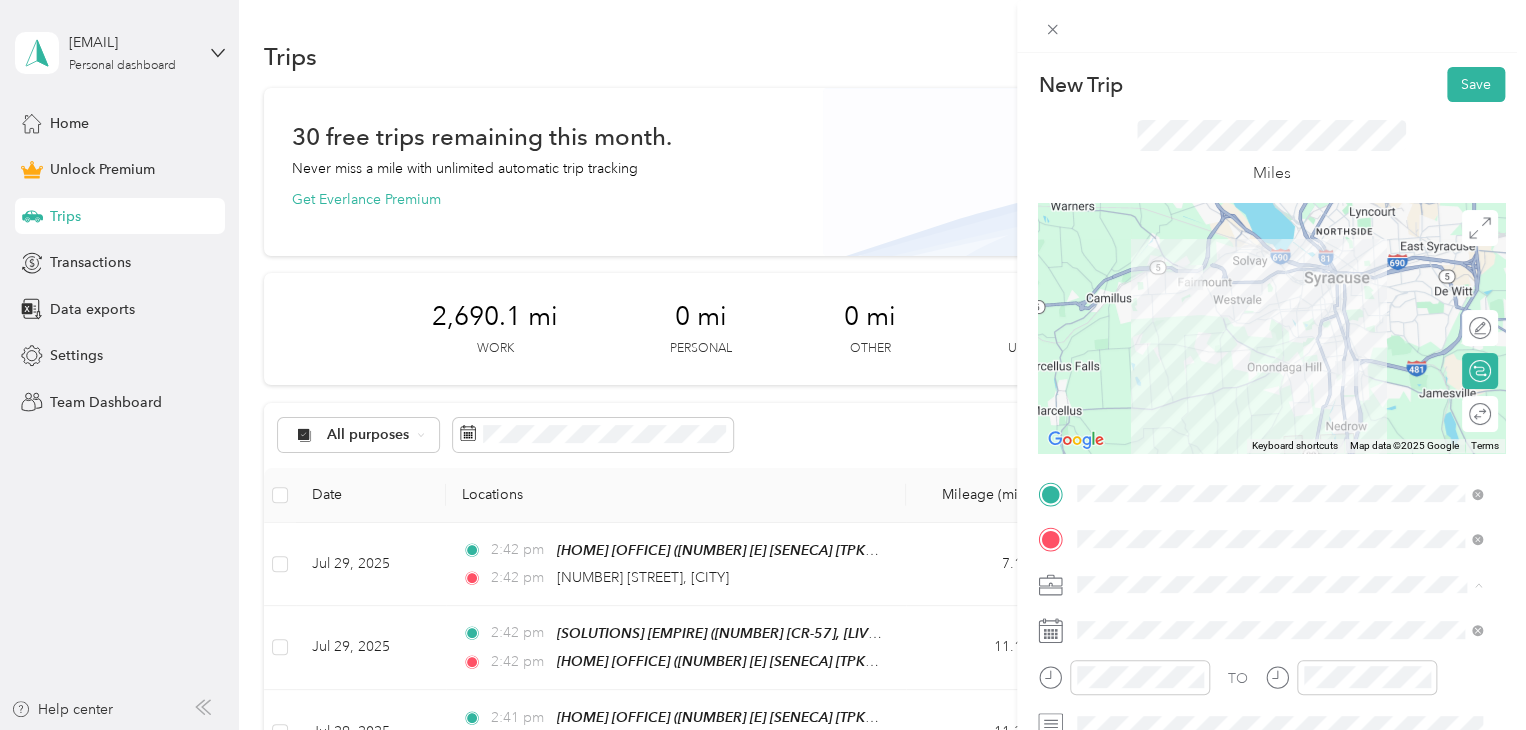 click on "Work Personal Consultant Other Charity Medical Moving Commute" at bounding box center [1279, 427] 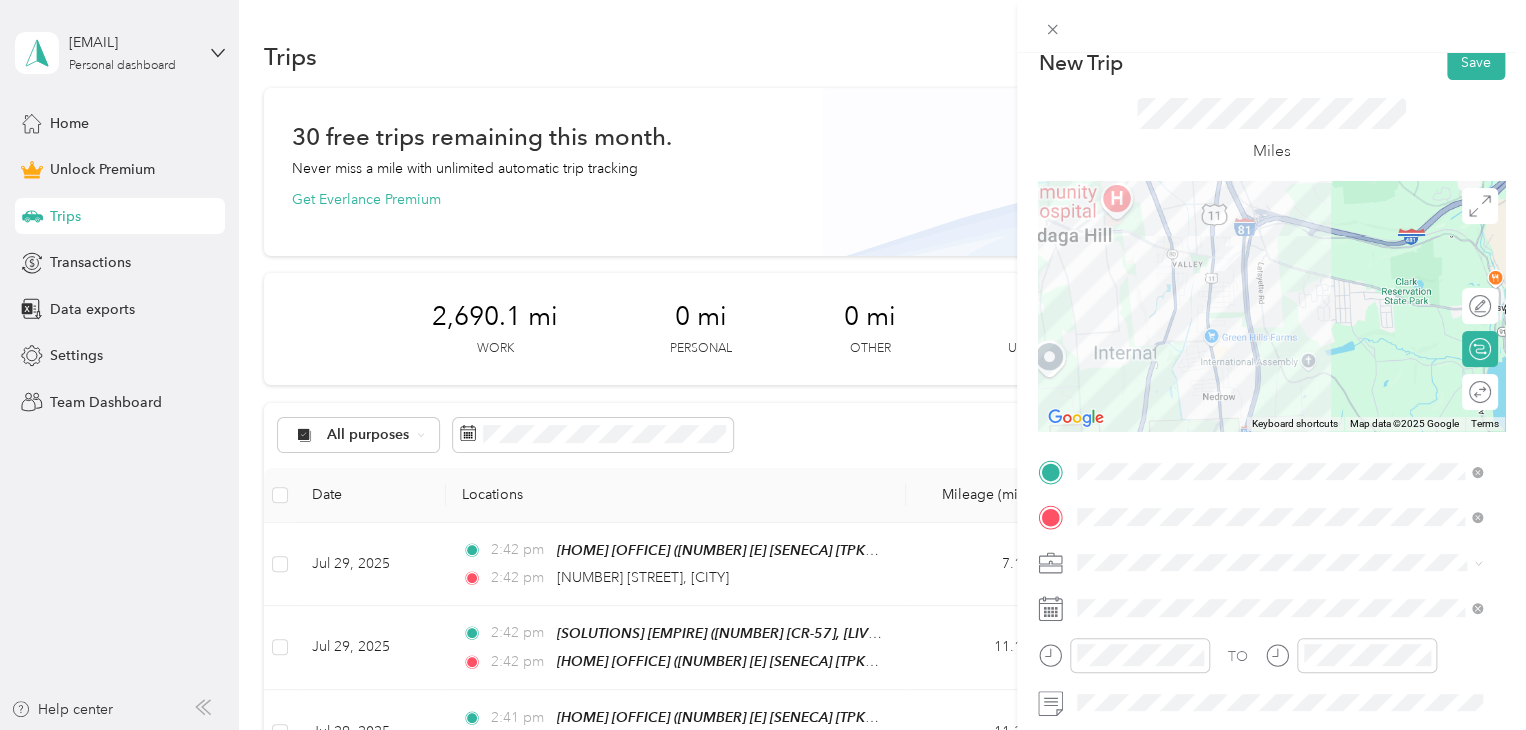 scroll, scrollTop: 0, scrollLeft: 0, axis: both 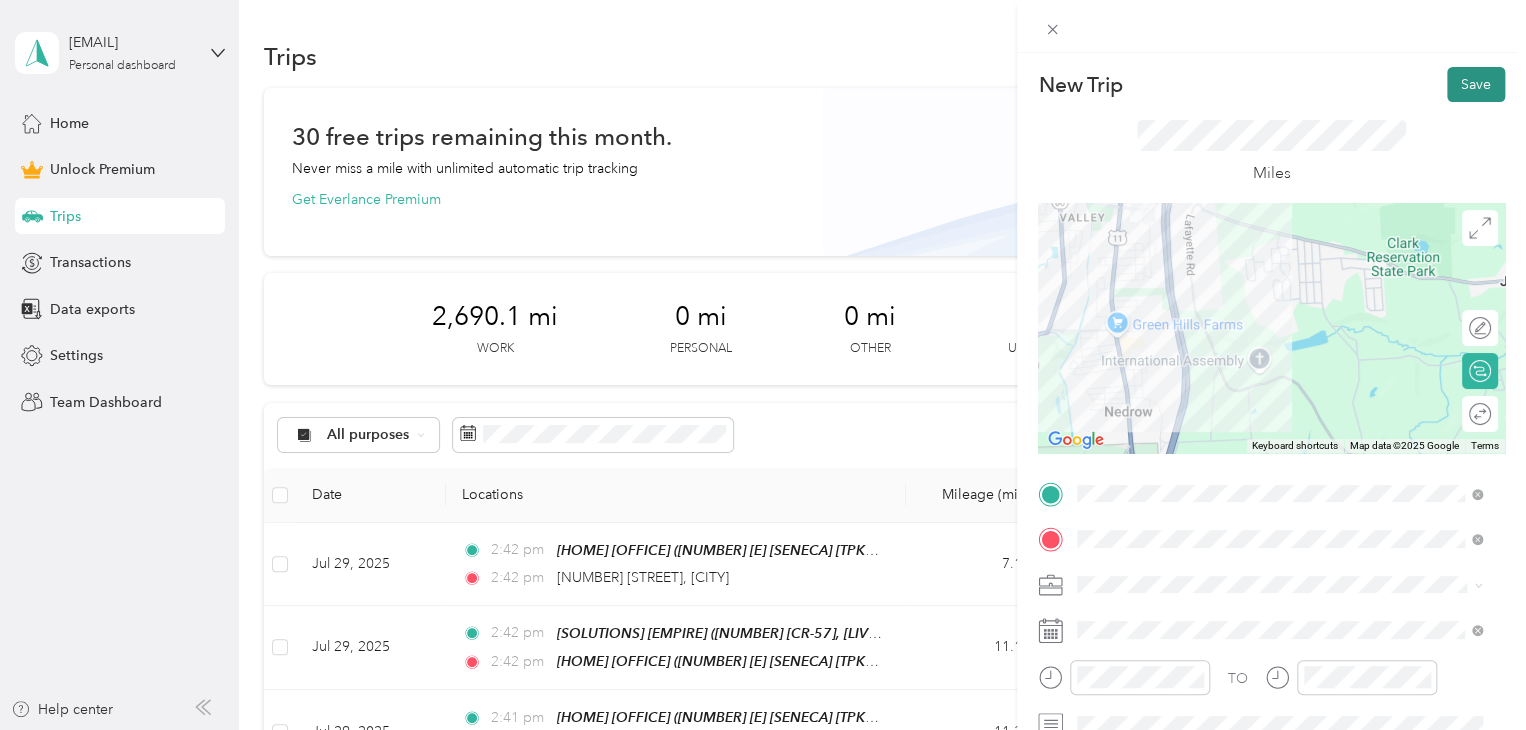 click on "Save" at bounding box center (1476, 84) 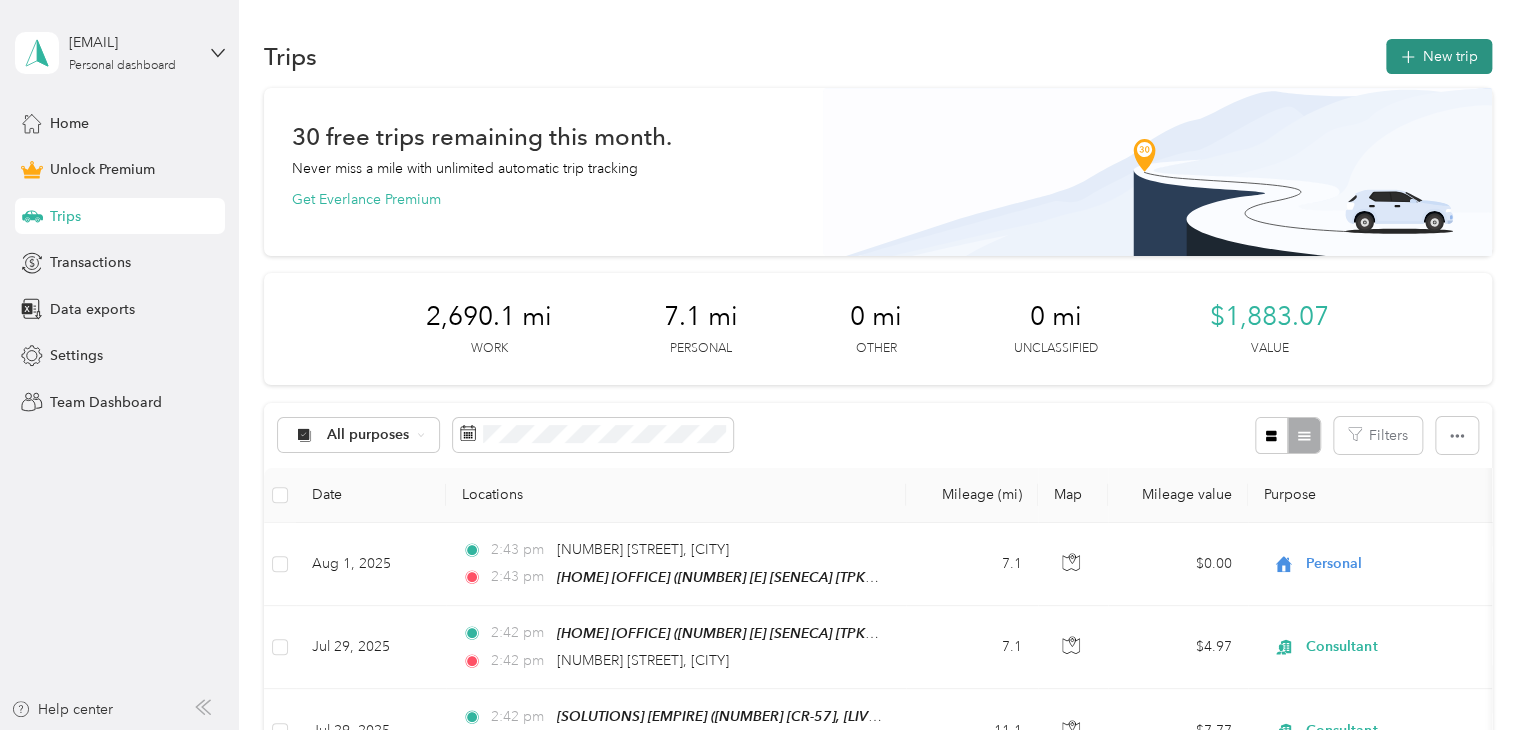 click on "New trip" at bounding box center (1439, 56) 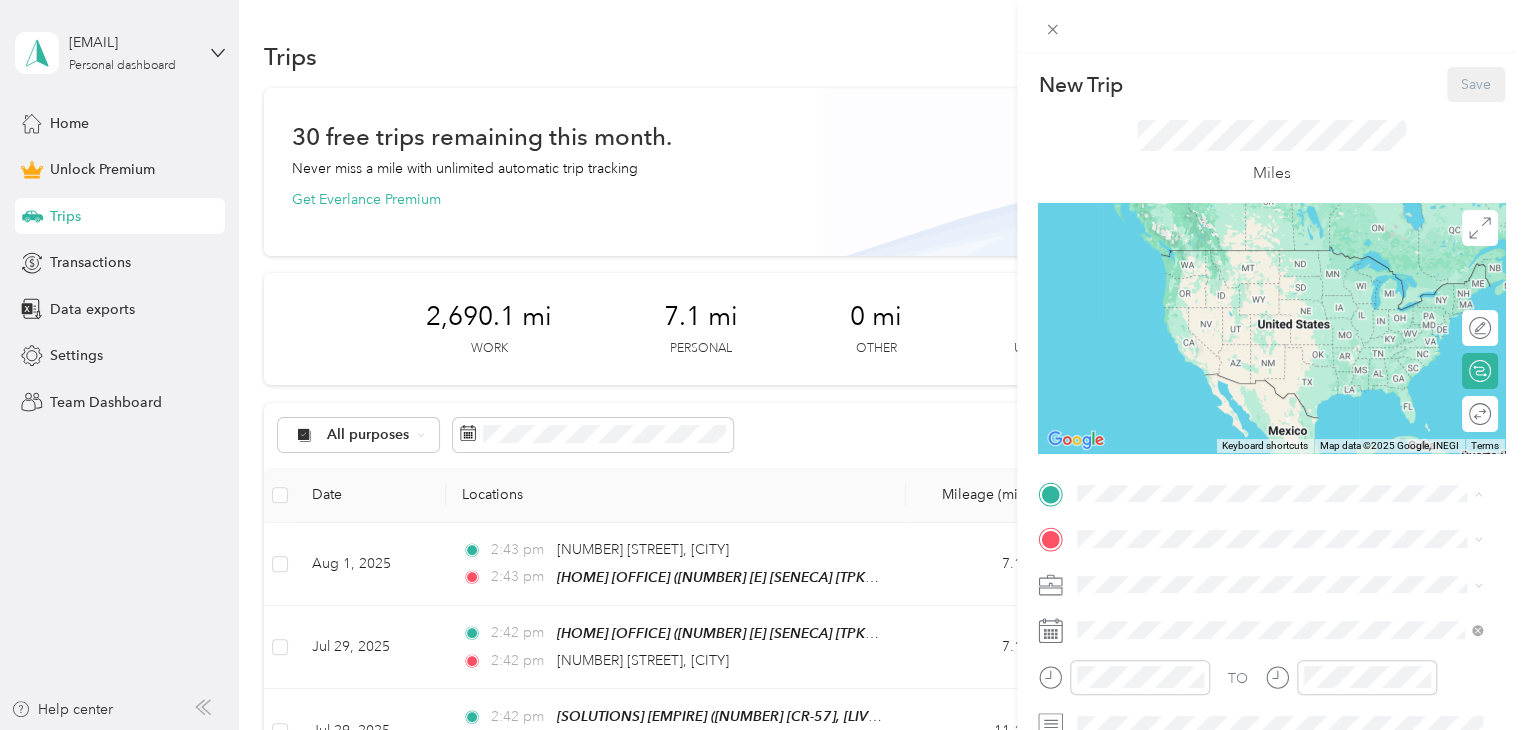 click on "[HOME] [OFFICE] ([NUMBER] [E] [SENECA] [TPKE], [SYRACUSE], [NY], [UNITED] [STATES] , [SYRACUSE], [NY])" at bounding box center [1295, 595] 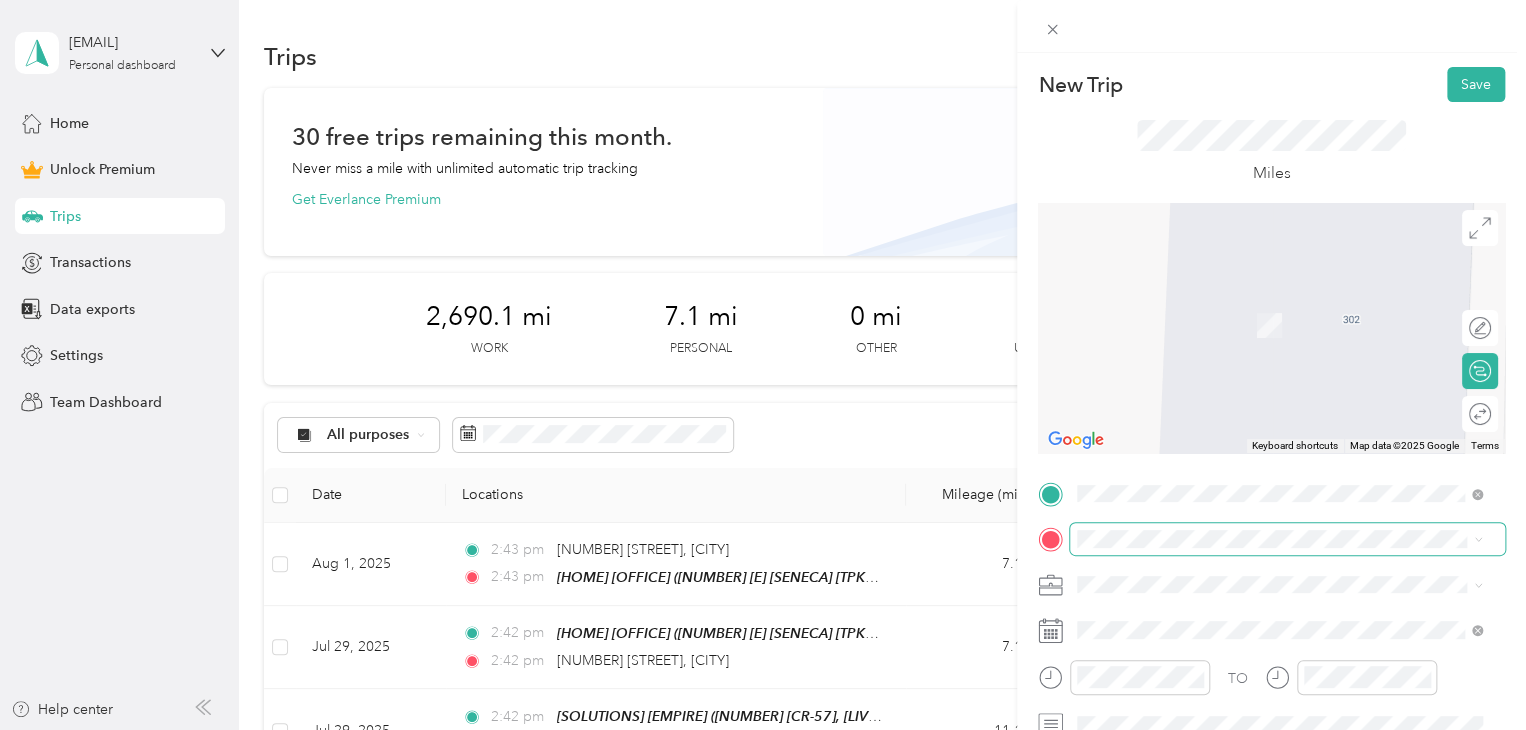 click at bounding box center [1287, 539] 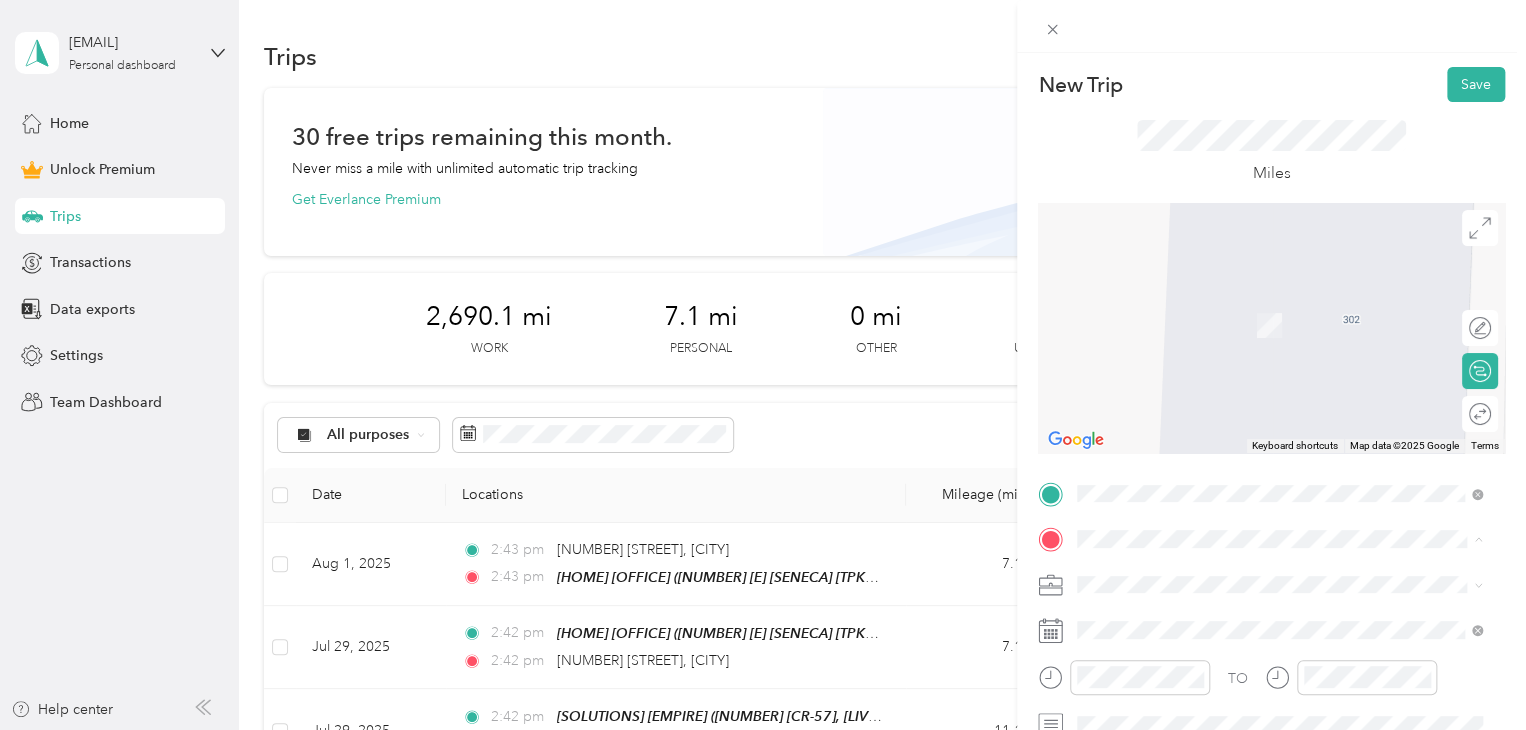 click on "[SOLUTIONS] [EMPIRE]" at bounding box center [1193, 457] 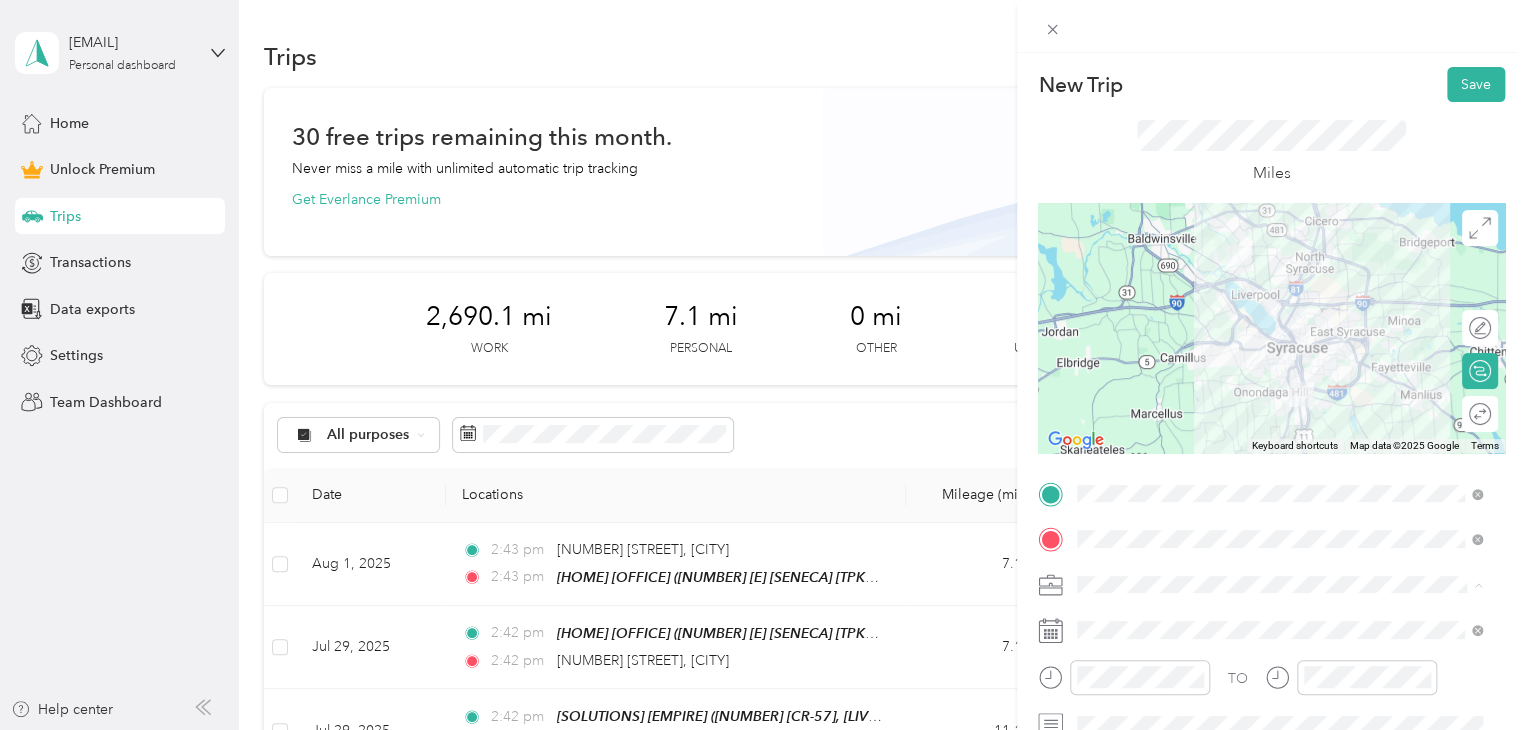 click on "Consultant" at bounding box center (1279, 374) 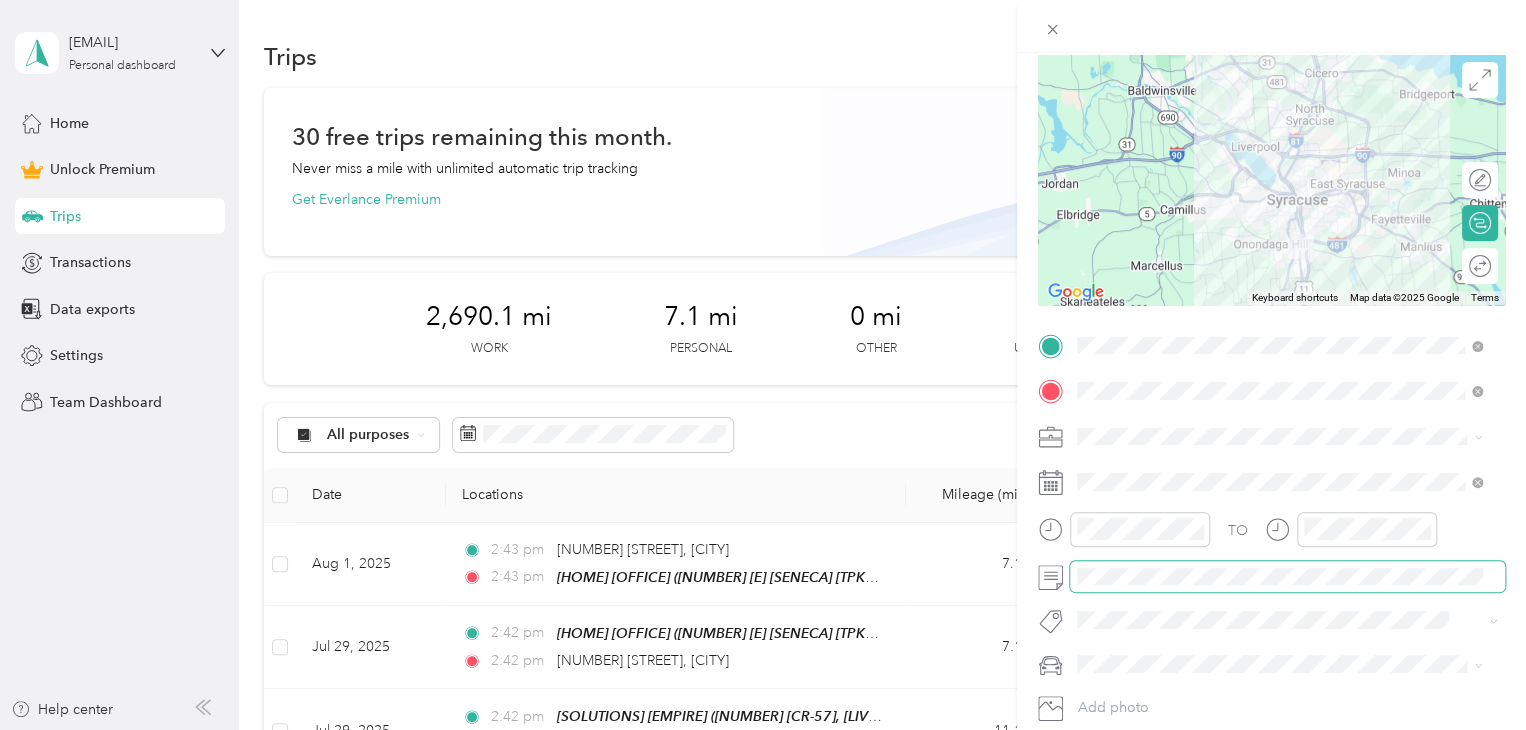 scroll, scrollTop: 200, scrollLeft: 0, axis: vertical 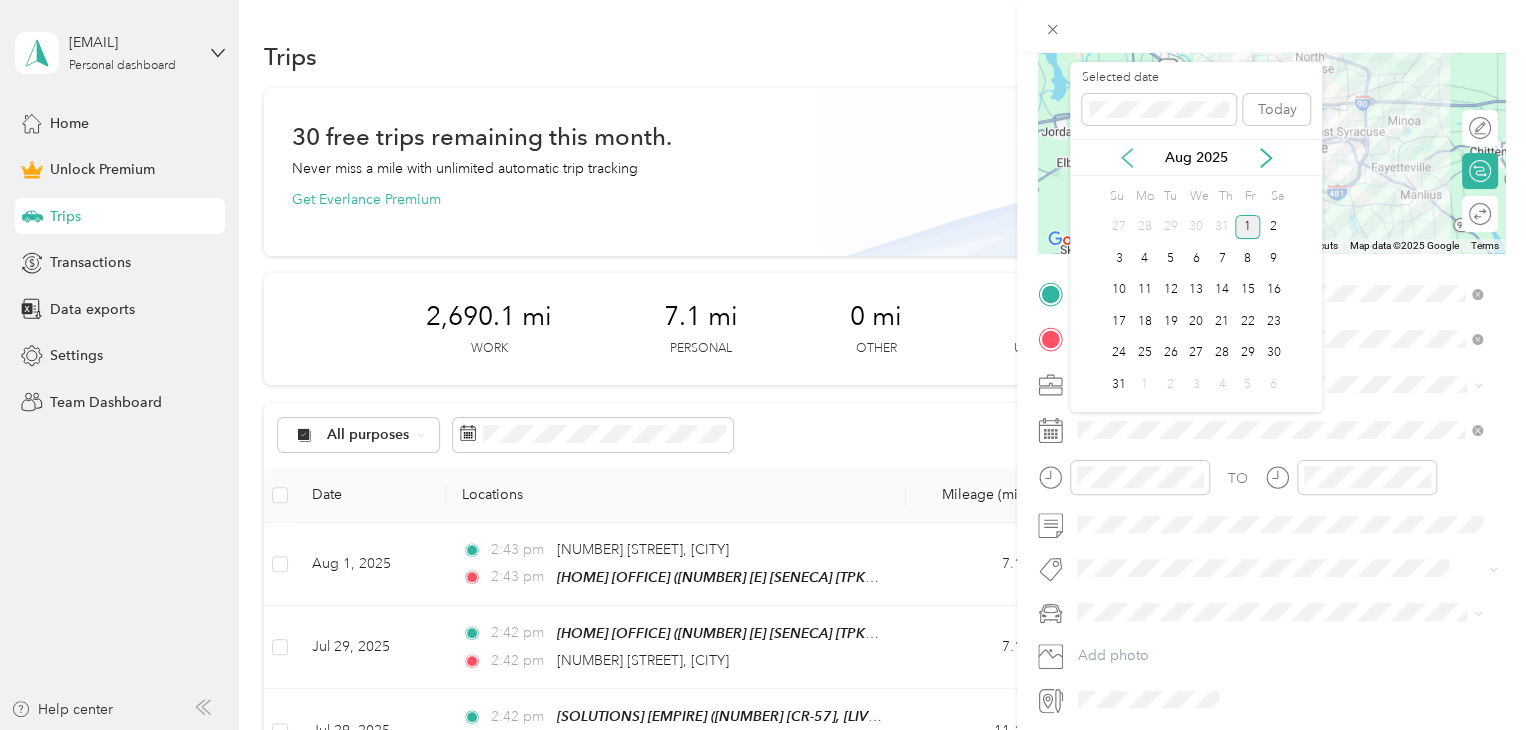 click on "Aug 2025" at bounding box center [1196, 157] 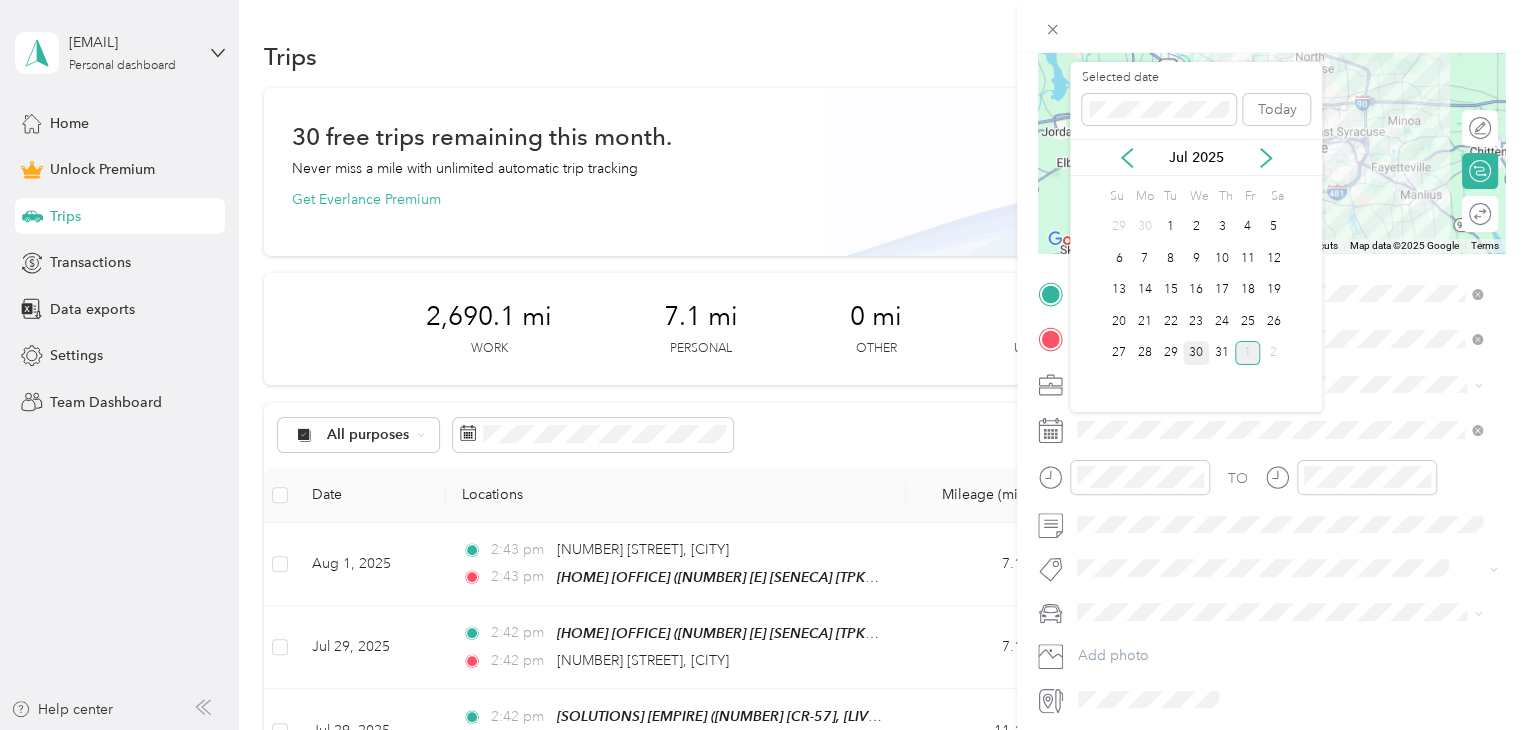 click on "30" at bounding box center [1196, 353] 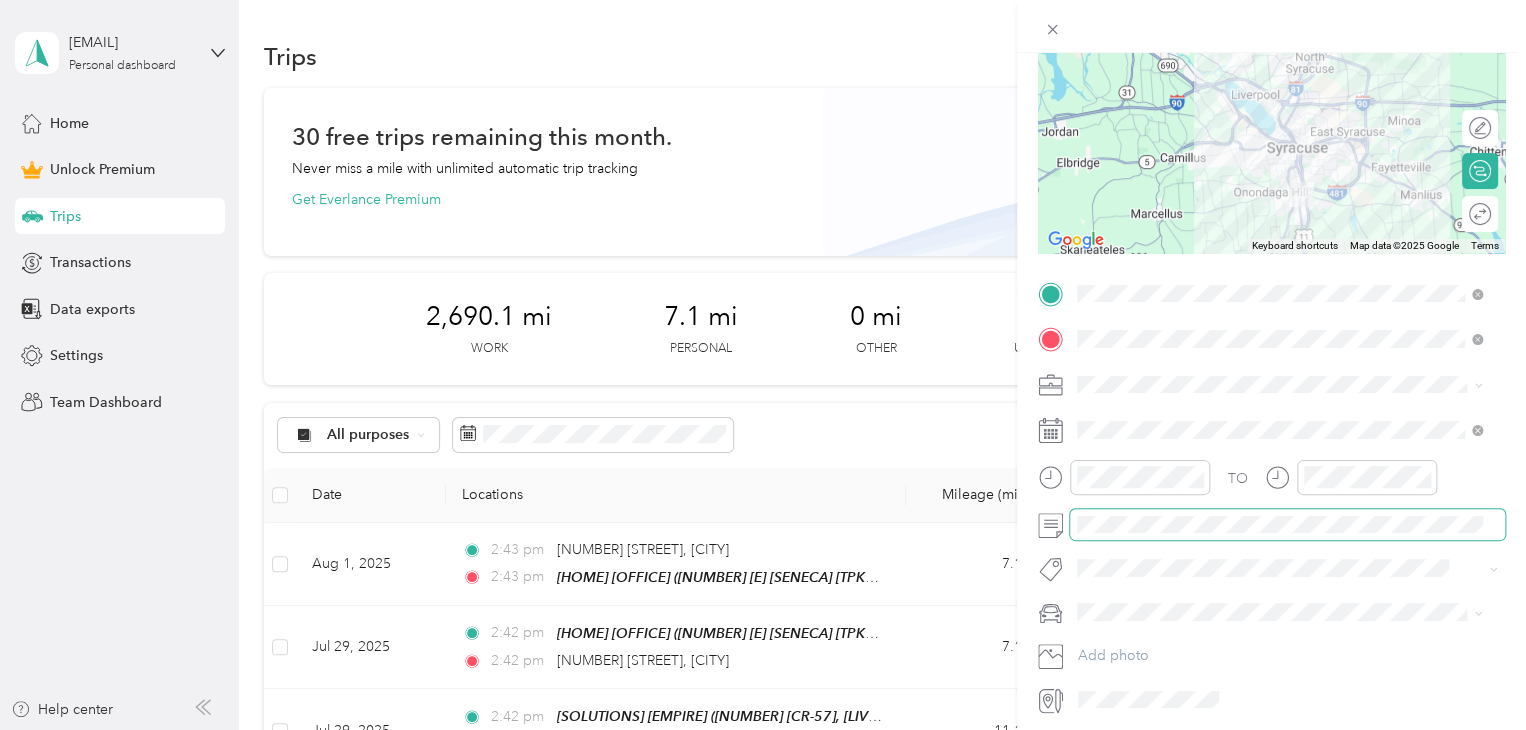 click at bounding box center (1287, 525) 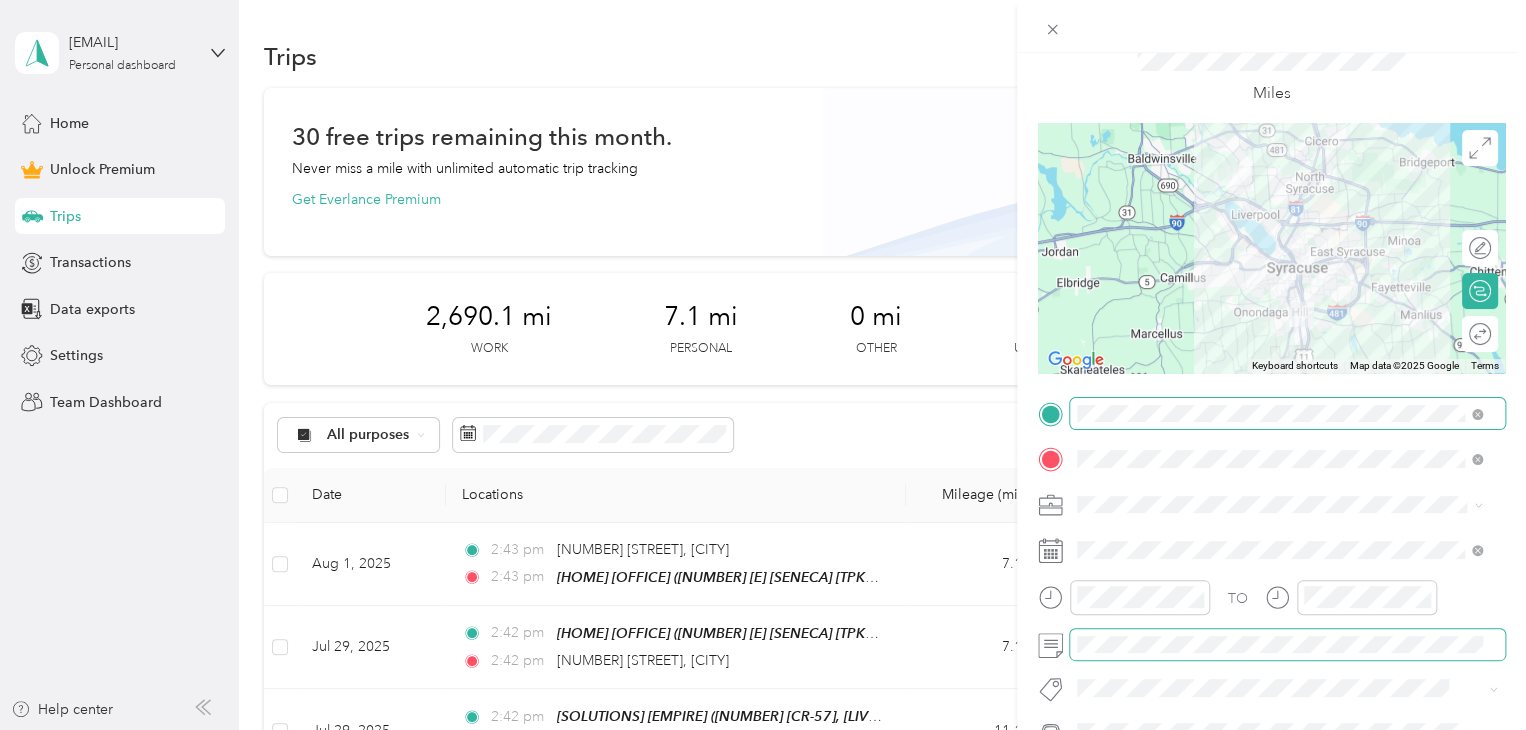 scroll, scrollTop: 0, scrollLeft: 0, axis: both 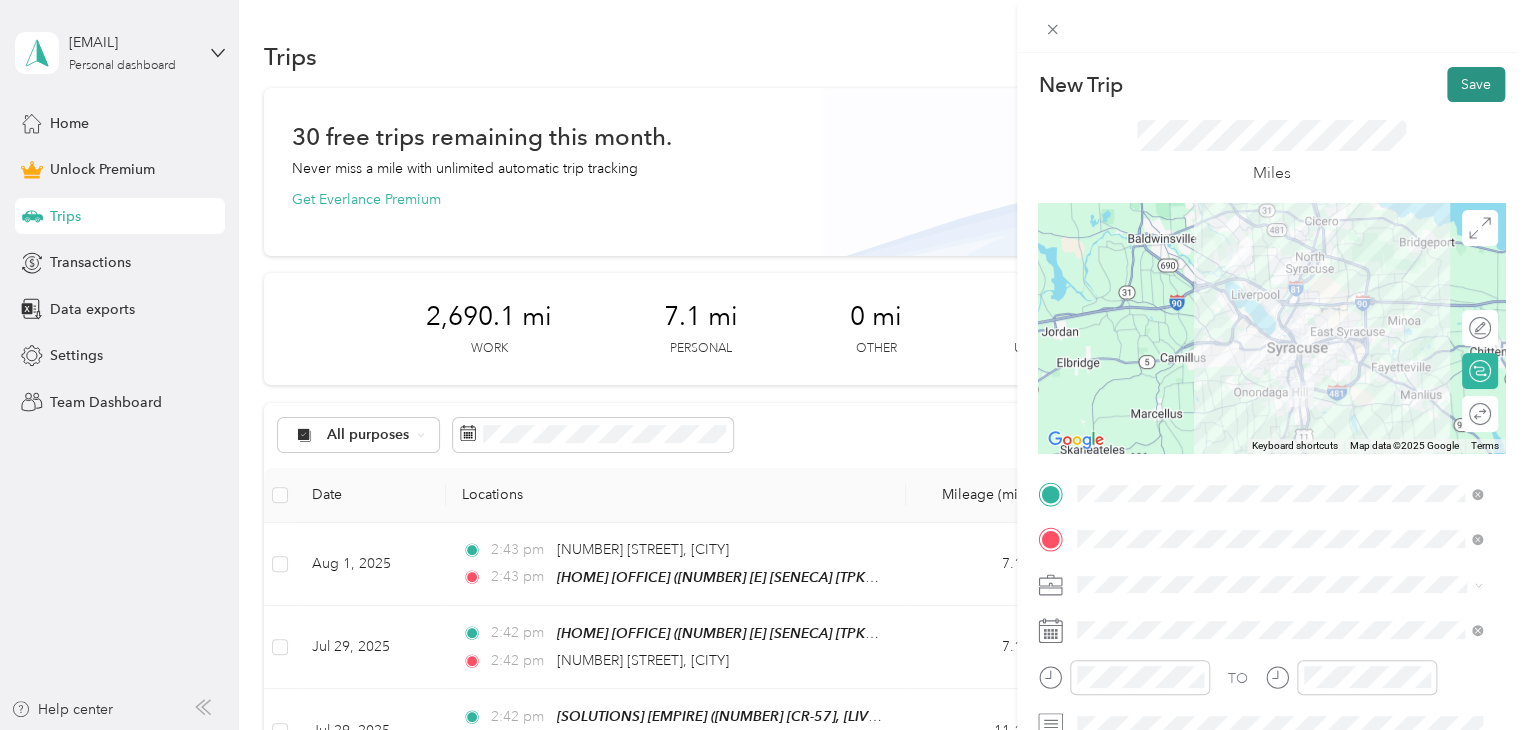 click on "Save" at bounding box center (1476, 84) 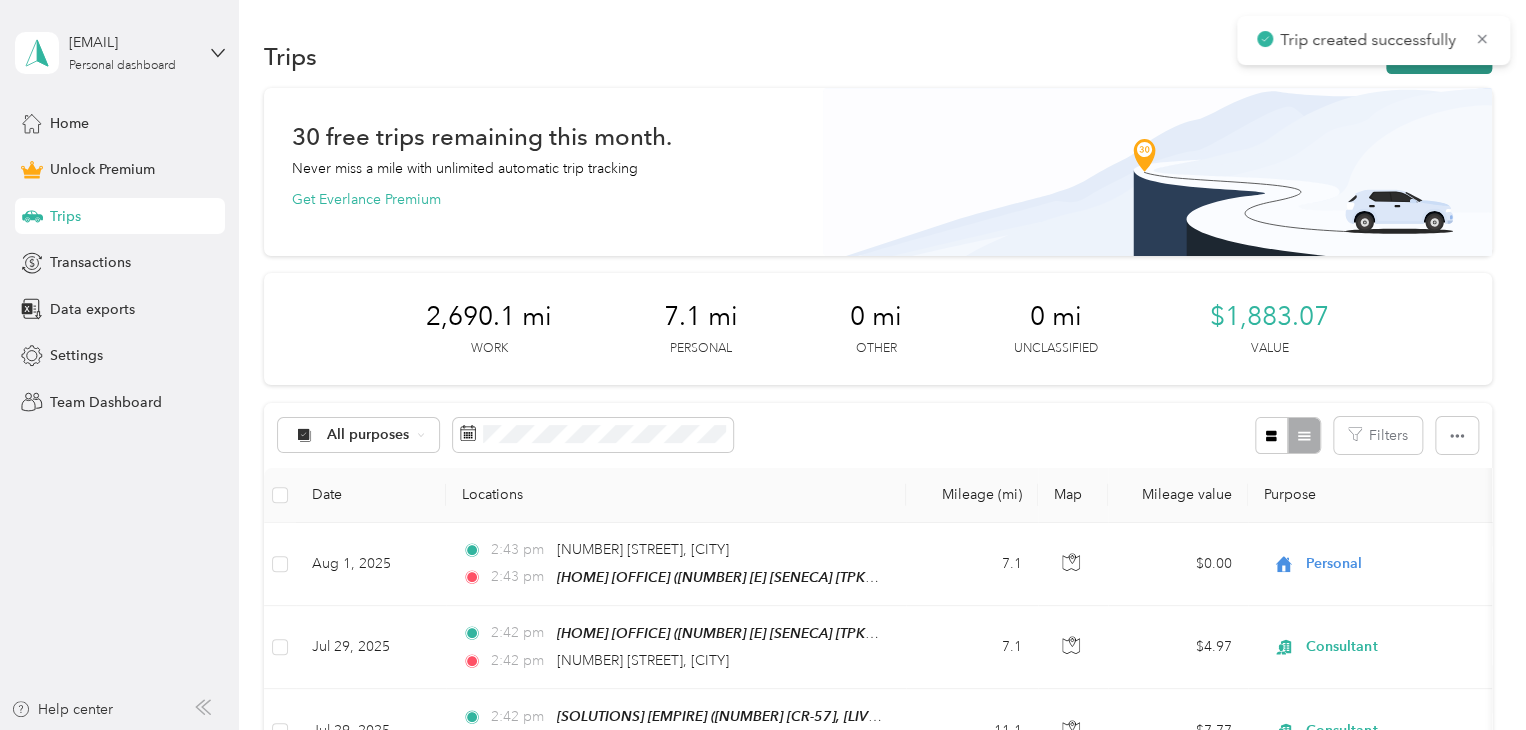 click on "New trip" at bounding box center (1439, 56) 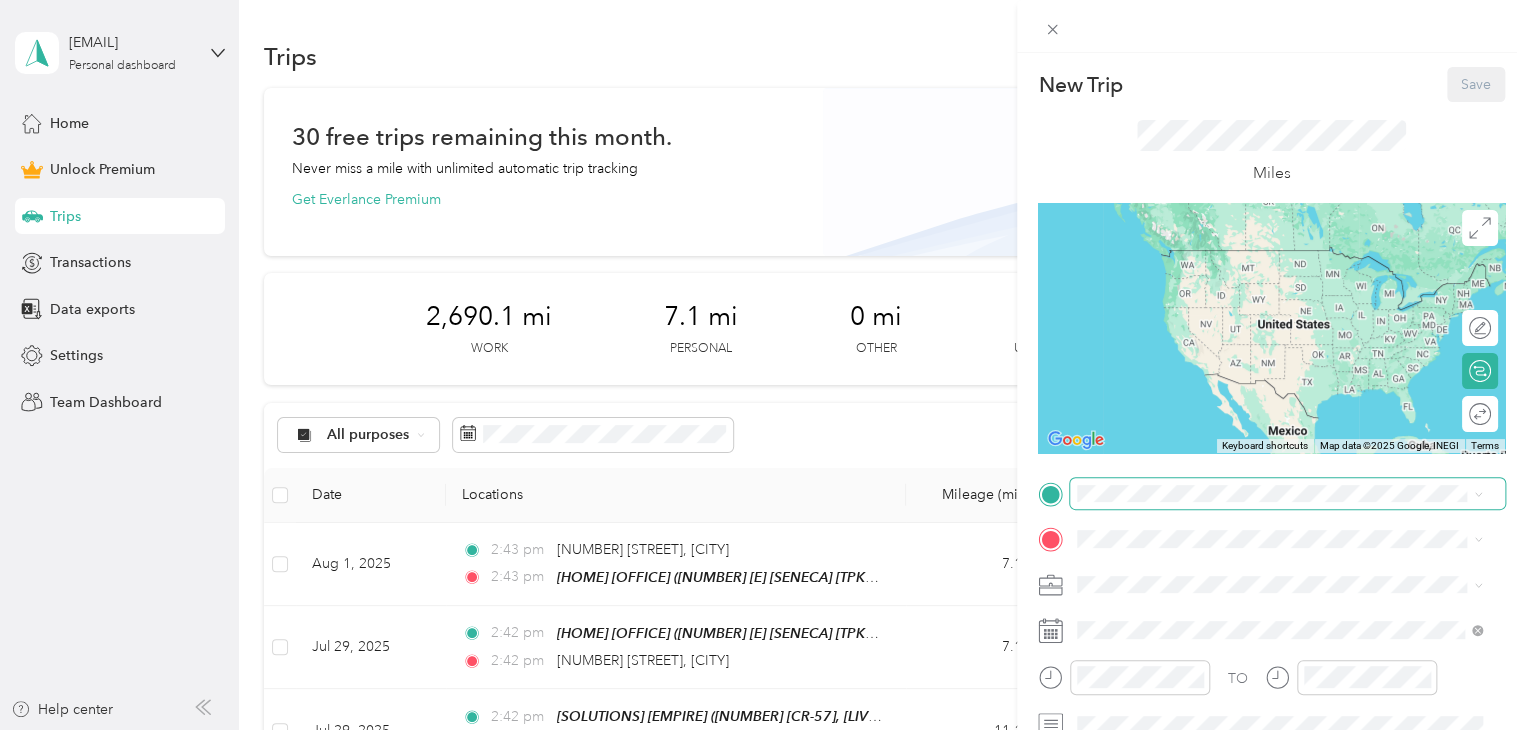 click at bounding box center [1287, 494] 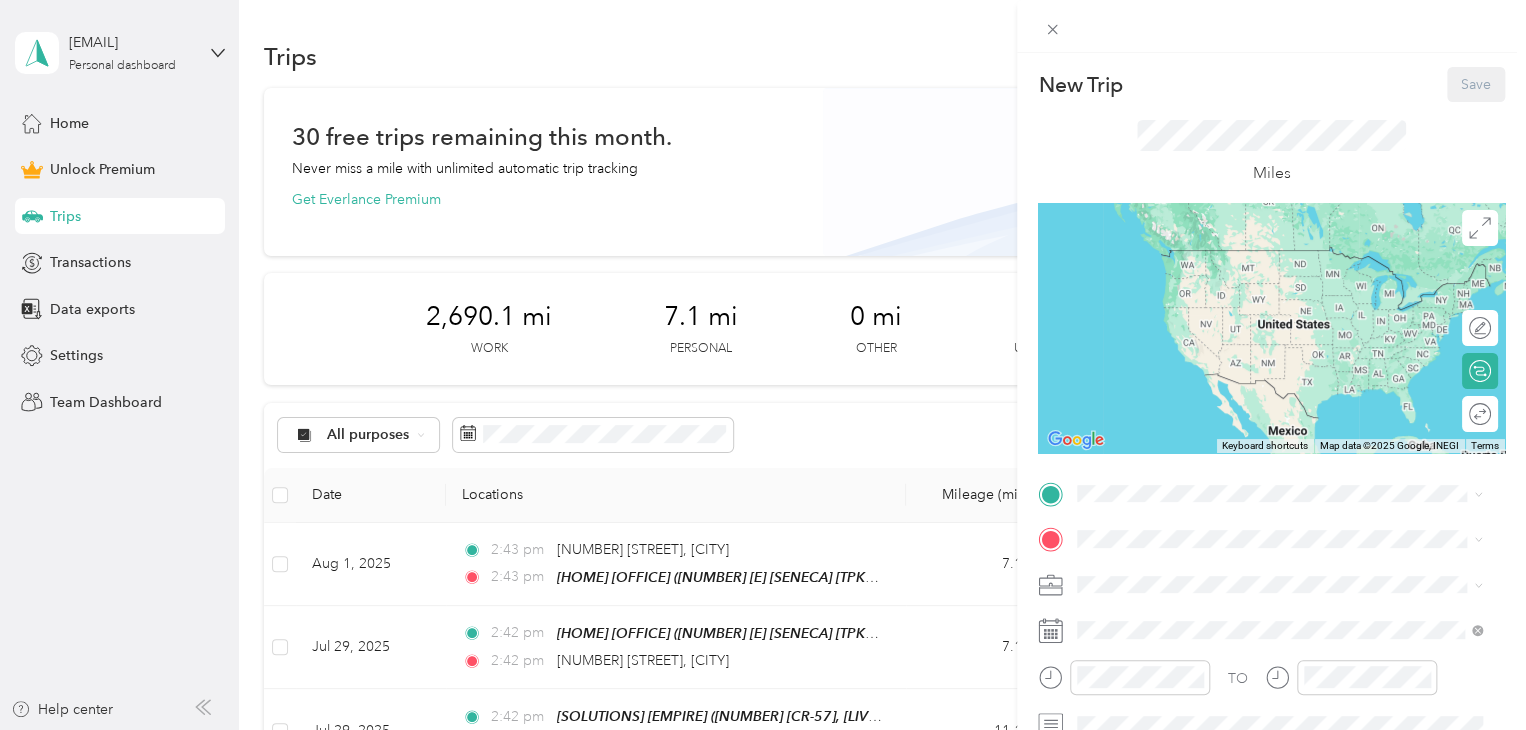 click on "[SOLUTIONS] [EMPIRE]" at bounding box center (1193, 657) 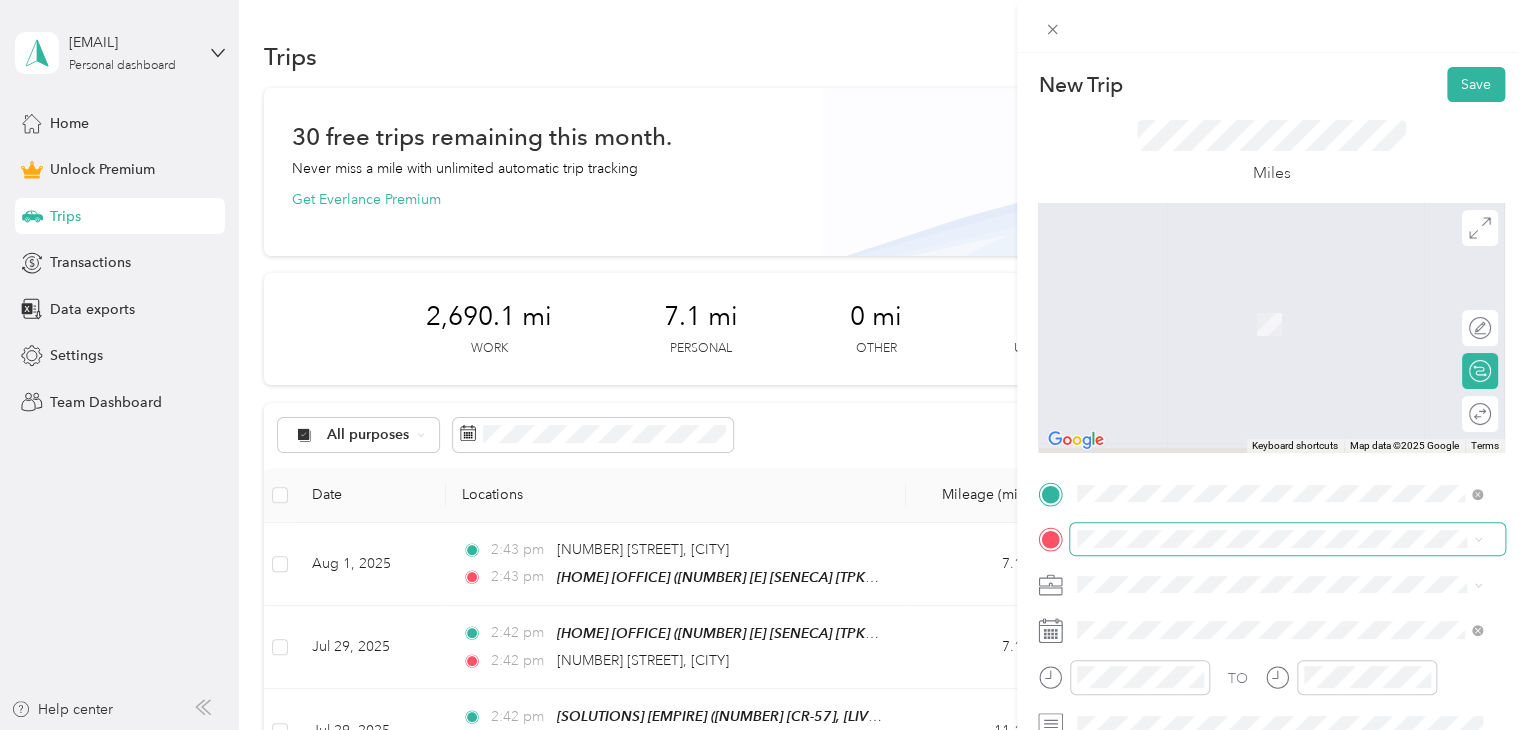 click at bounding box center (1287, 539) 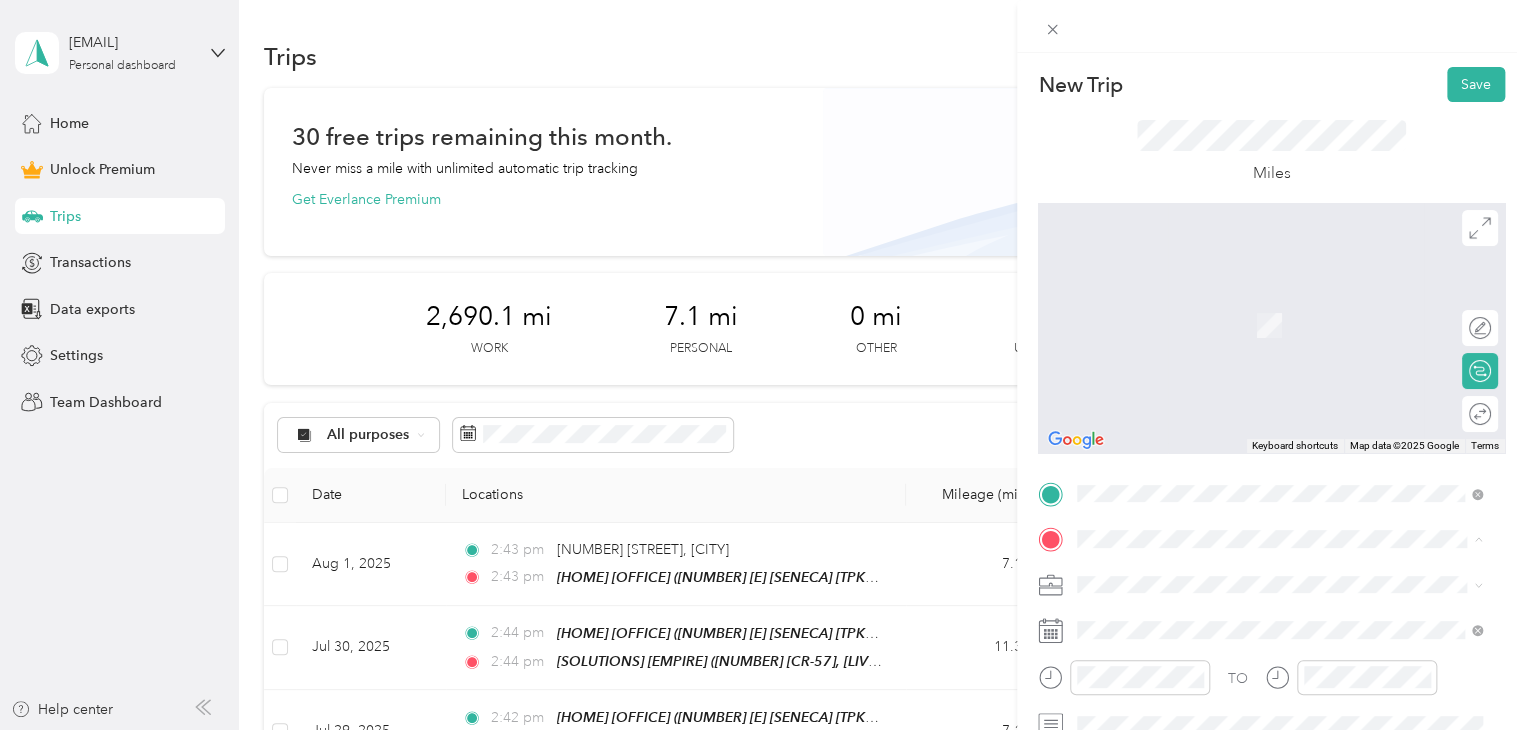 click on "[NUMBER] [STREET], [CITY], [STATE], [COUNTRY] , [POSTAL_CODE], [CITY], [STATE], [COUNTRY]" at bounding box center (1274, 406) 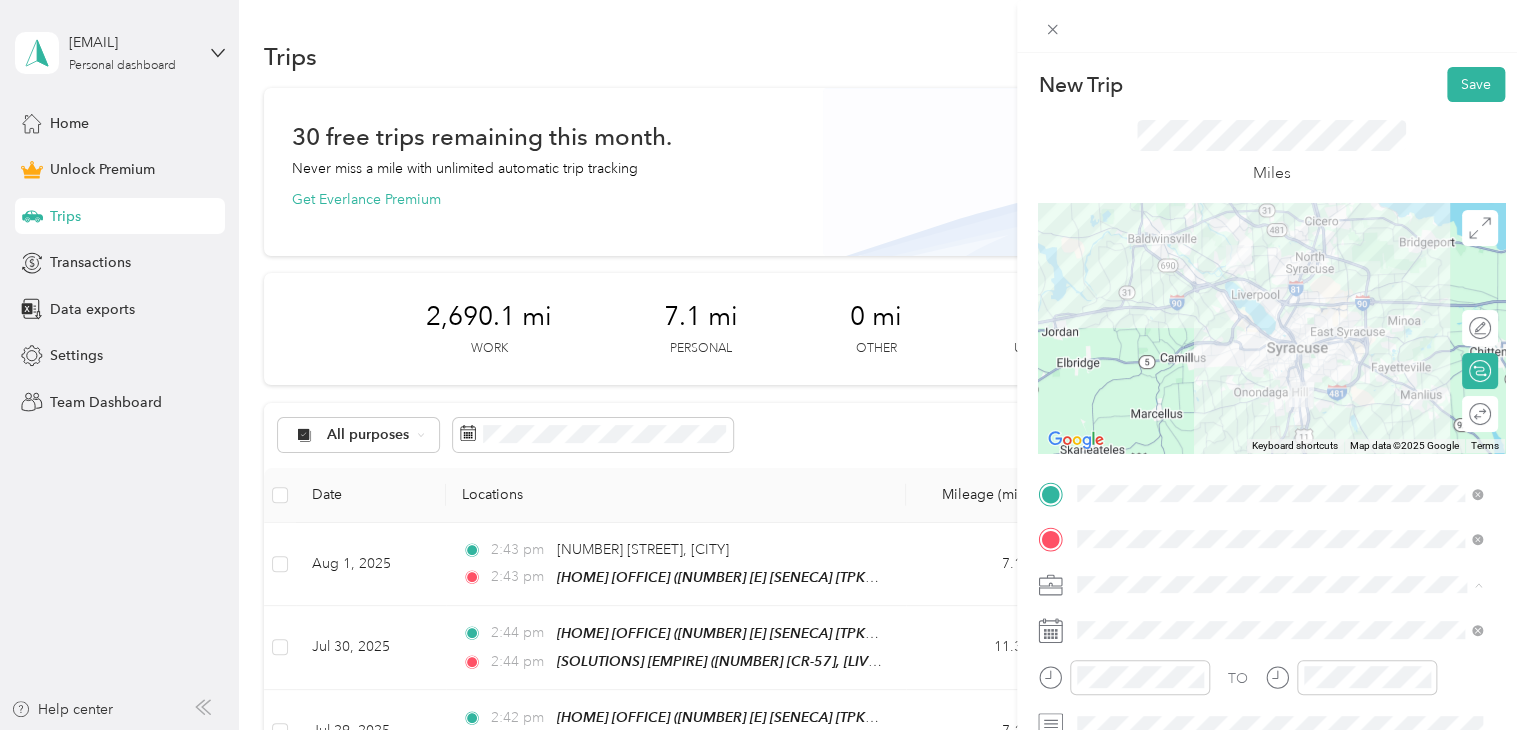 click on "Consultant" at bounding box center [1279, 374] 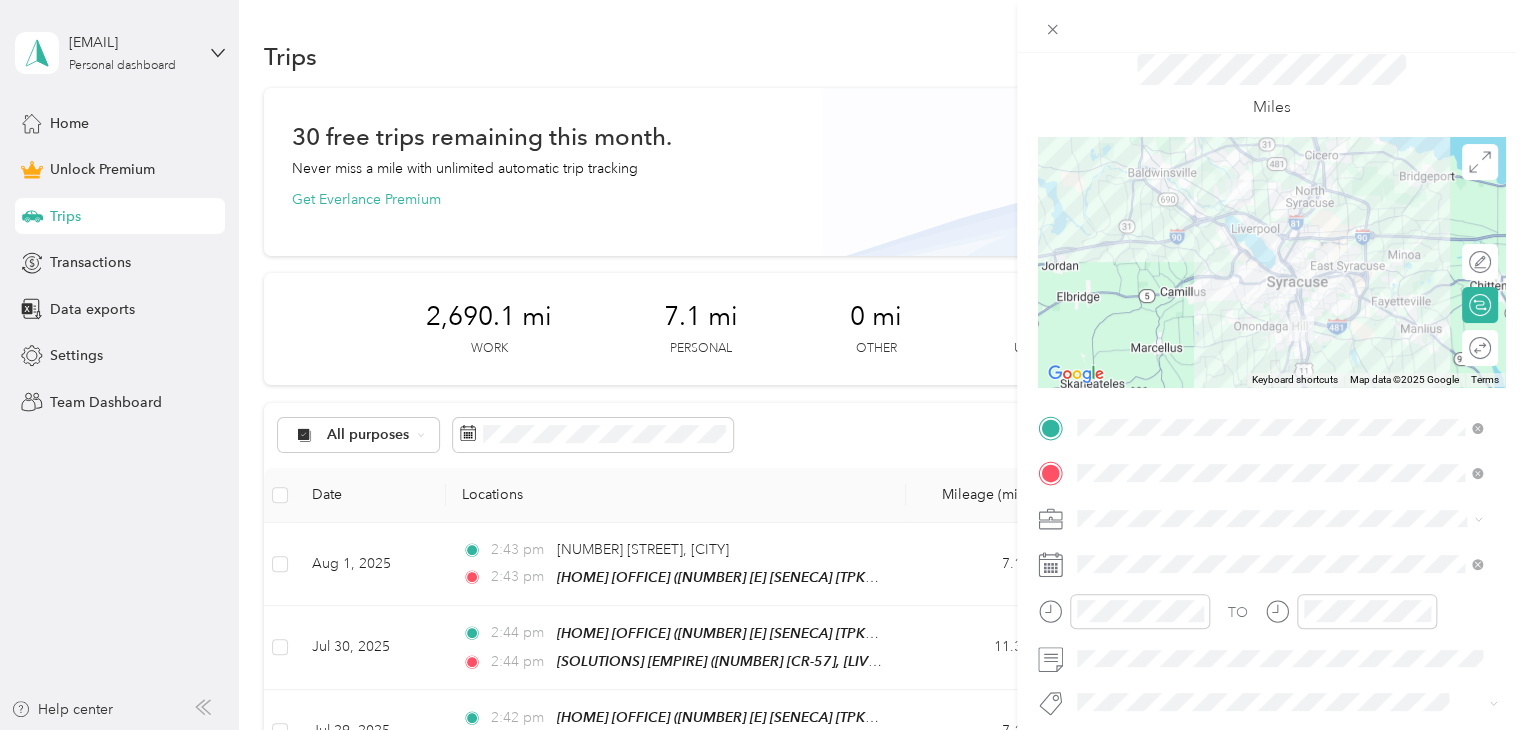 scroll, scrollTop: 100, scrollLeft: 0, axis: vertical 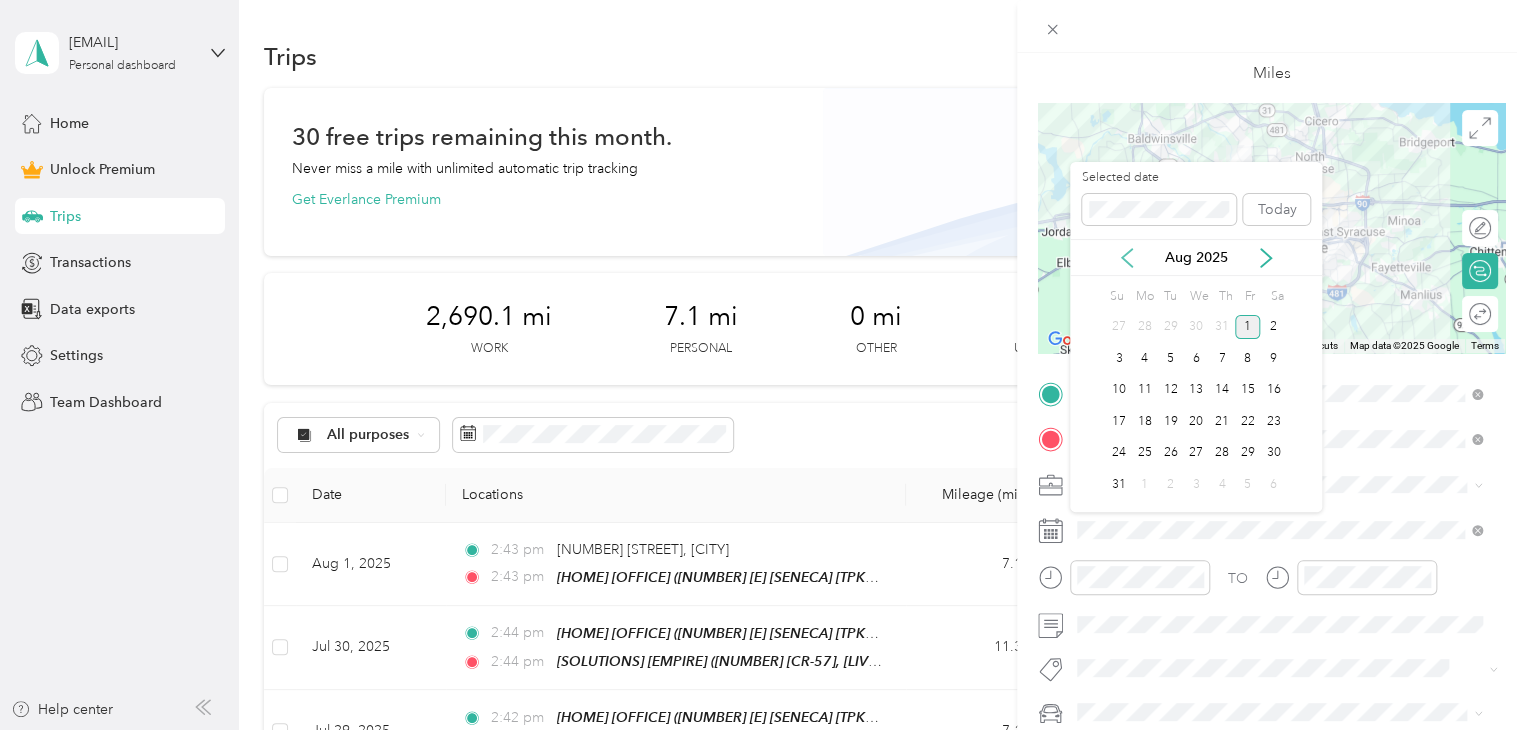 click 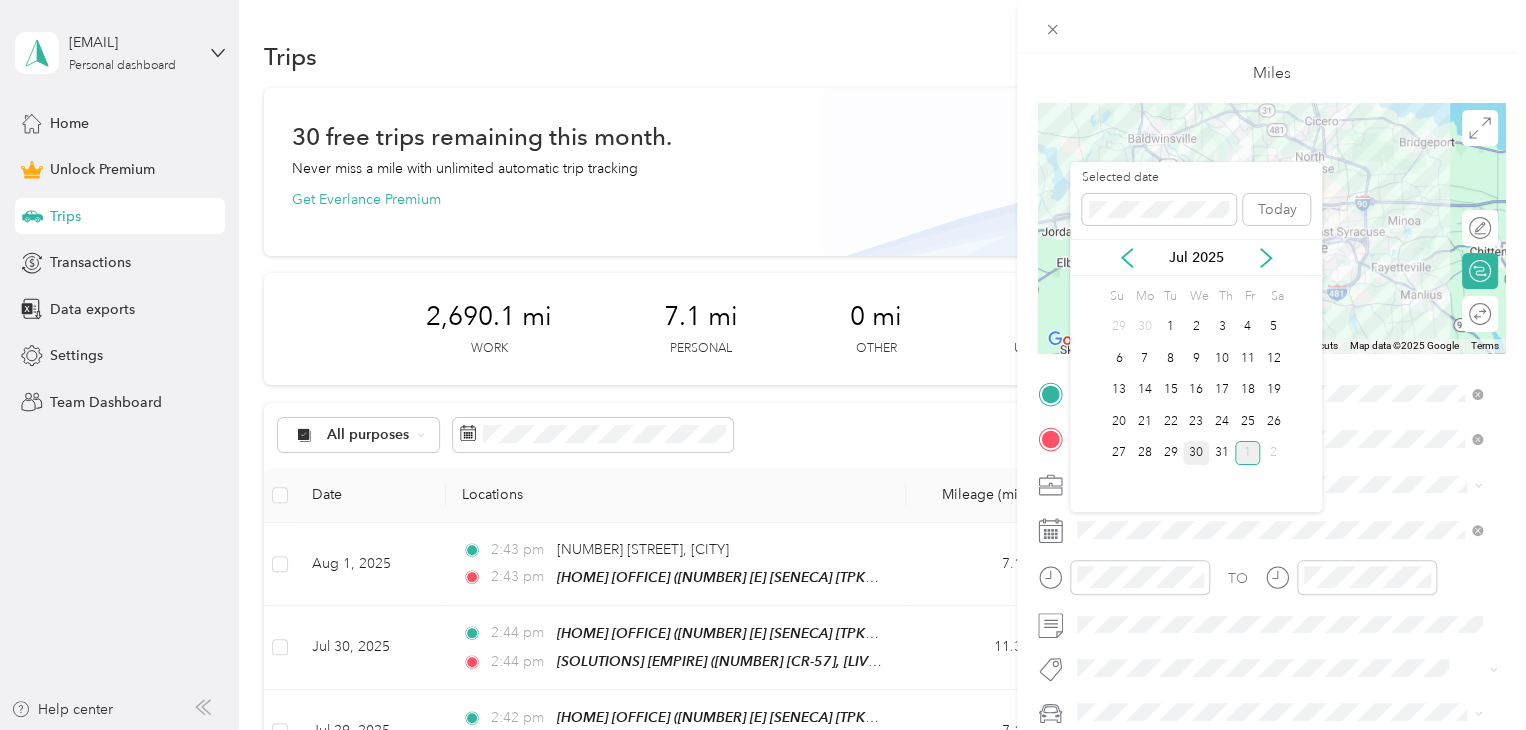 click on "30" at bounding box center [1196, 453] 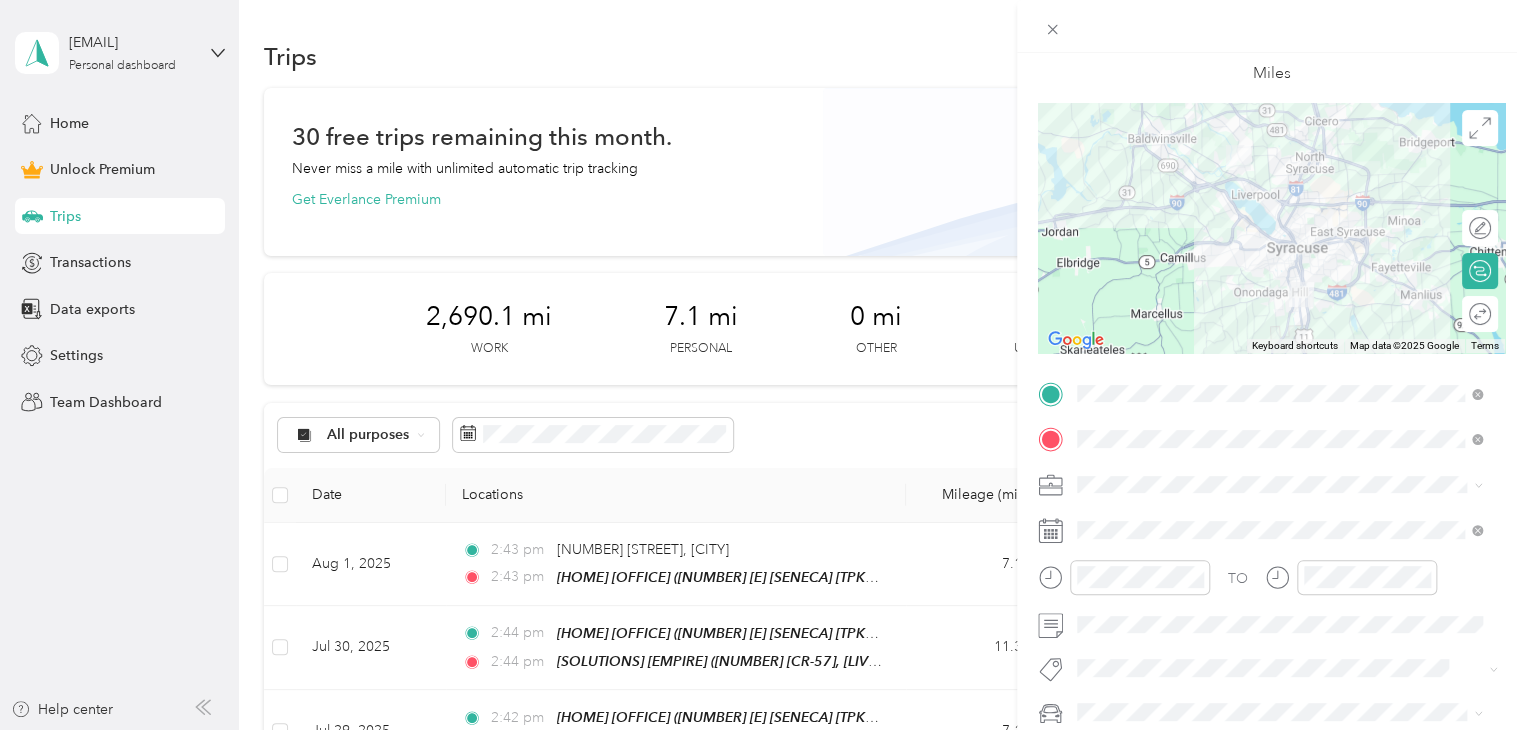 scroll, scrollTop: 200, scrollLeft: 0, axis: vertical 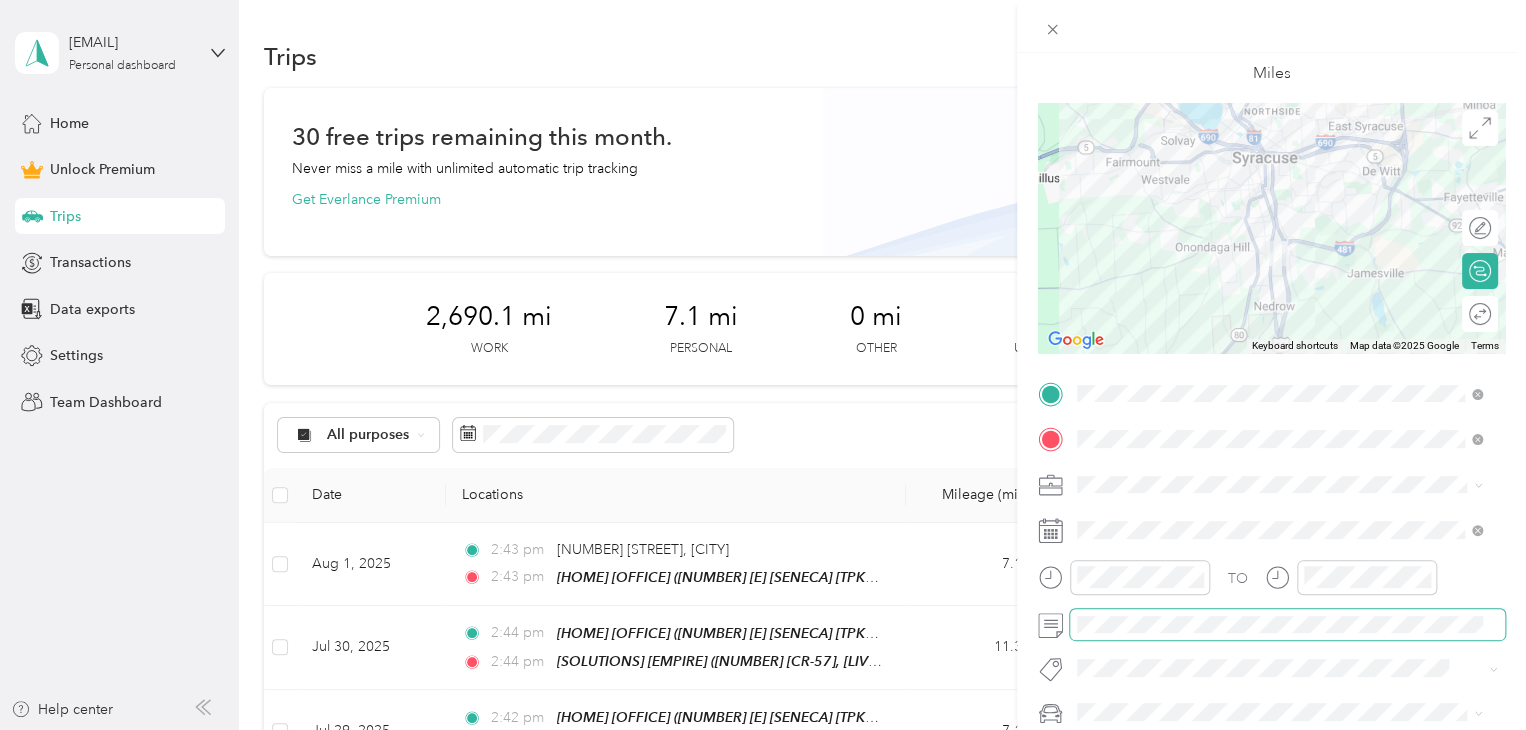 click on "New Trip Save This trip cannot be edited because it is either under review, approved, or paid. Contact your Team Manager to edit it. Miles To navigate the map with touch gestures double-tap and hold your finger on the map, then drag the map. ← Move left → Move right ↑ Move up ↓ Move down + Zoom in - Zoom out Home Jump left by 75% End Jump right by 75% Page Up Jump up by 75% Page Down Jump down by 75% Keyboard shortcuts Map Data Map data ©2025 Google Map data ©2025 Google 2 km  Click to toggle between metric and imperial units Terms Report a map error Edit route Calculate route Round trip TO Add photo" at bounding box center [763, 365] 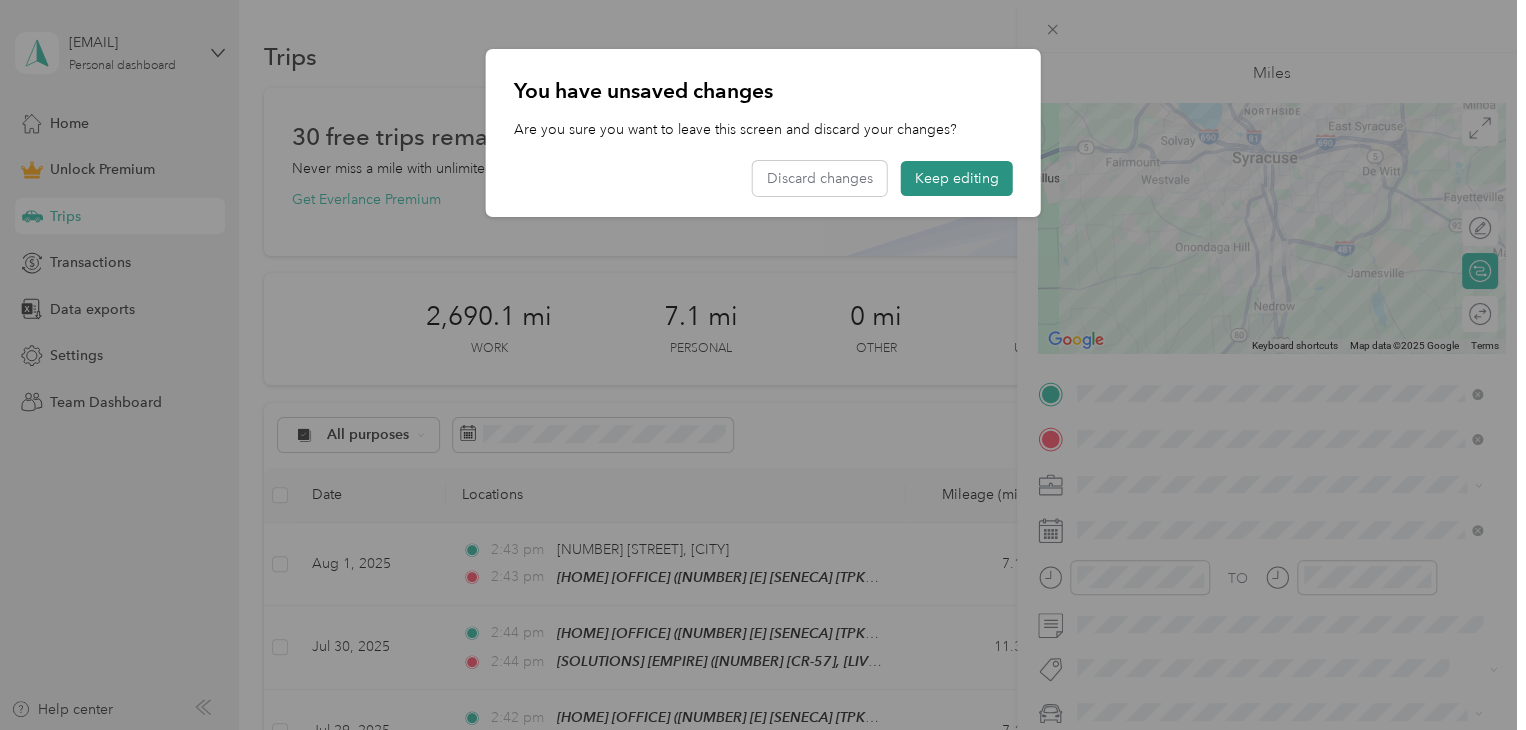 click on "Keep editing" at bounding box center [957, 178] 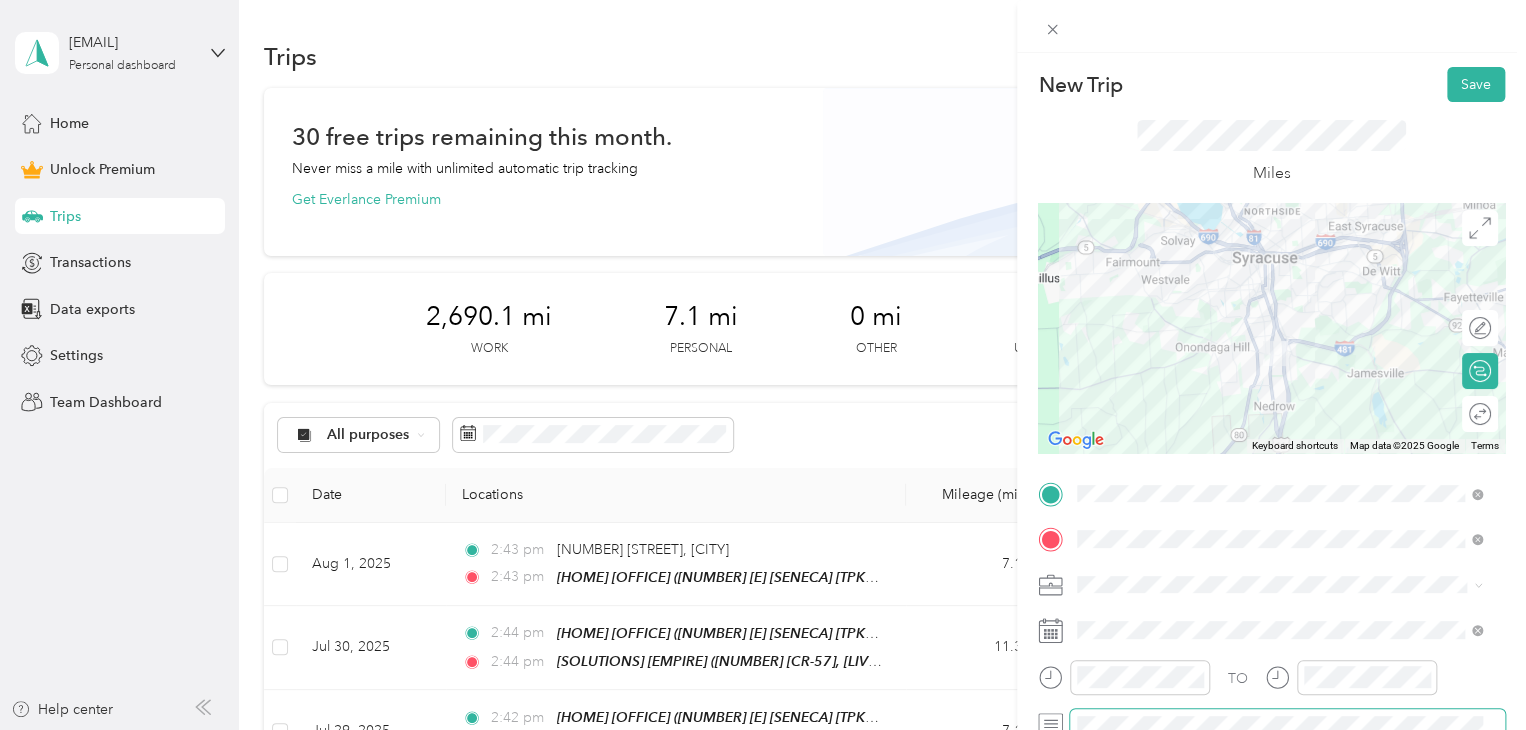 scroll, scrollTop: 0, scrollLeft: 0, axis: both 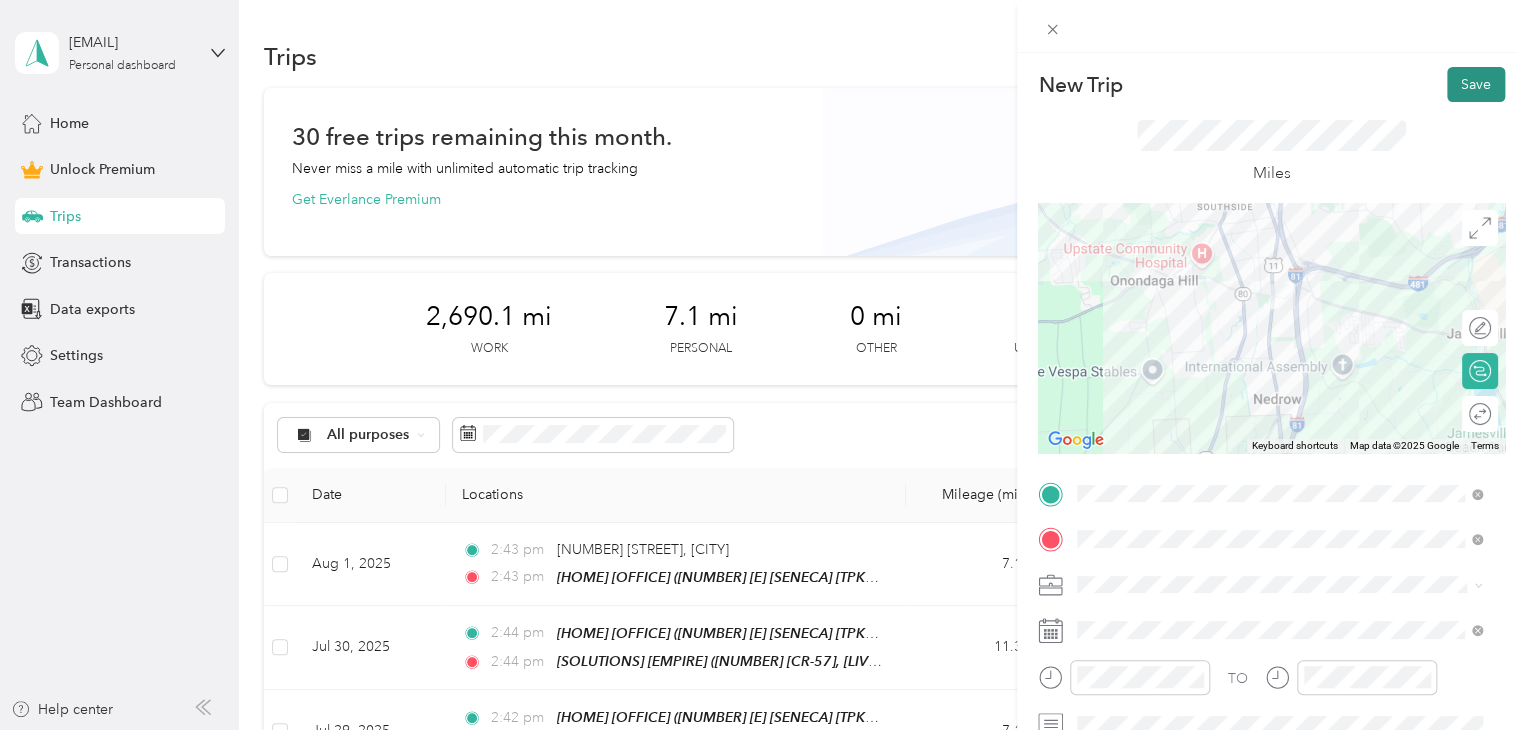 click on "Save" at bounding box center (1476, 84) 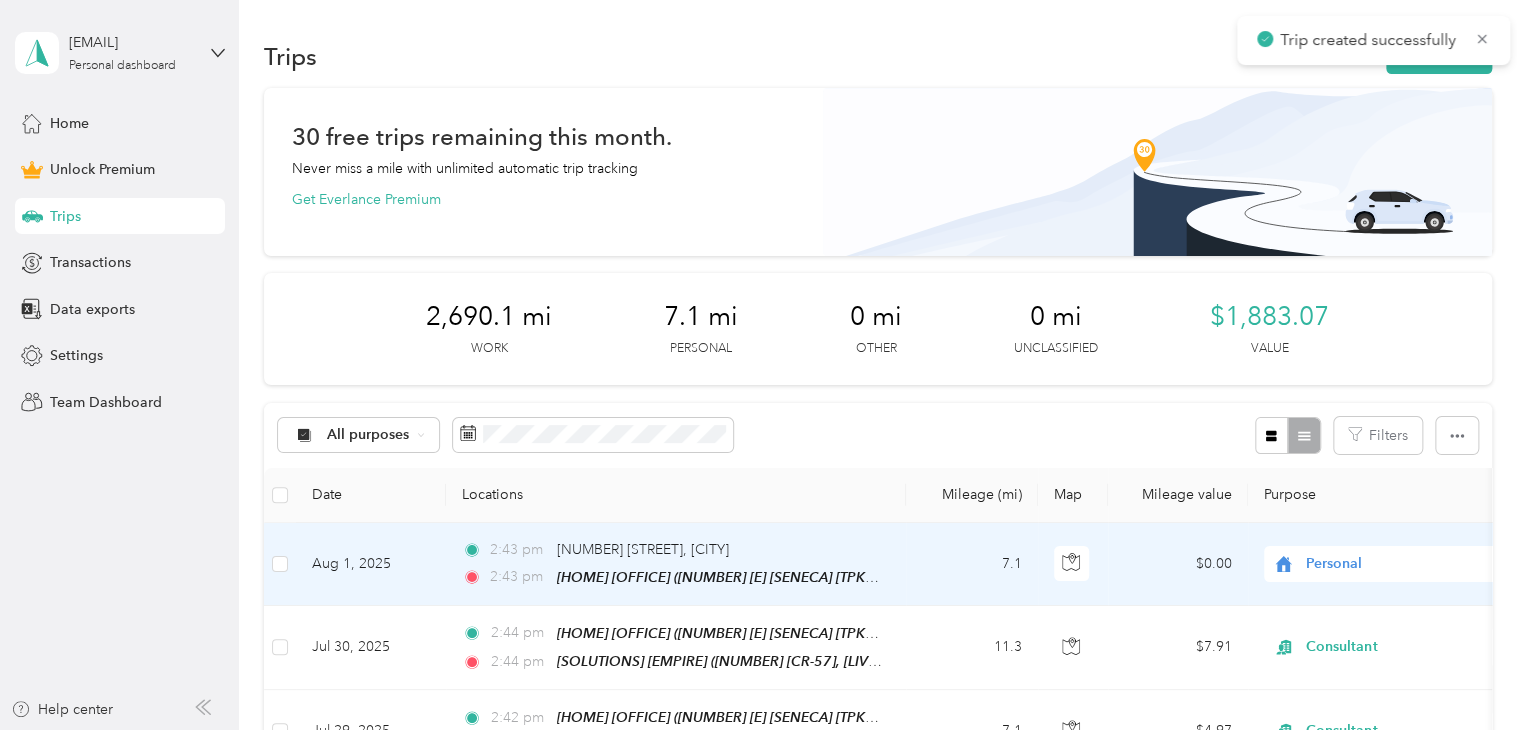 click on "Aug 1, 2025" at bounding box center (371, 564) 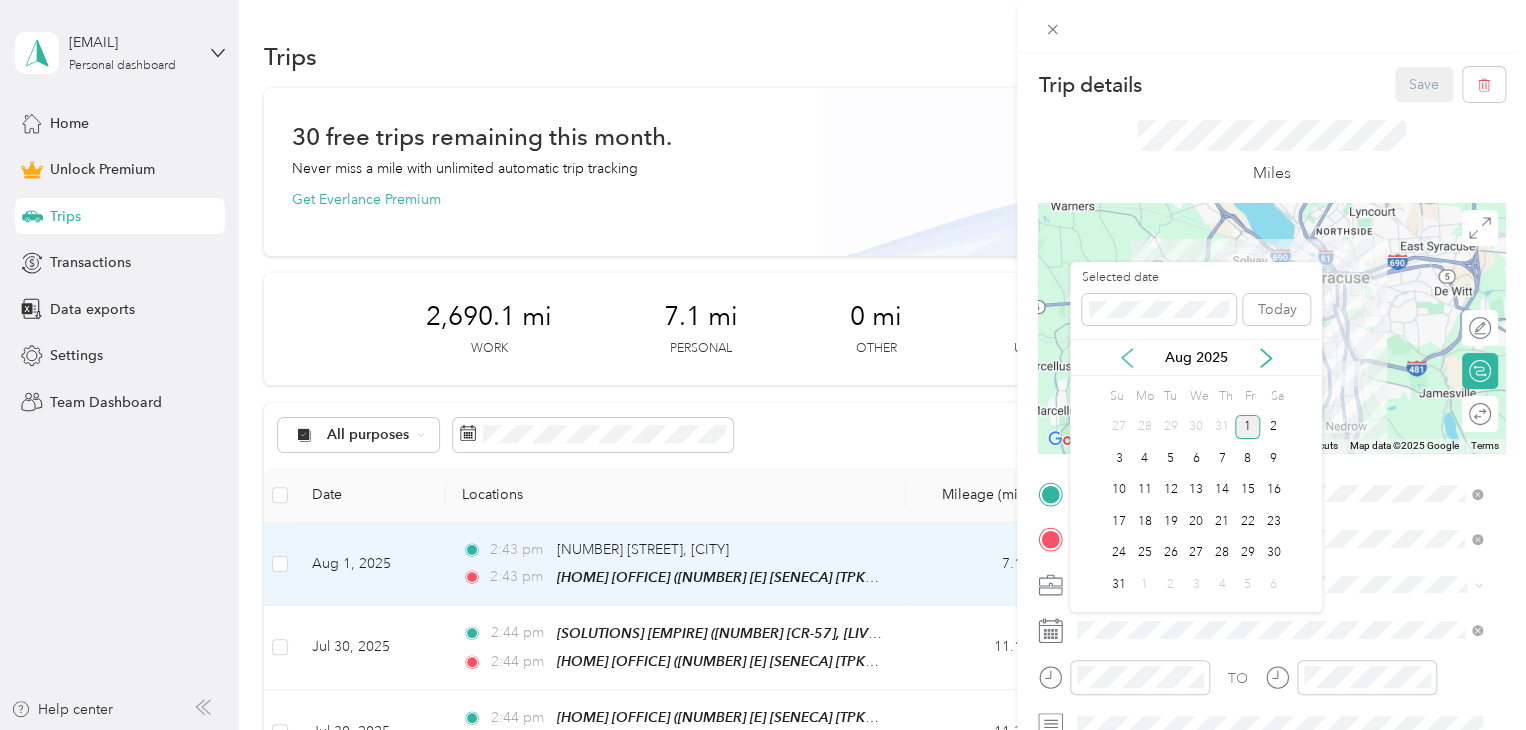click 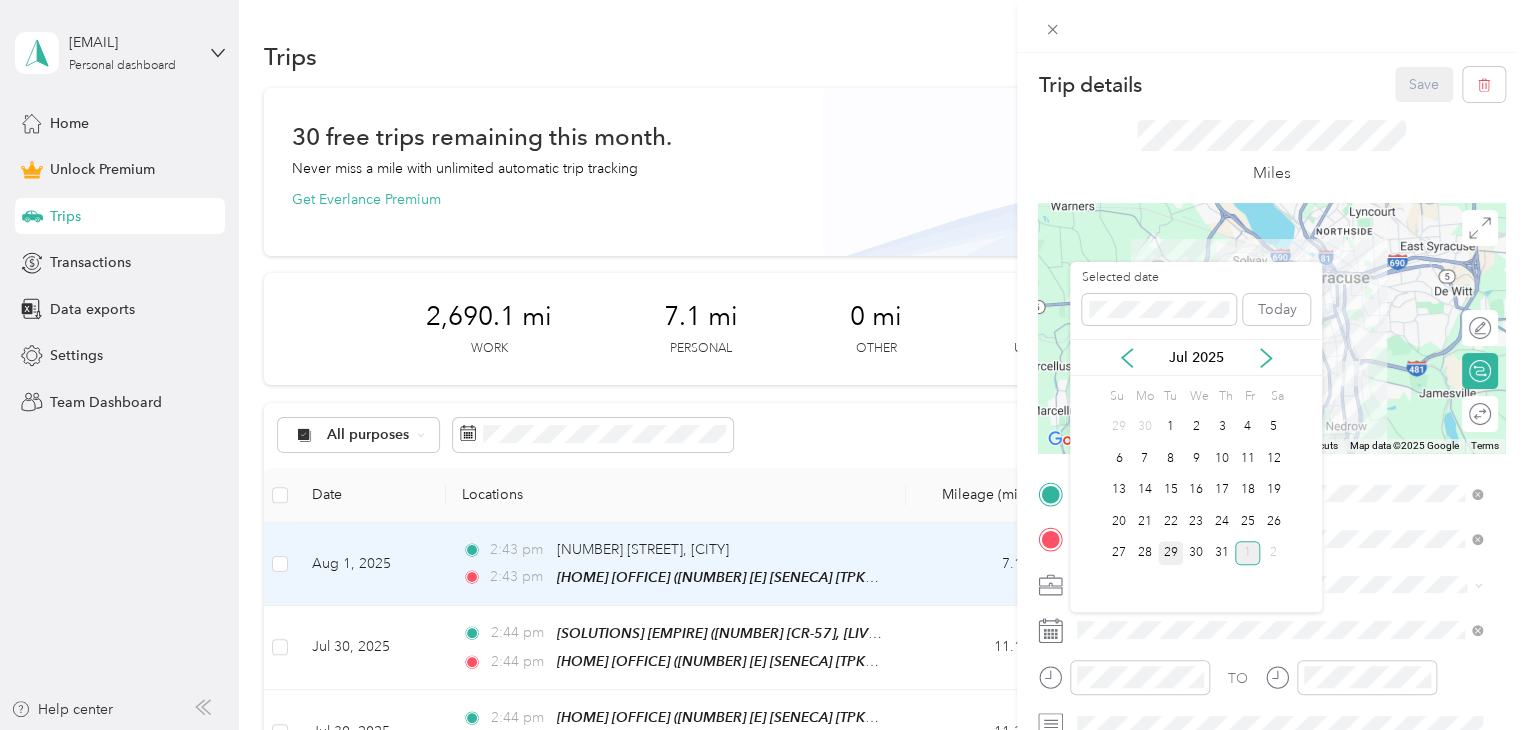 click on "29" at bounding box center [1171, 553] 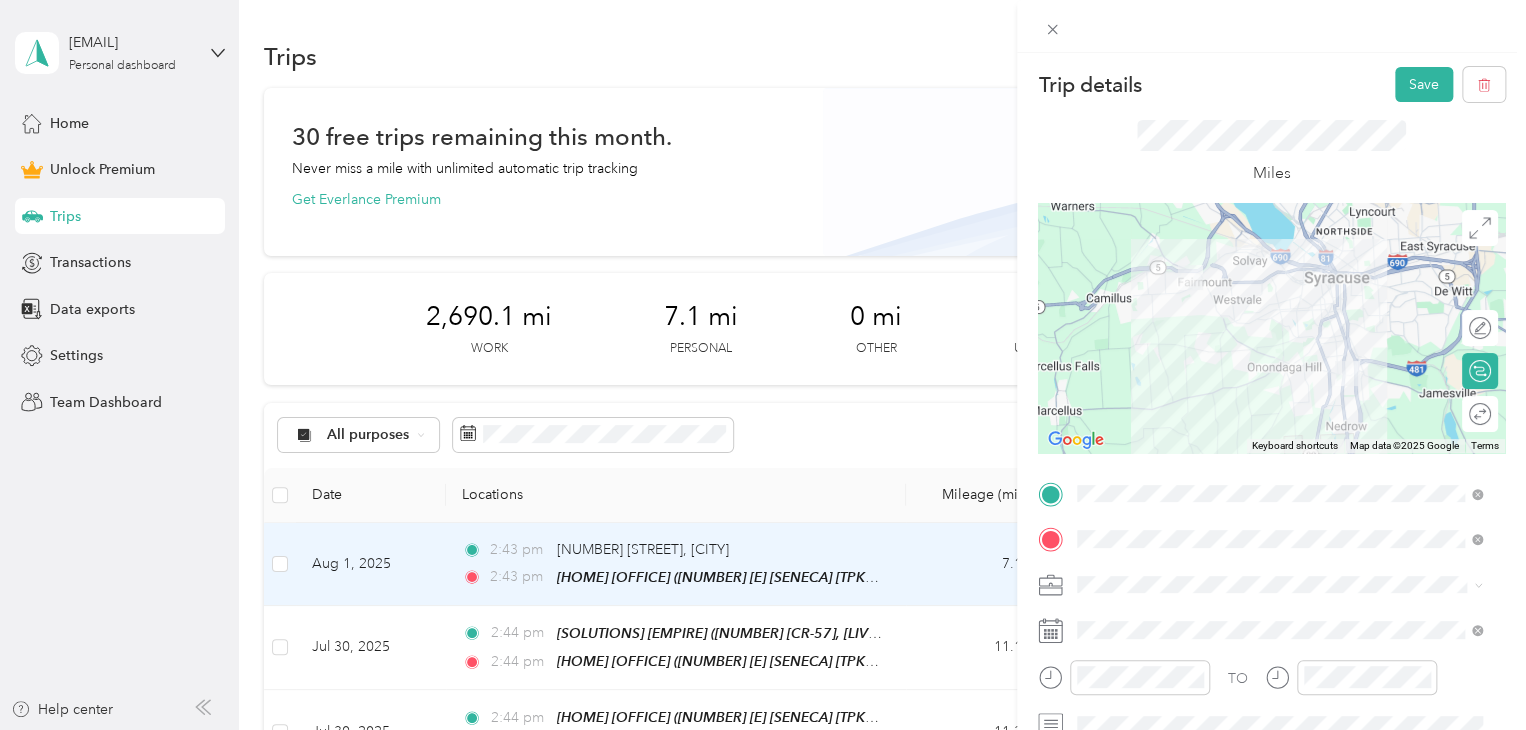 click at bounding box center [1287, 585] 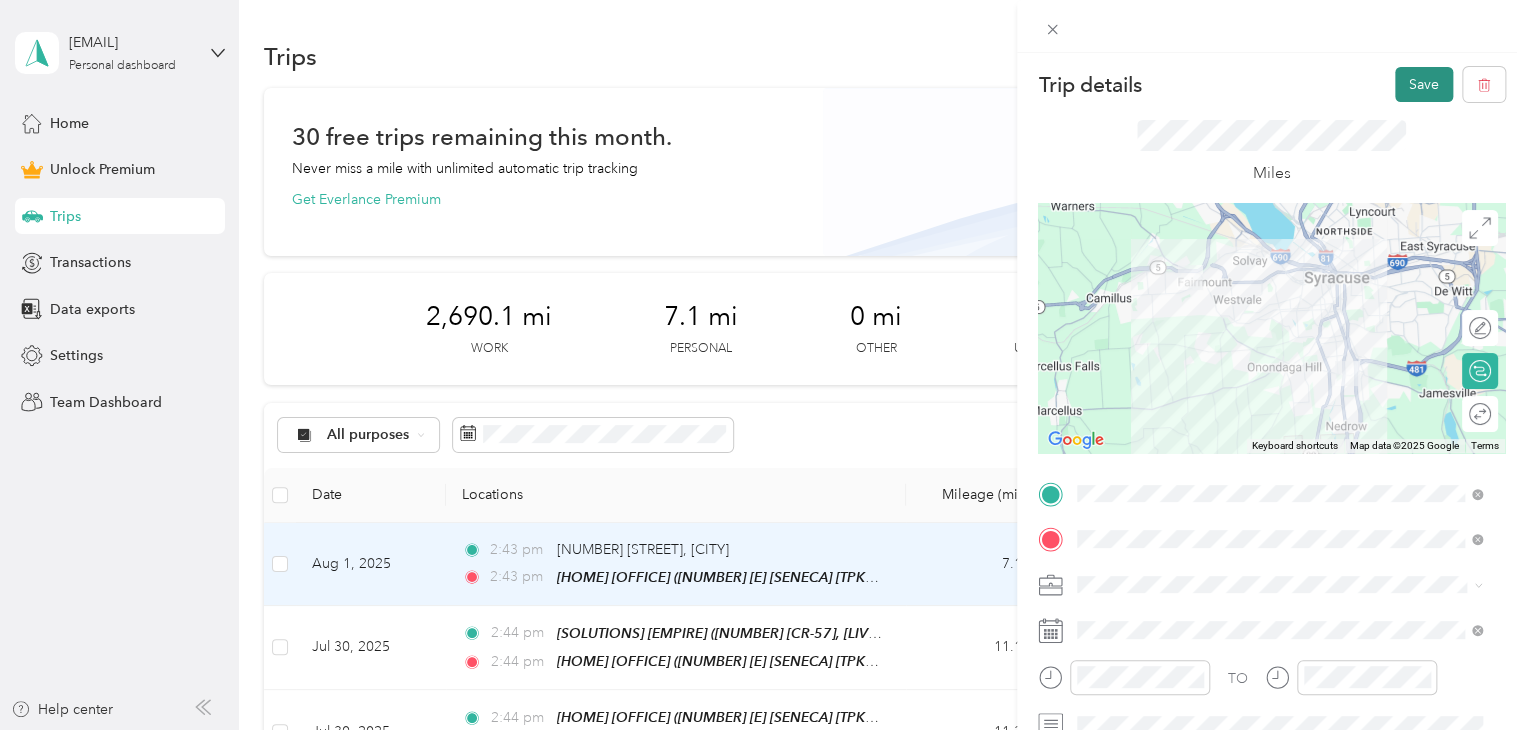 click on "Save" at bounding box center (1424, 84) 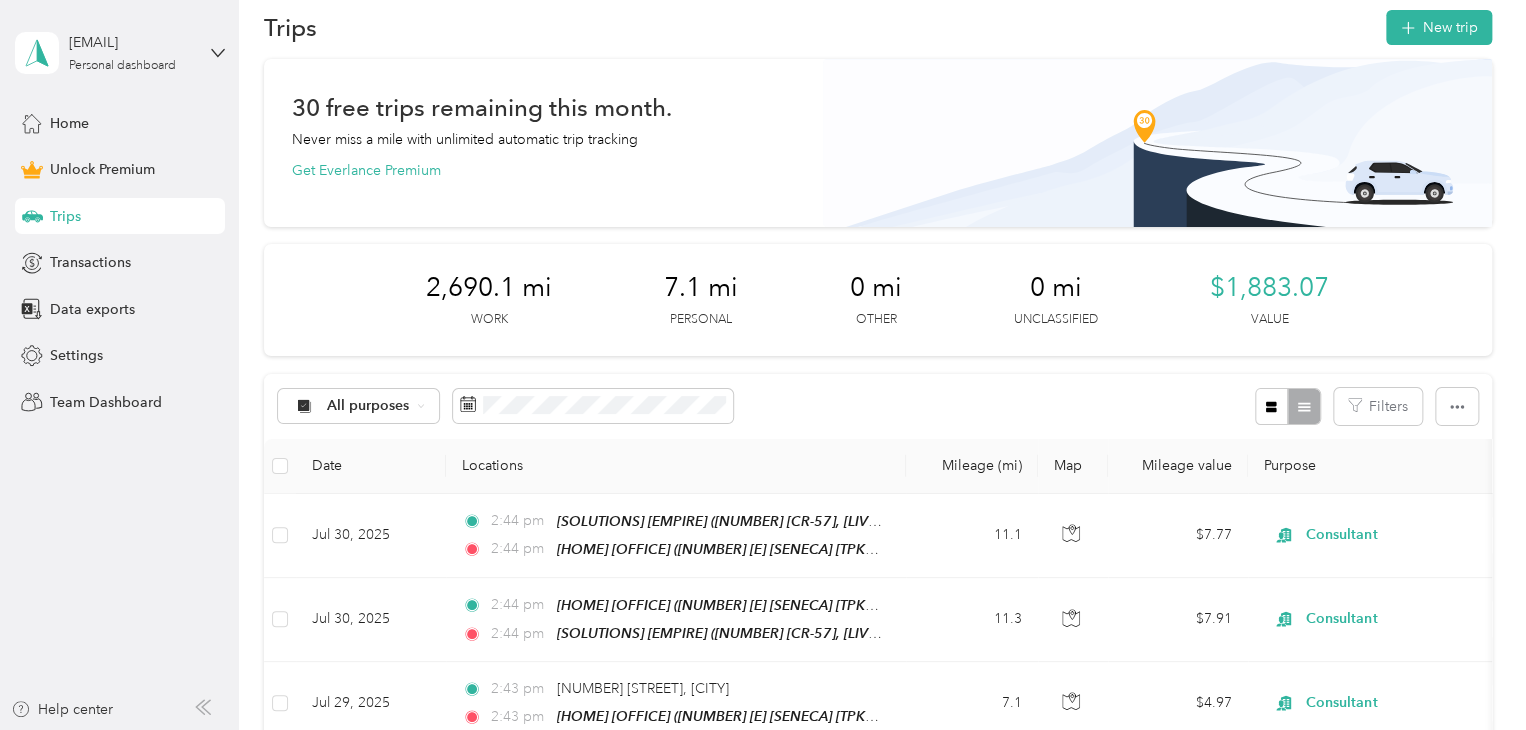 scroll, scrollTop: 0, scrollLeft: 0, axis: both 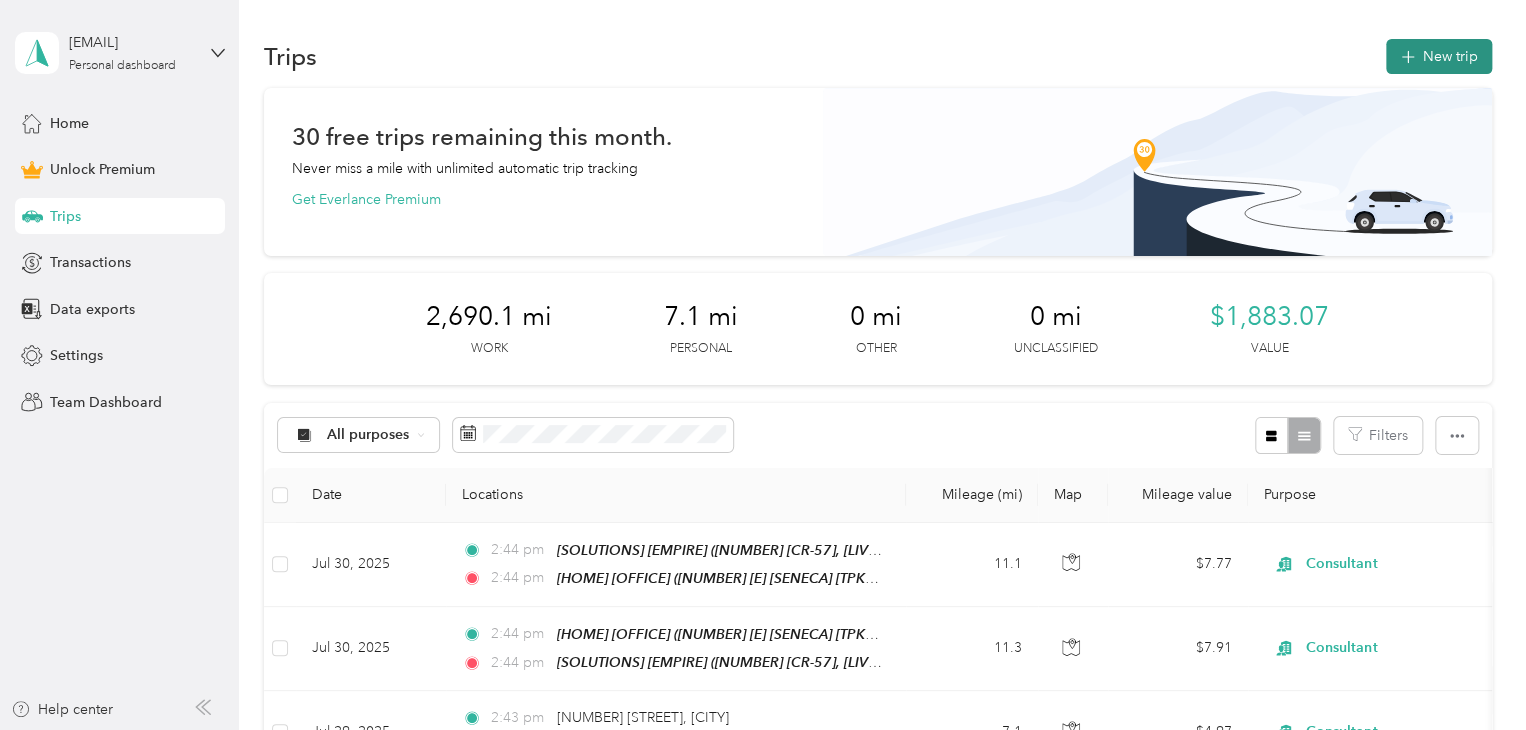 click on "New trip" at bounding box center [1439, 56] 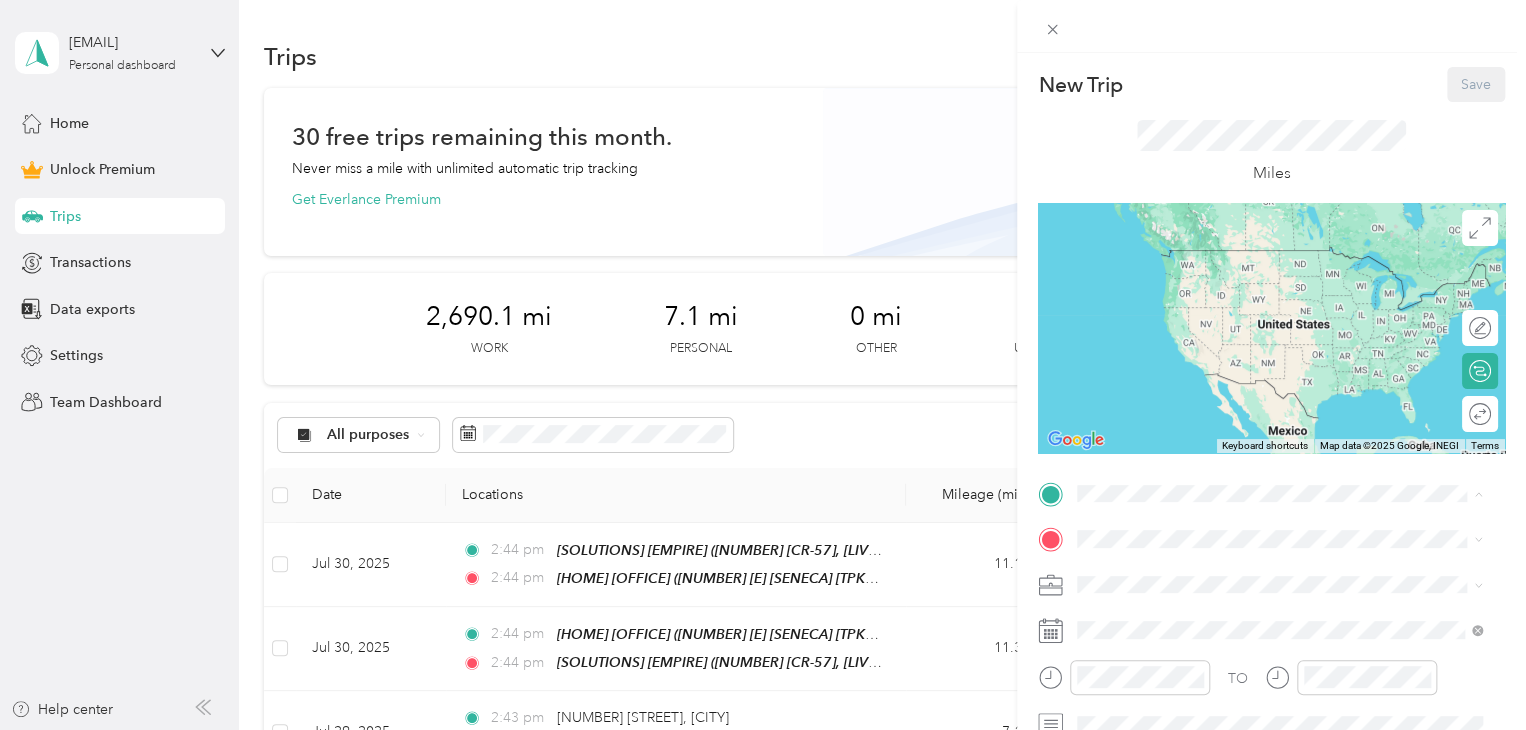 click on "[HOME] [OFFICE] ([NUMBER] [E] [SENECA] [TPKE], [SYRACUSE], [NY], [UNITED] [STATES] , [SYRACUSE], [NY])" at bounding box center (1295, 595) 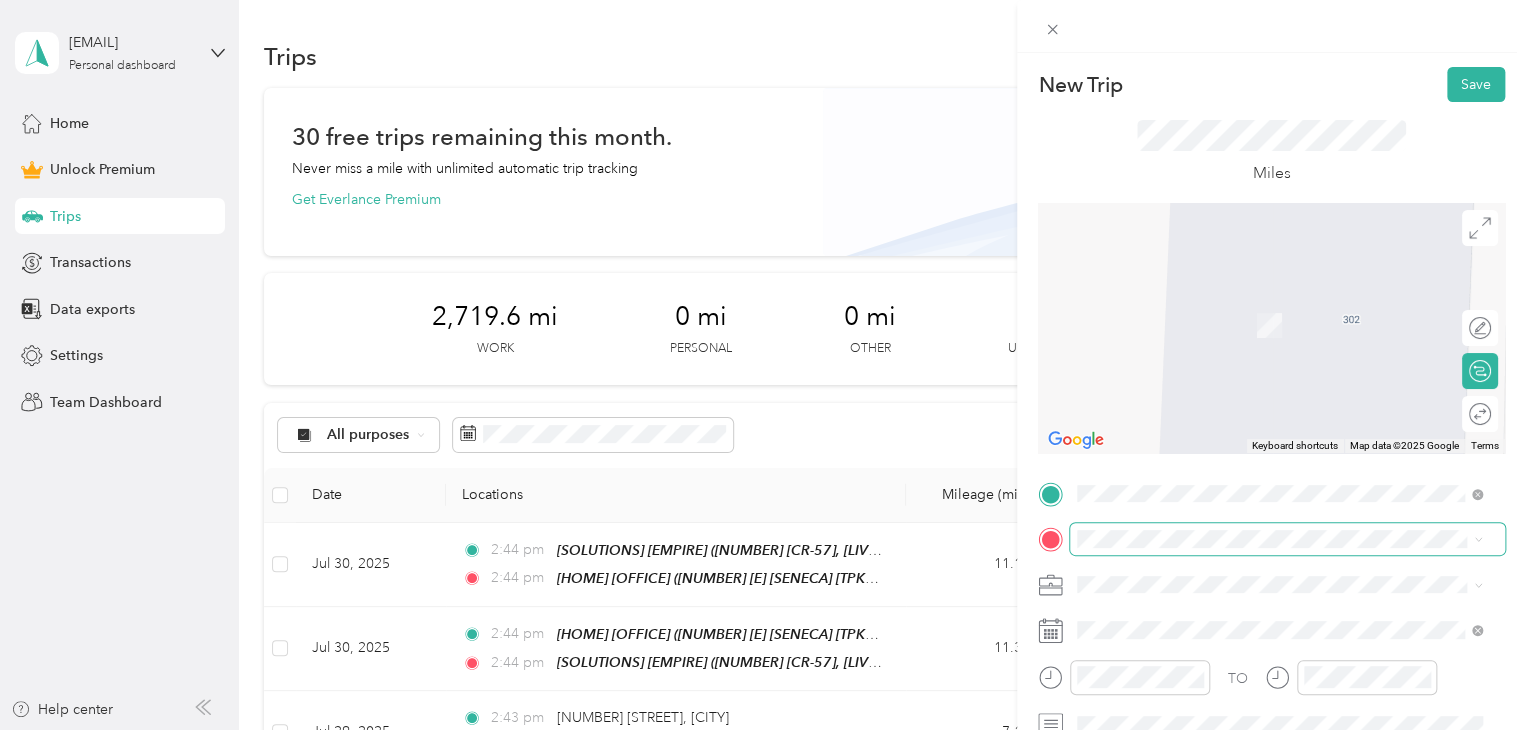 click at bounding box center (1287, 539) 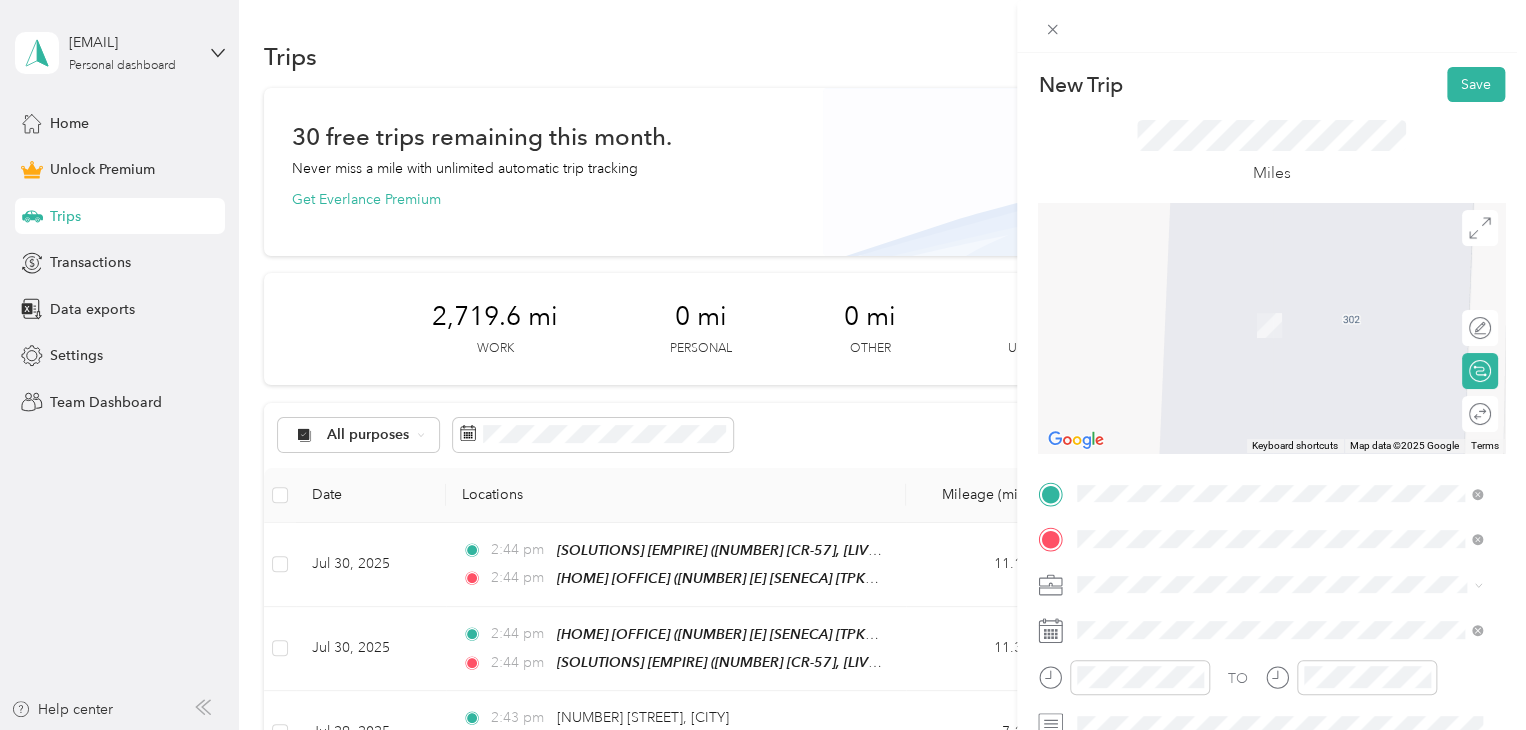 click on "[NUMBER] [STREET]
[CITY], [STATE] [POSTAL_CODE], [COUNTRY]" at bounding box center [1259, 304] 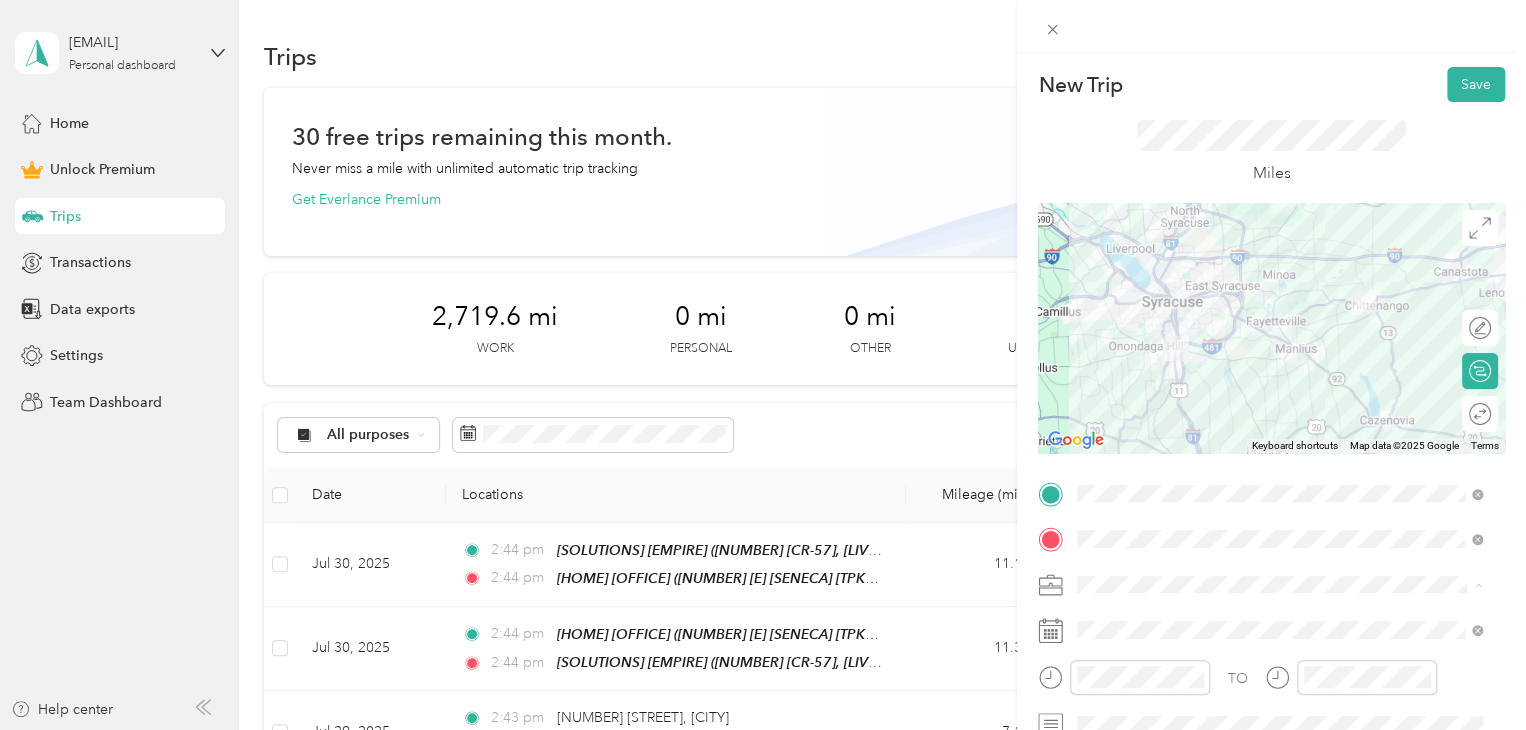 click on "Consultant" at bounding box center (1279, 374) 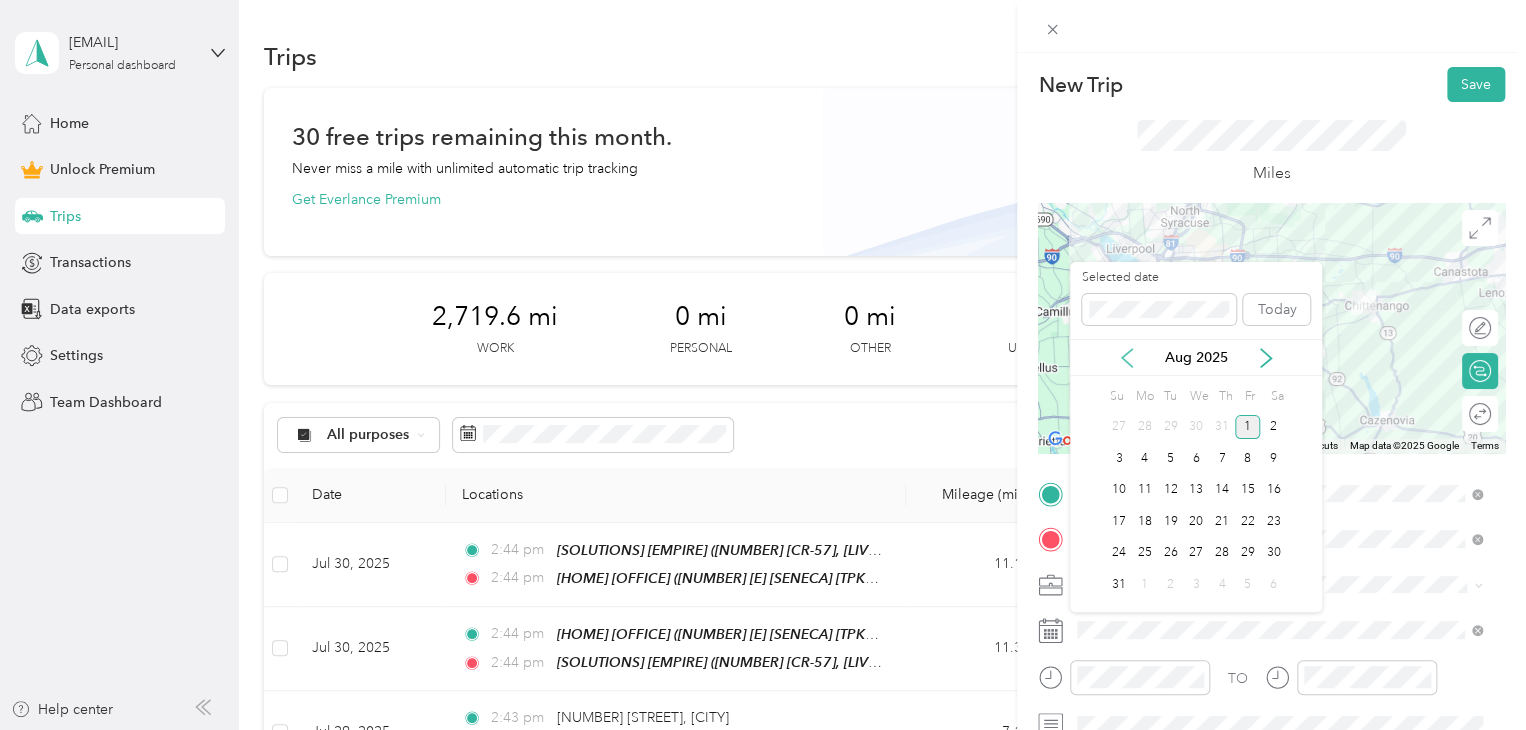 click 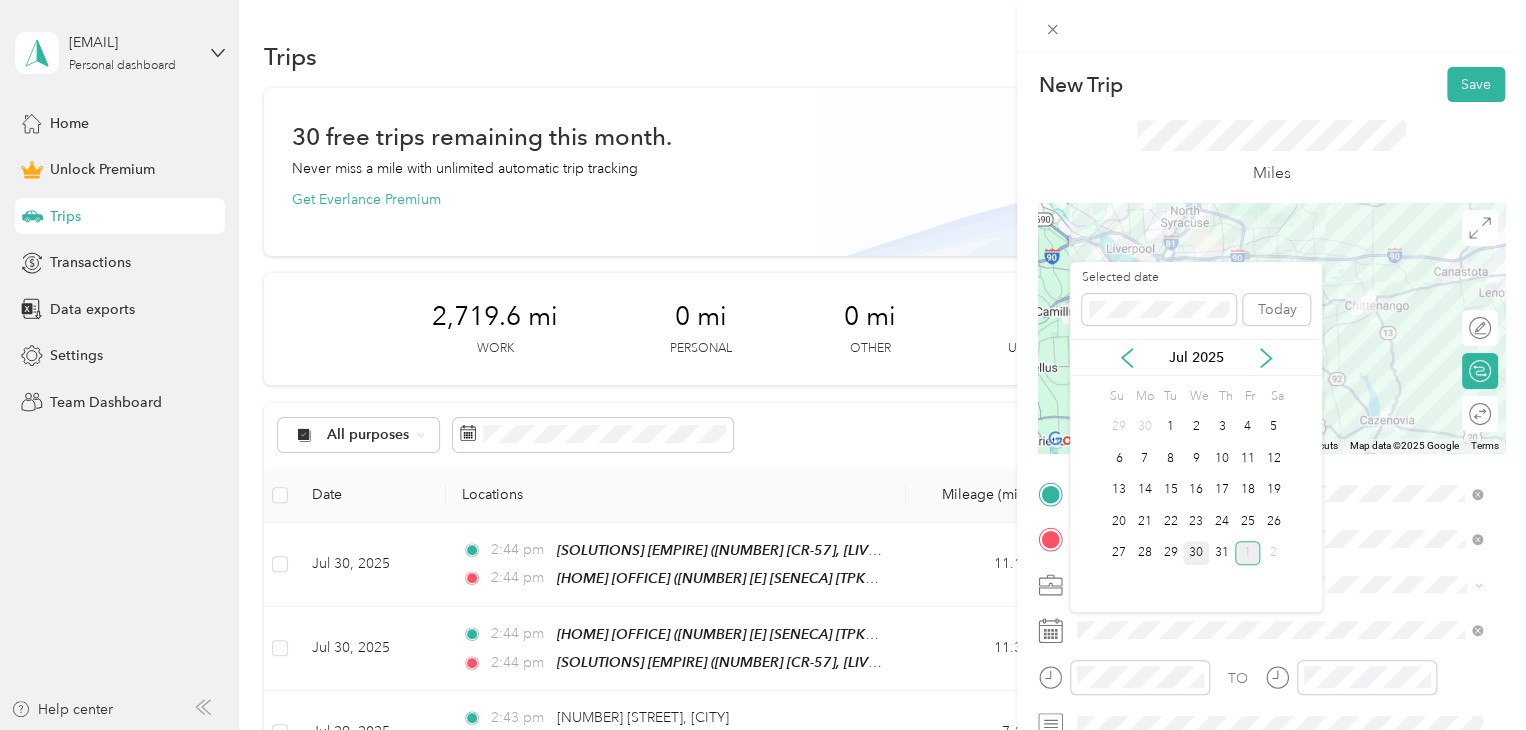 click on "30" at bounding box center (1196, 553) 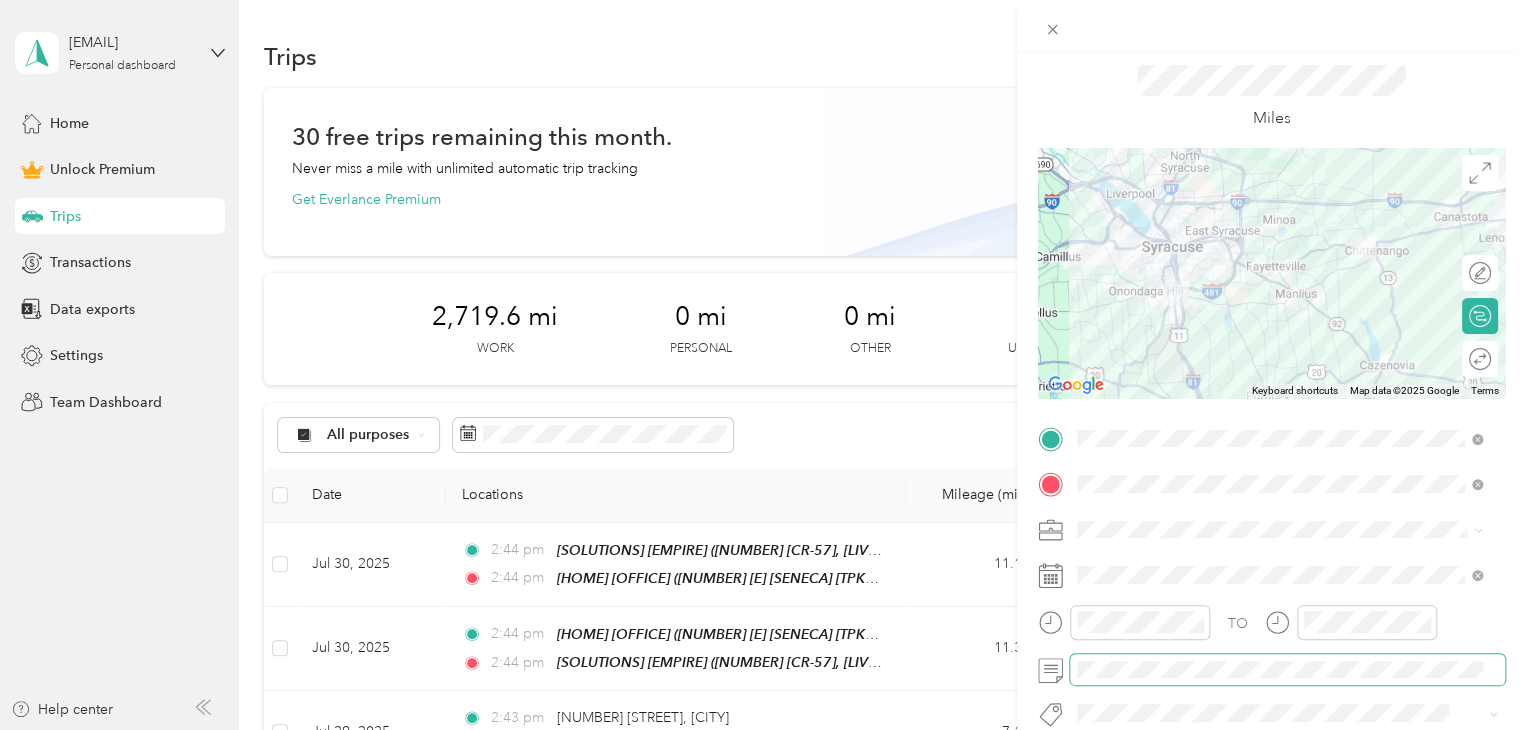 scroll, scrollTop: 100, scrollLeft: 0, axis: vertical 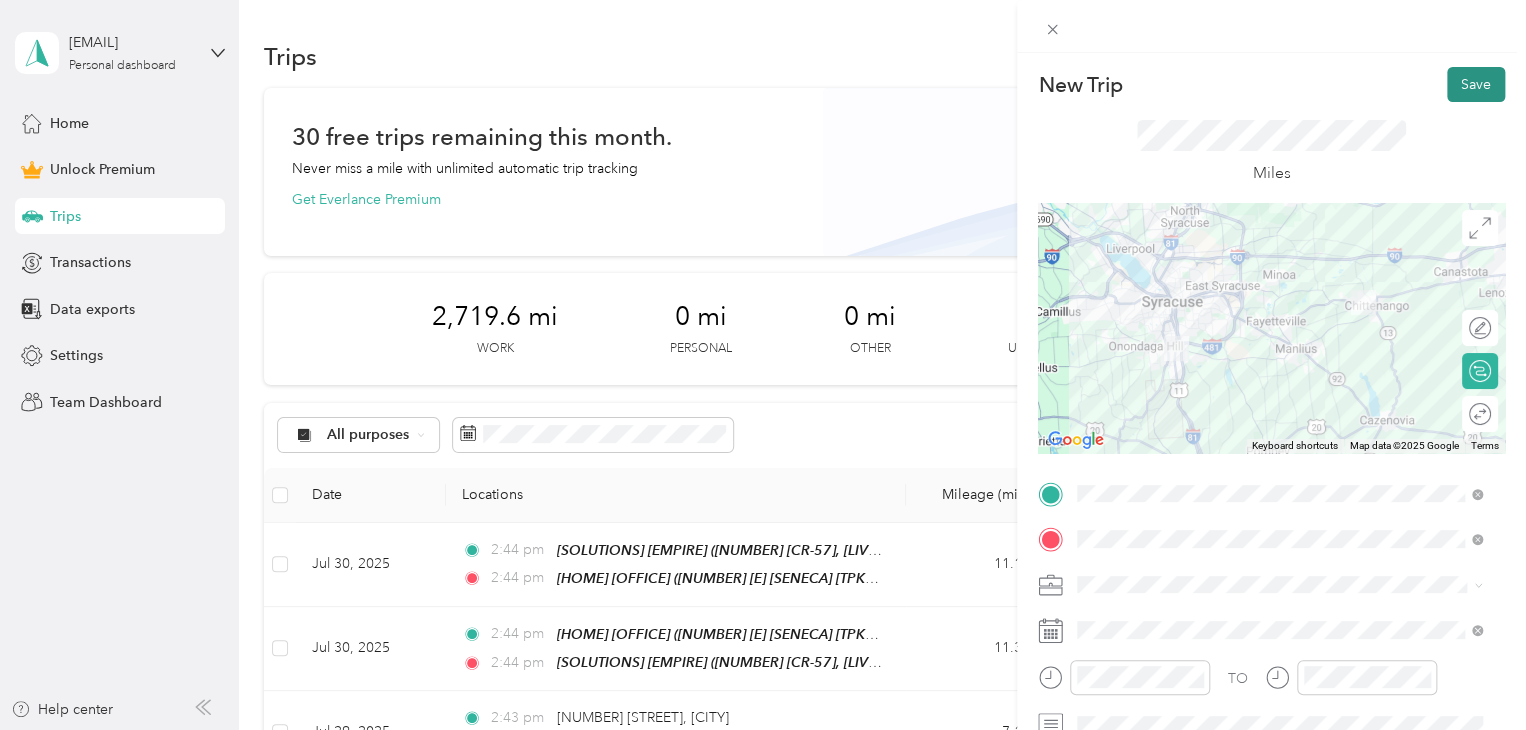 click on "Save" at bounding box center [1476, 84] 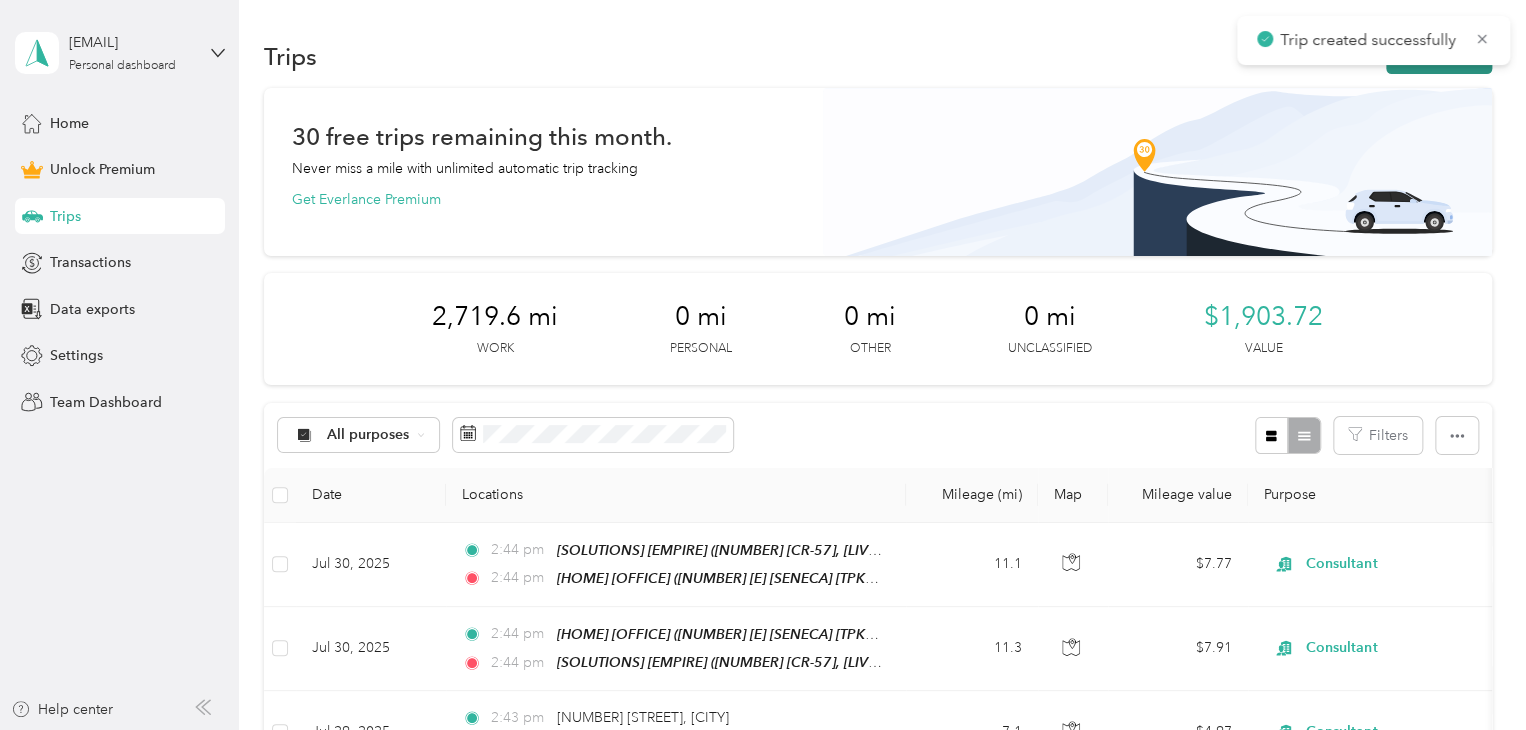click on "New trip" at bounding box center (1439, 56) 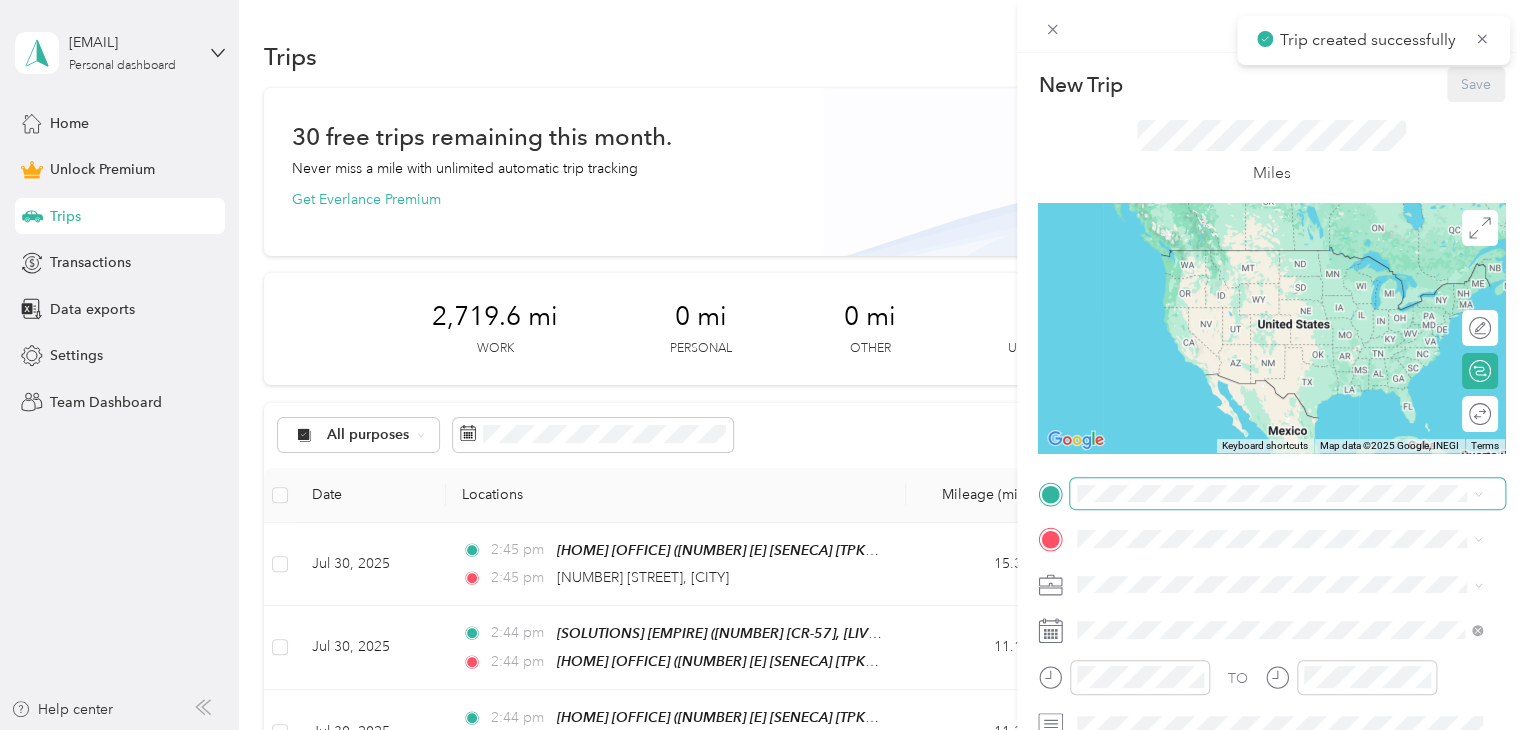 click at bounding box center (1287, 494) 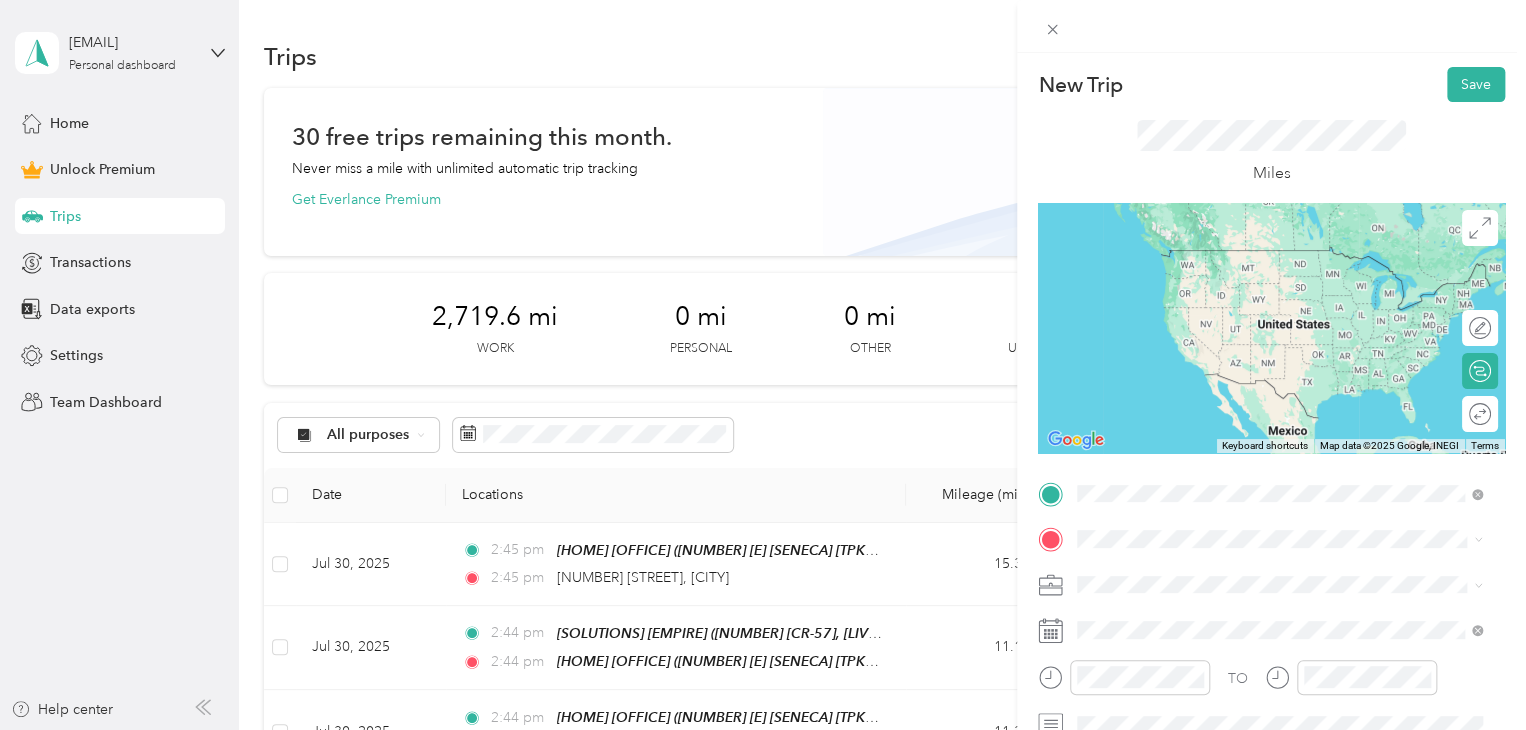 click on "[NUMBER] [STREET]
[CITY], [STATE] [POSTAL_CODE], [COUNTRY]" at bounding box center [1259, 258] 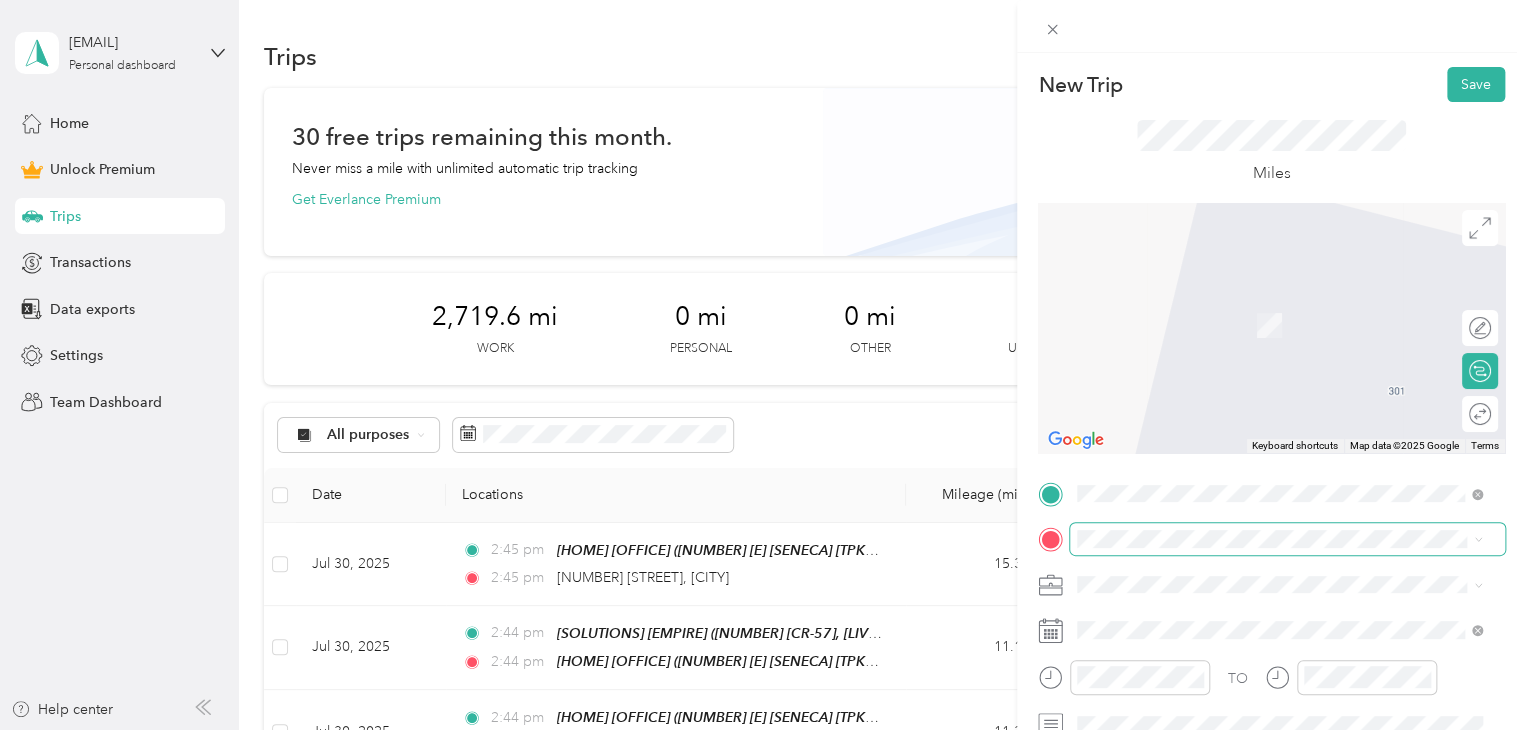 click on "TO Add photo" at bounding box center [1271, 697] 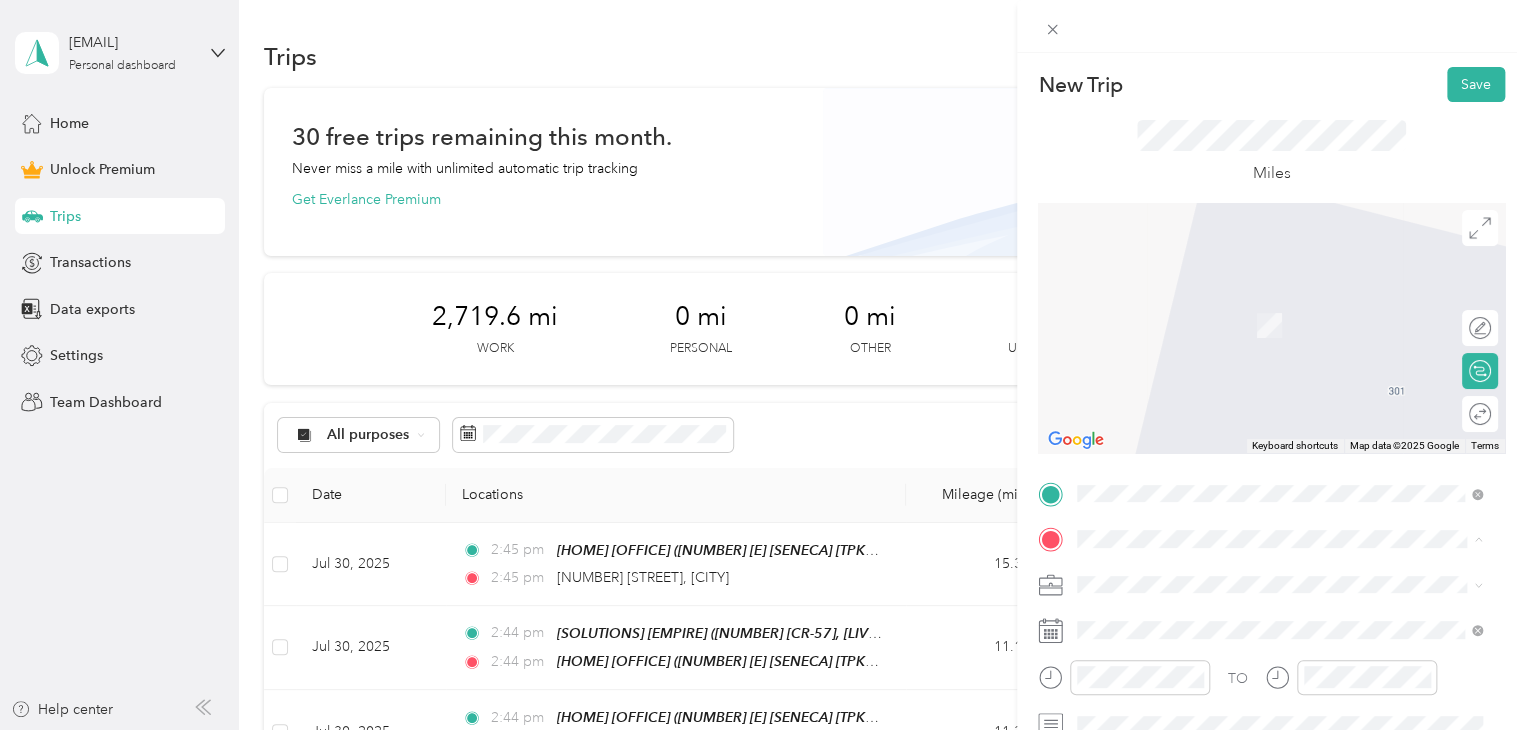 click on "[NUMBER] [STREET], [CITY], [STATE], [COUNTRY] , [POSTAL_CODE], [CITY], [STATE], [COUNTRY]" at bounding box center (1274, 406) 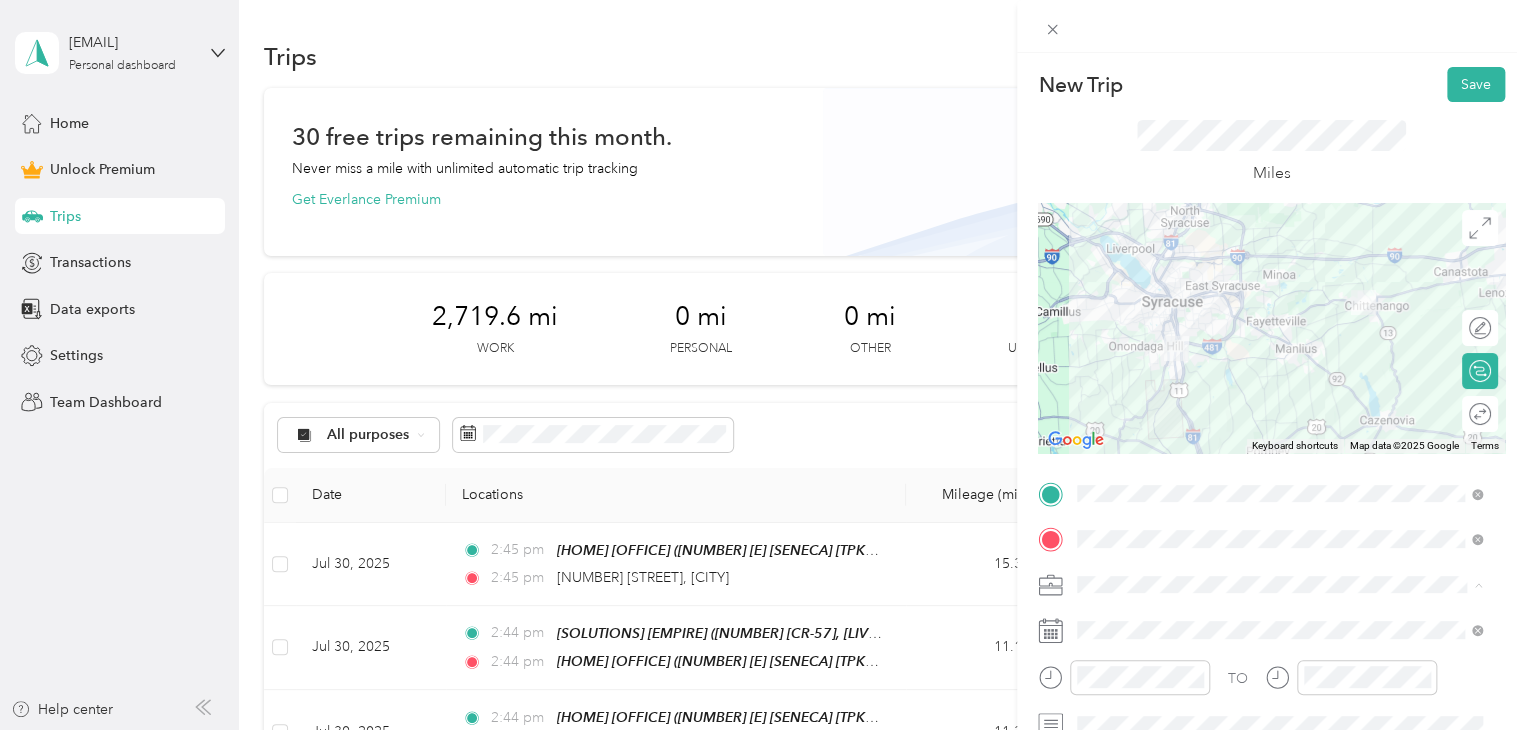 click on "Consultant" at bounding box center [1279, 374] 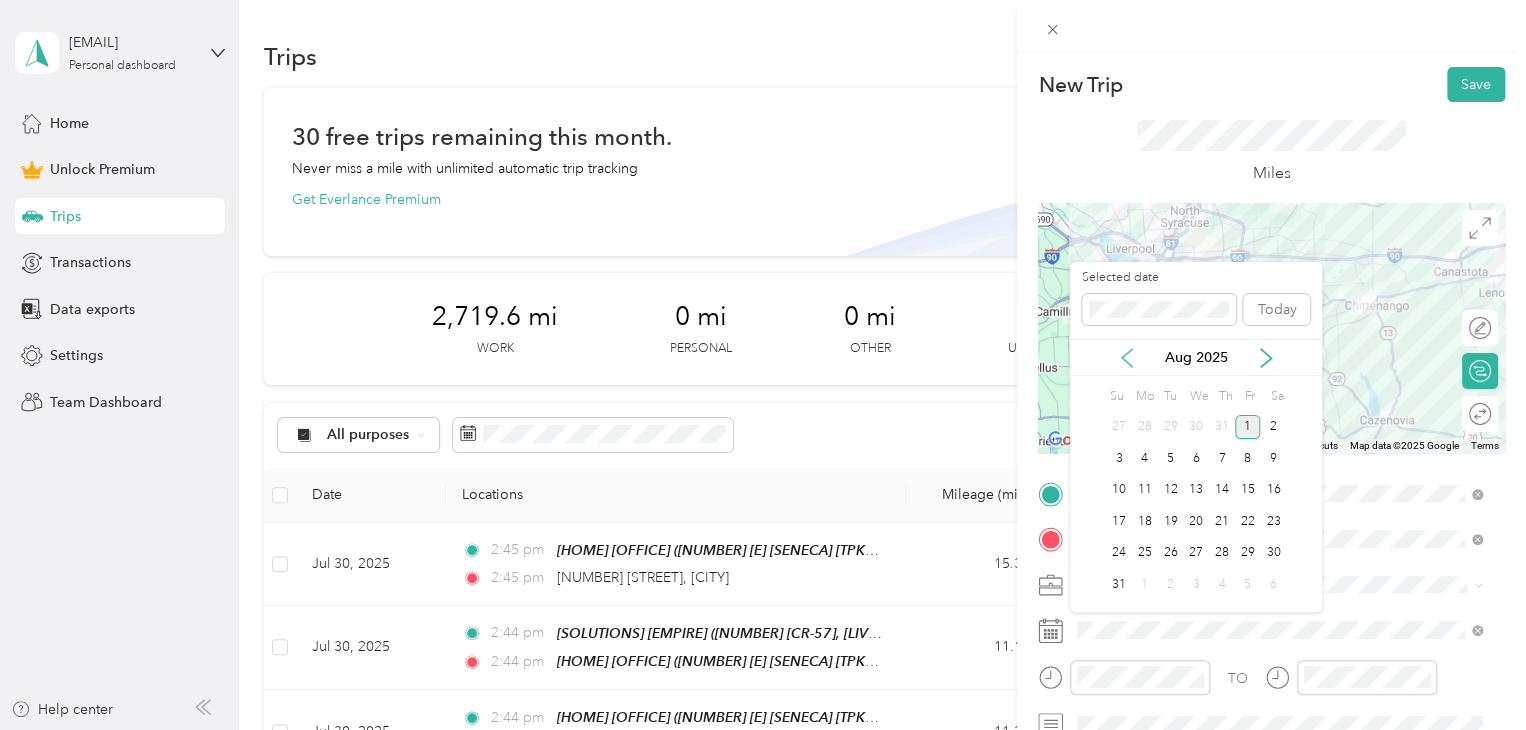 click 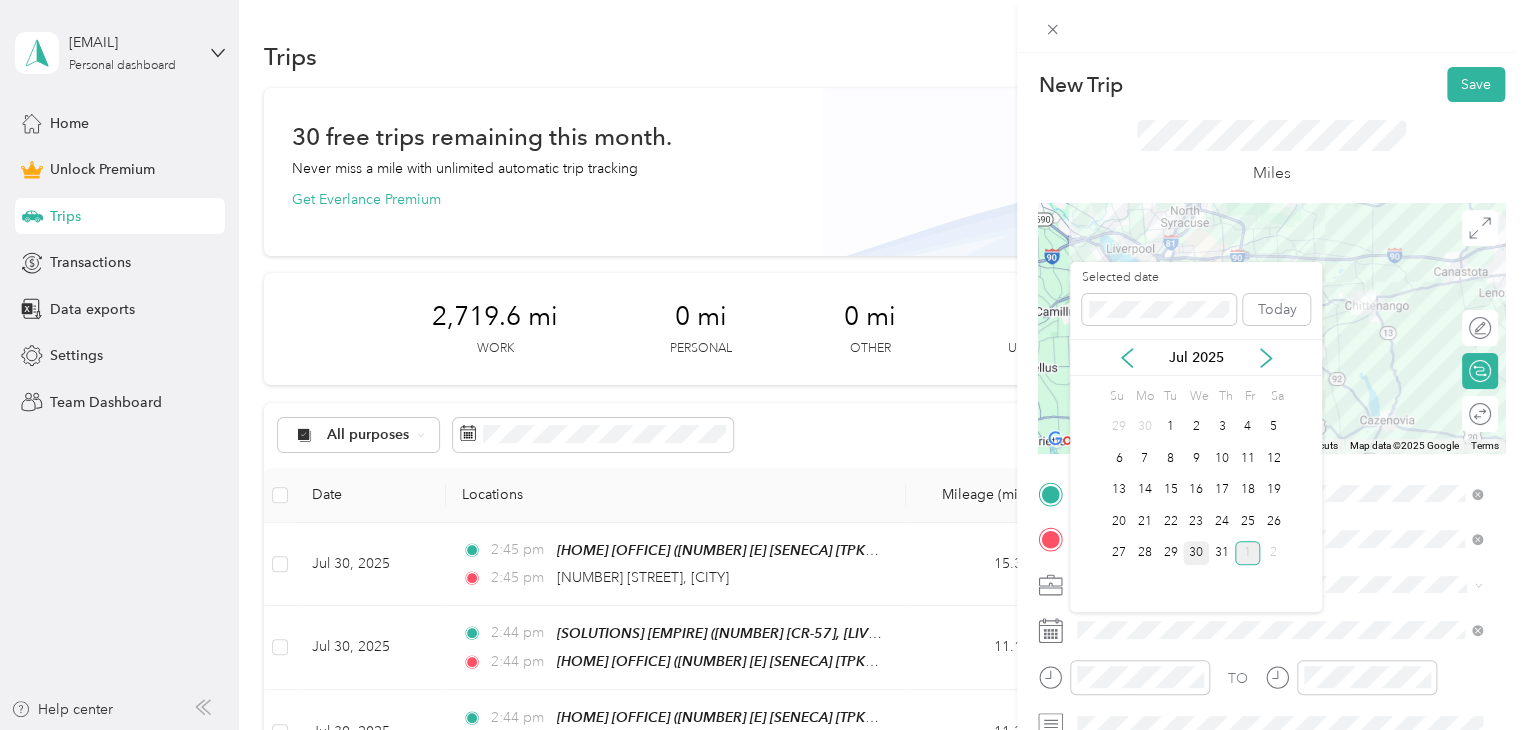 click on "30" at bounding box center [1196, 553] 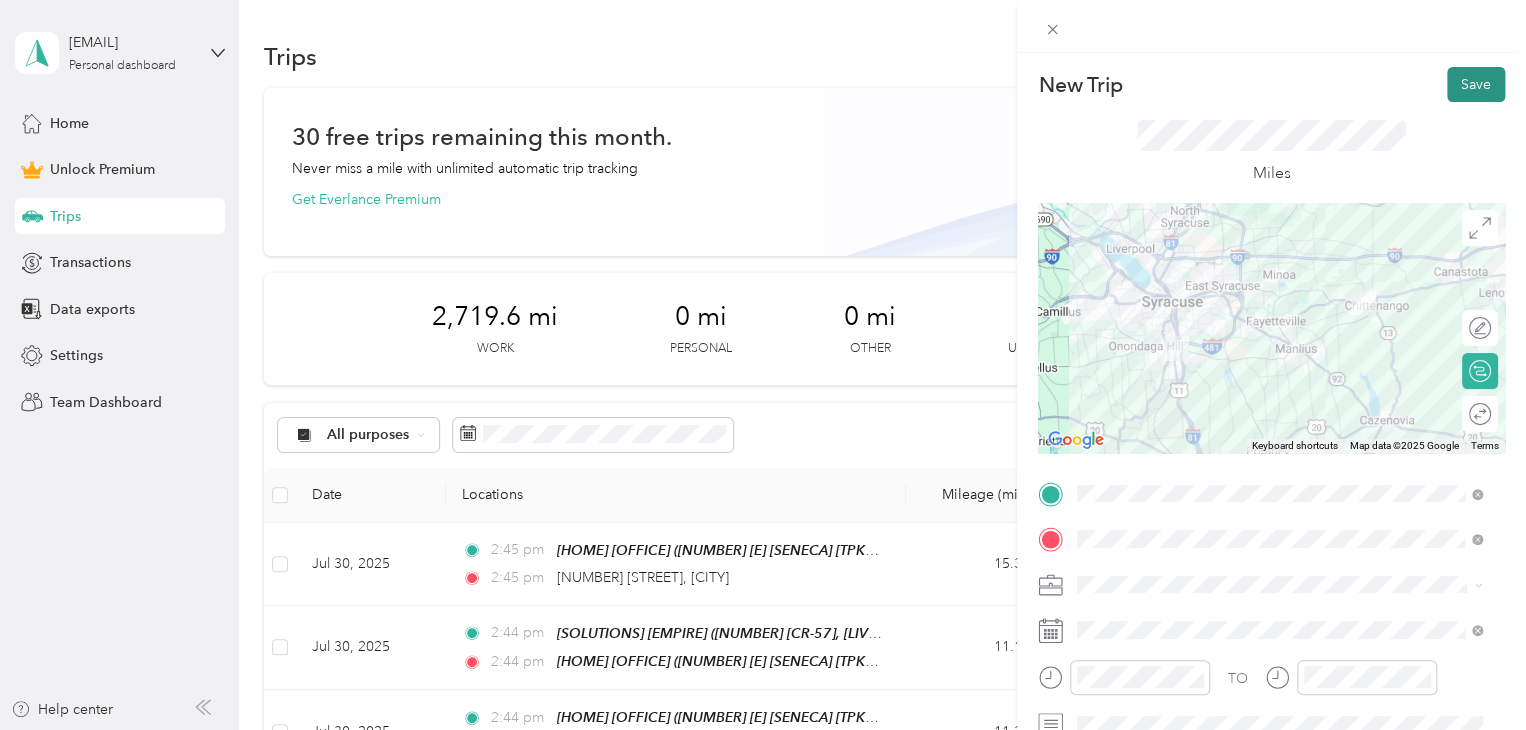 click on "Save" at bounding box center (1476, 84) 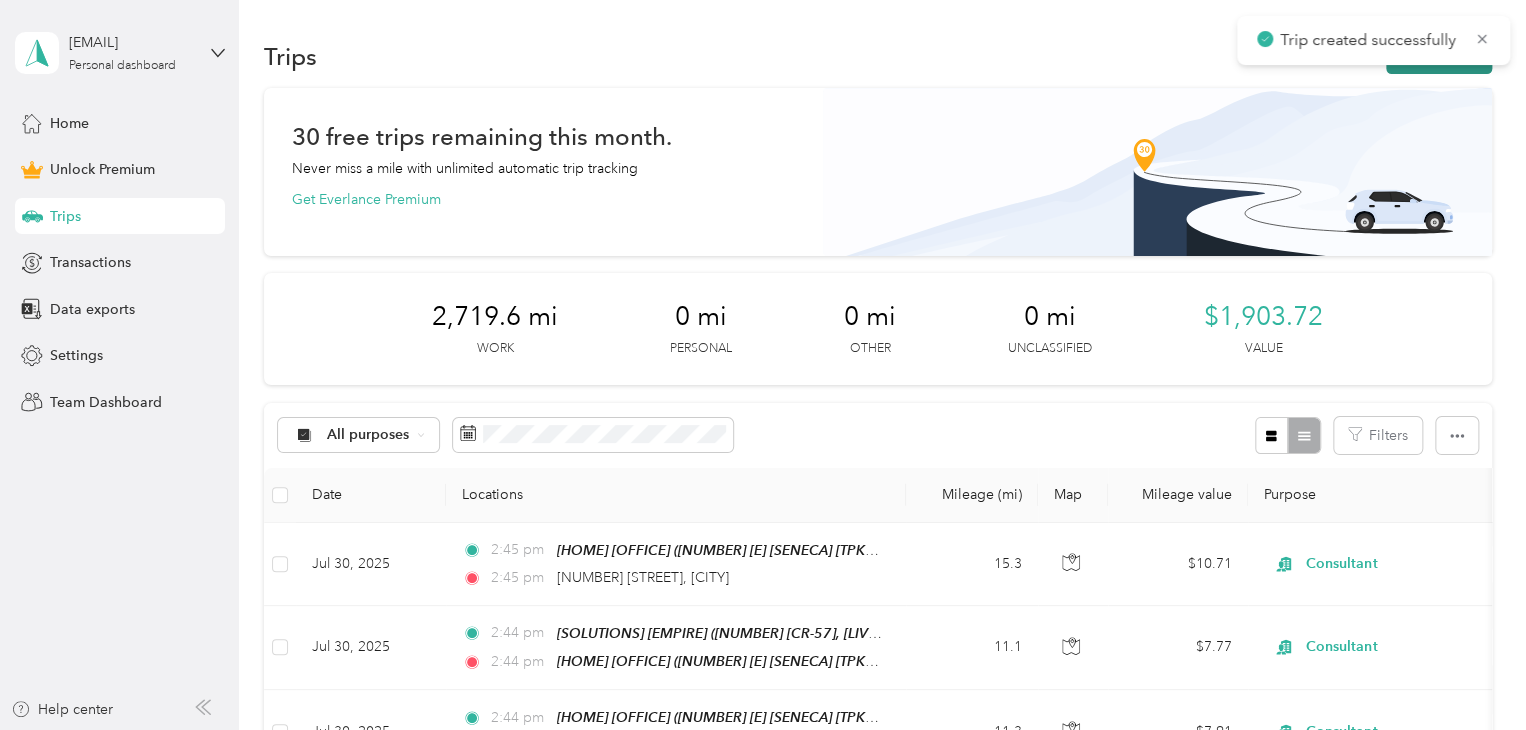 click on "New trip" at bounding box center [1439, 56] 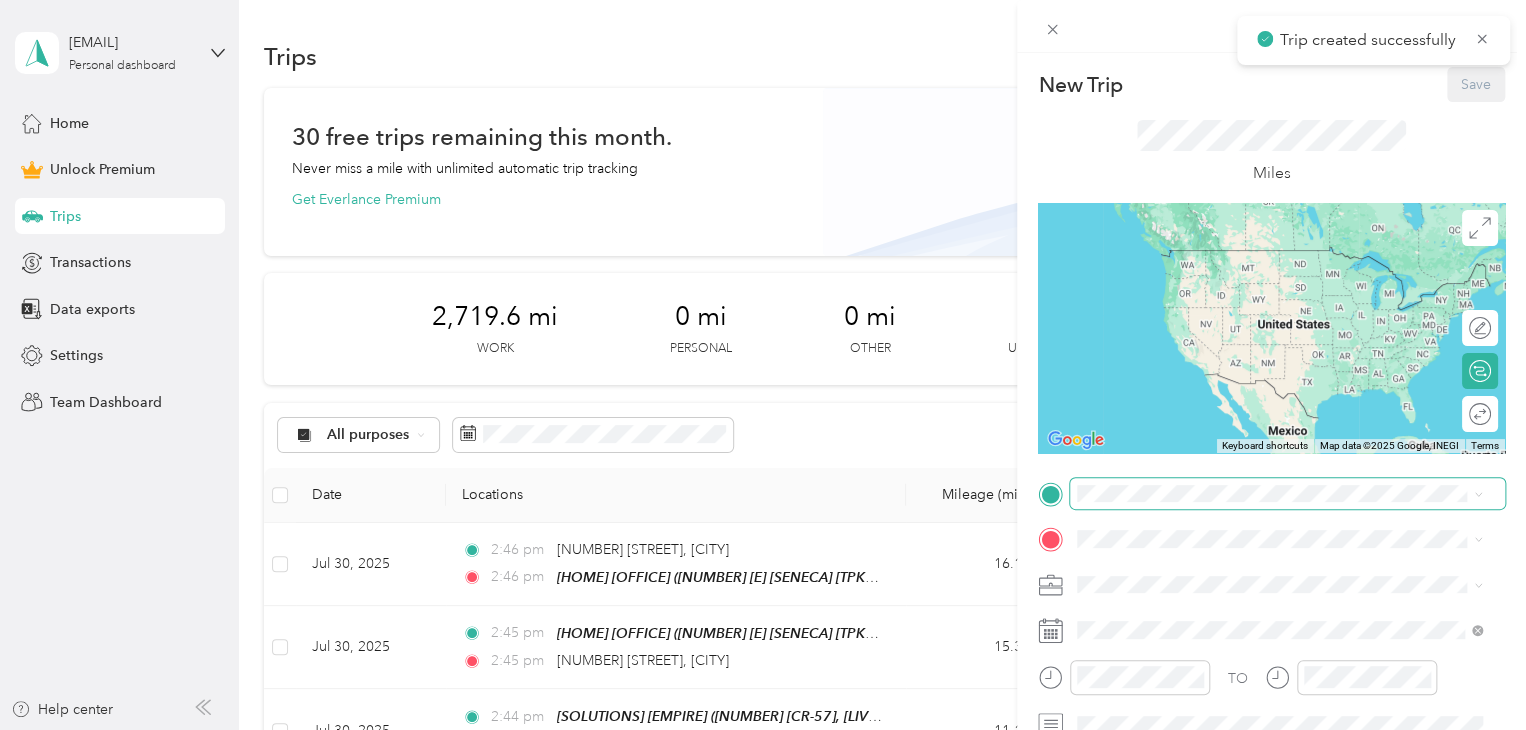 click at bounding box center (1287, 494) 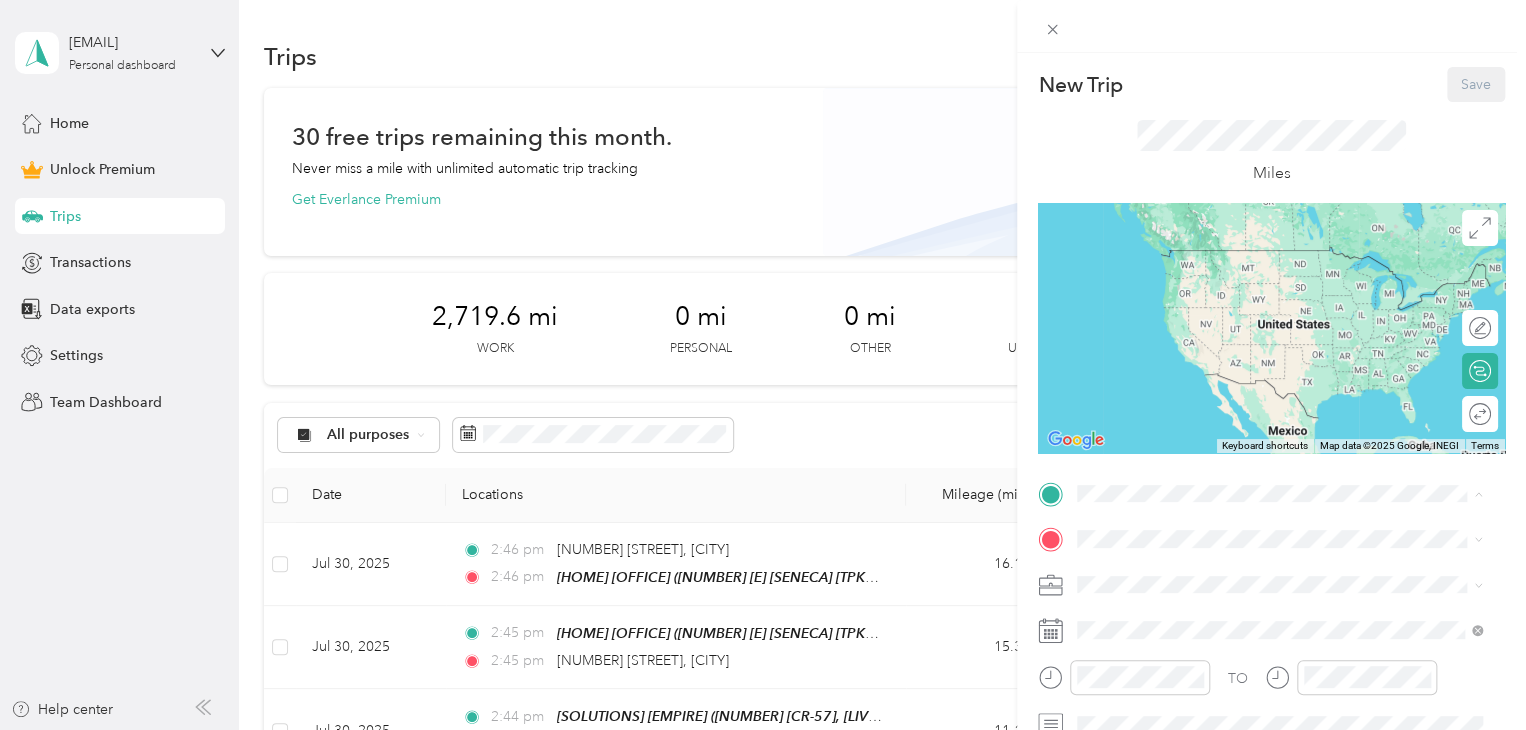 drag, startPoint x: 1239, startPoint y: 610, endPoint x: 1239, endPoint y: 597, distance: 13 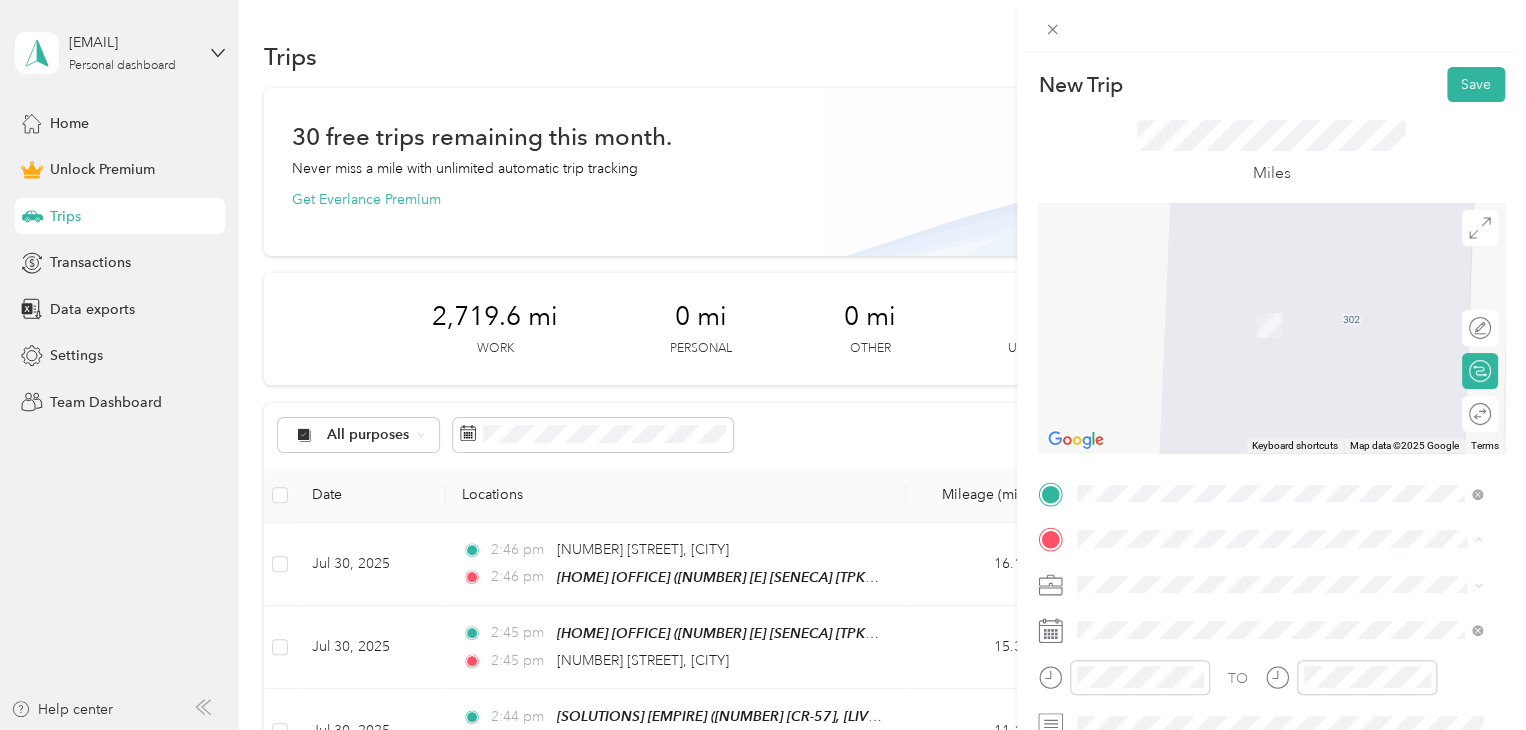 click on "[NUMBER] [STREET], [CITY], [STATE], [COUNTRY] , [POSTAL_CODE], [CITY], [STATE], [COUNTRY]" at bounding box center [1274, 490] 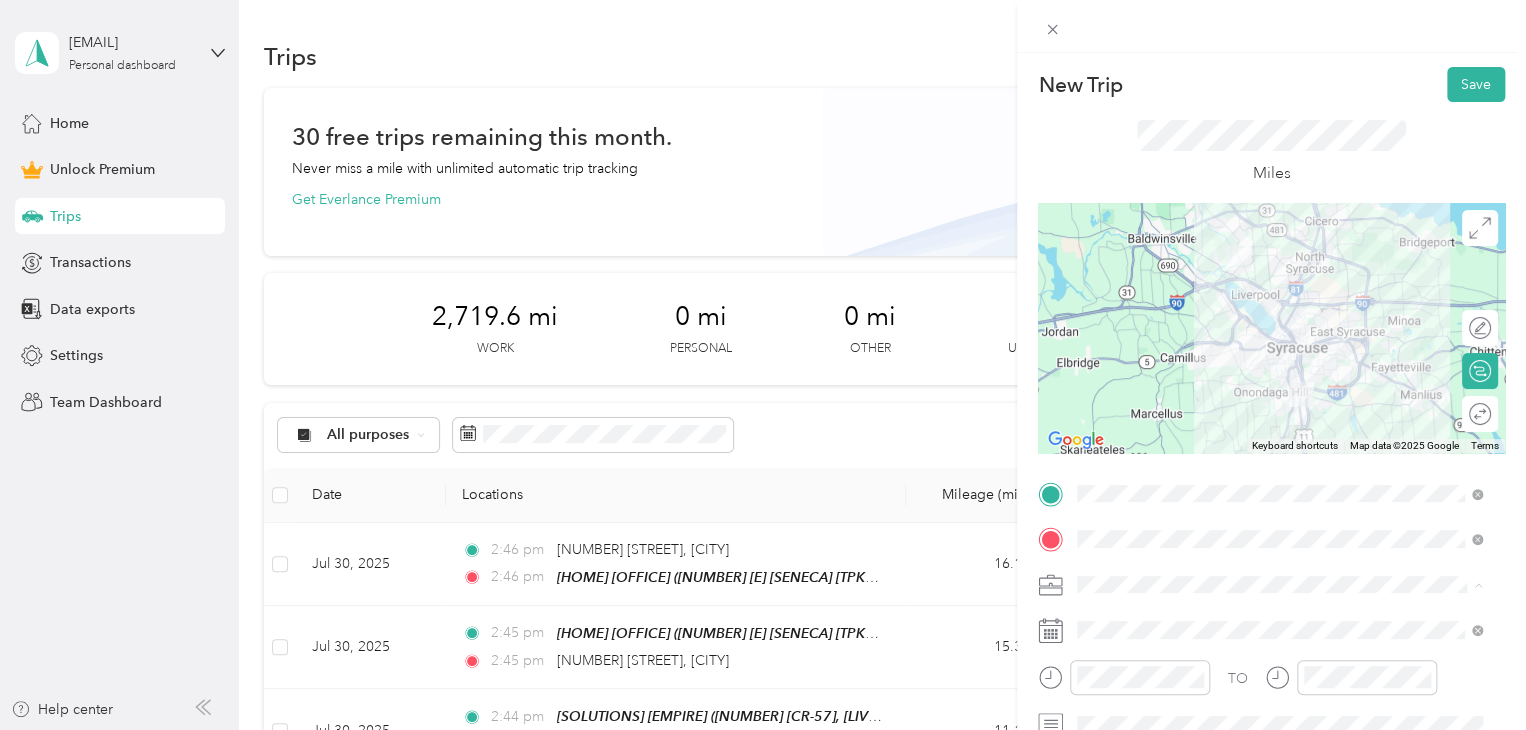 drag, startPoint x: 1186, startPoint y: 373, endPoint x: 1125, endPoint y: 487, distance: 129.29424 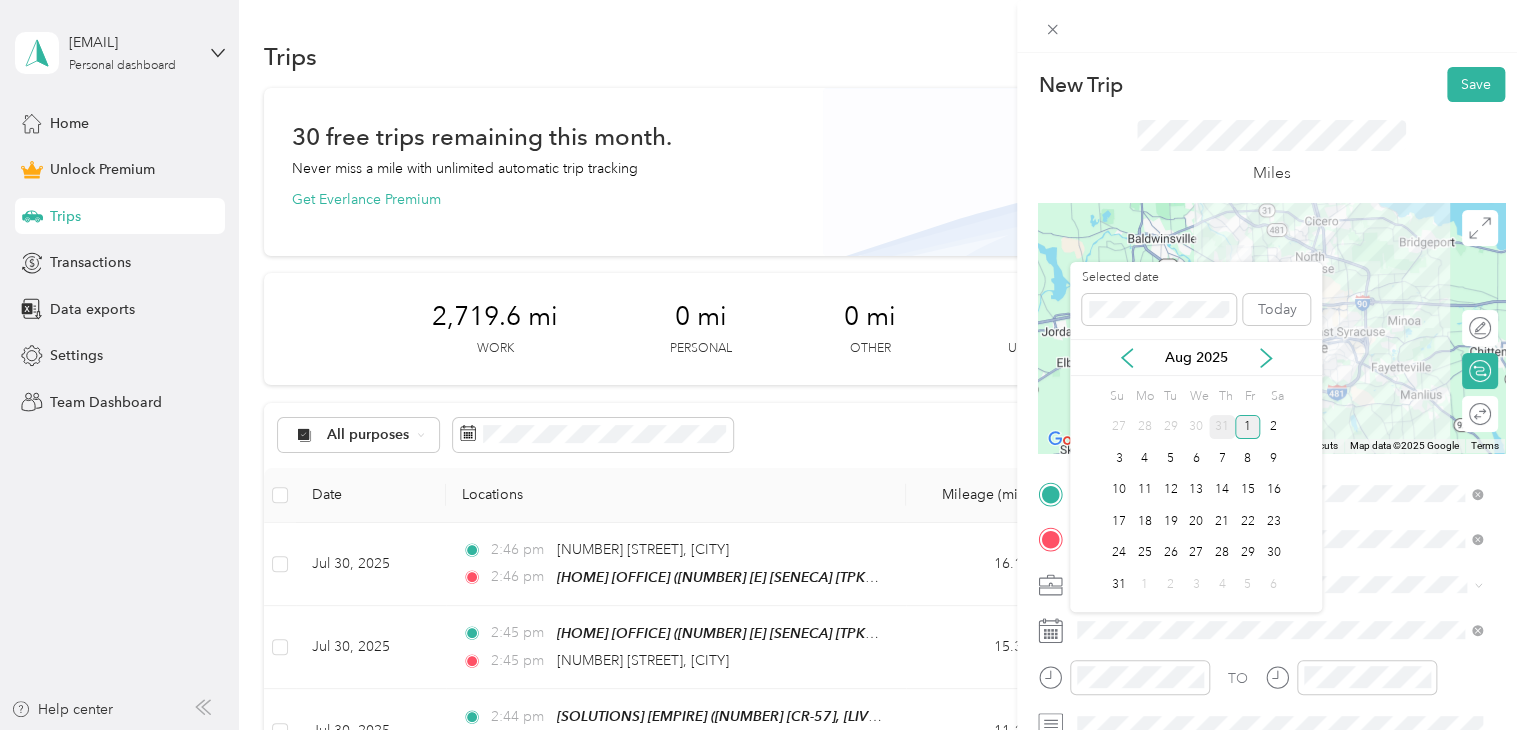 click on "31" at bounding box center (1222, 427) 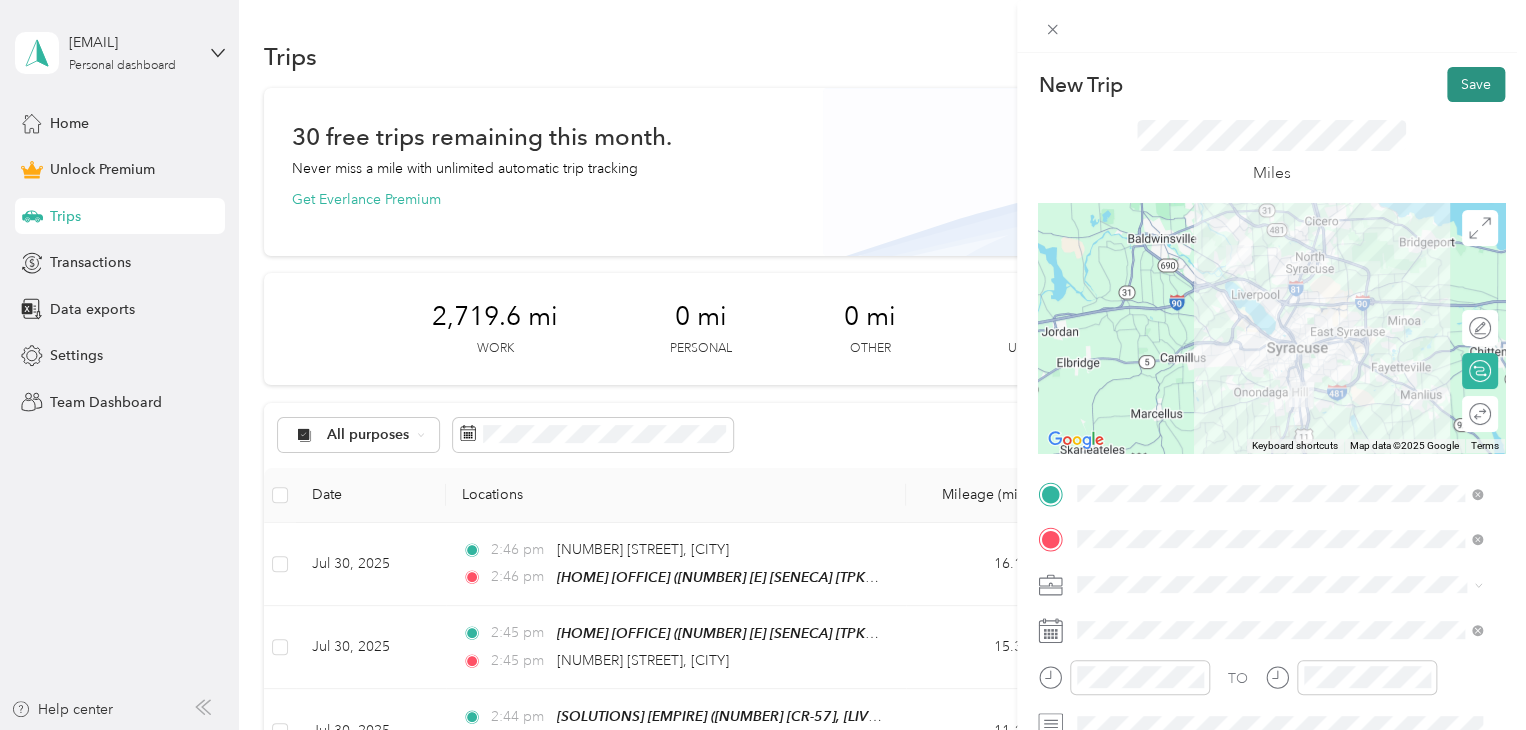 click on "Save" at bounding box center (1476, 84) 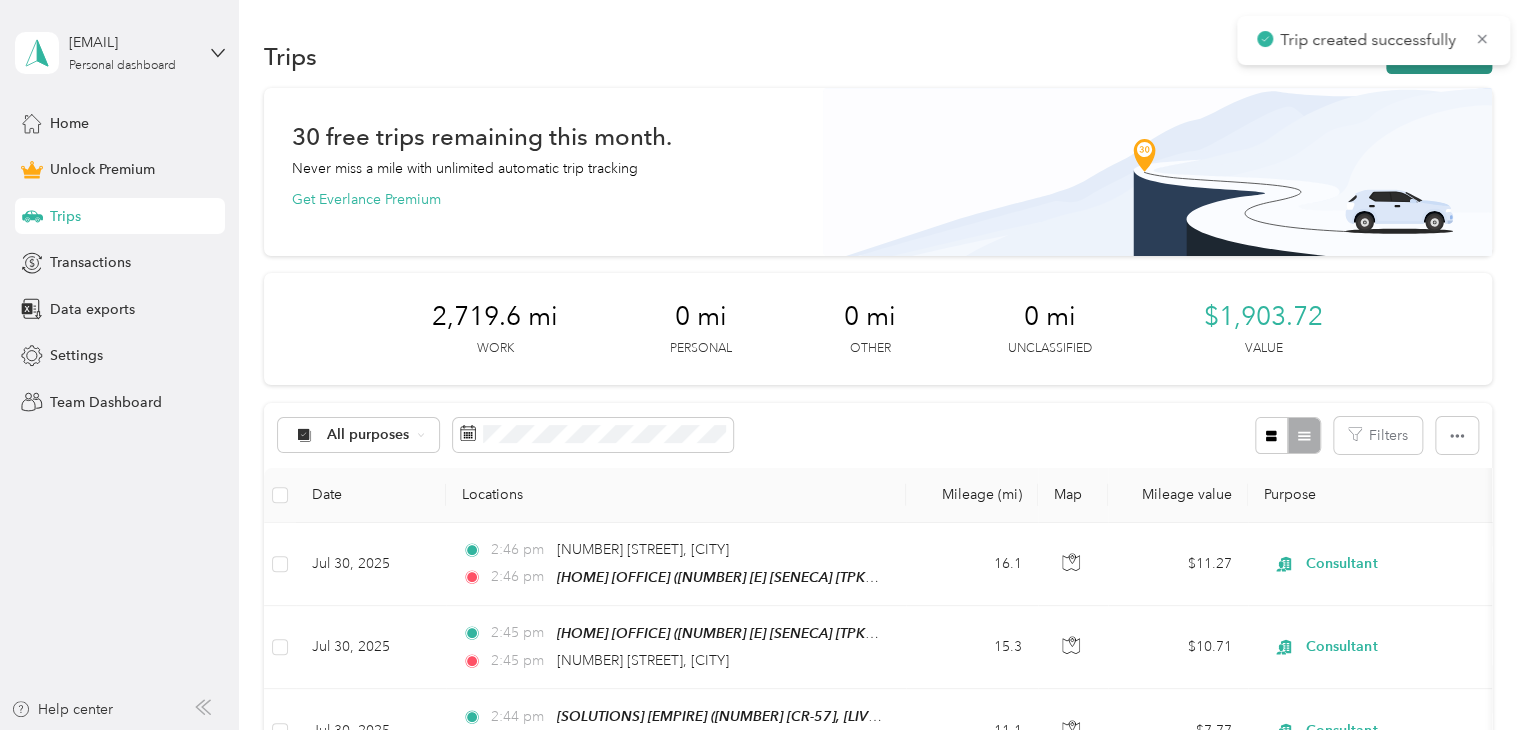 click on "New trip" at bounding box center [1439, 56] 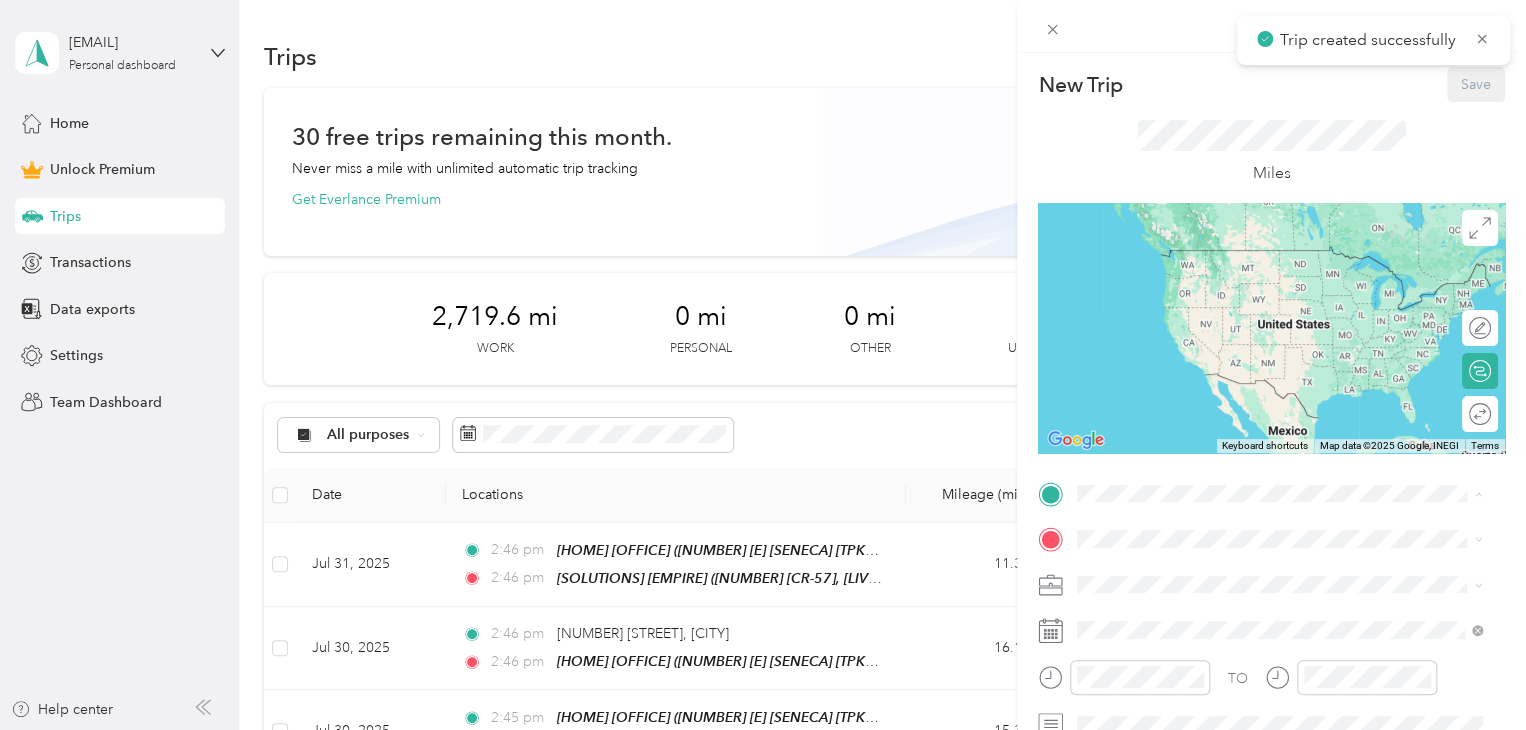click on "[SOLUTIONS] [EMPIRE]" at bounding box center (1193, 657) 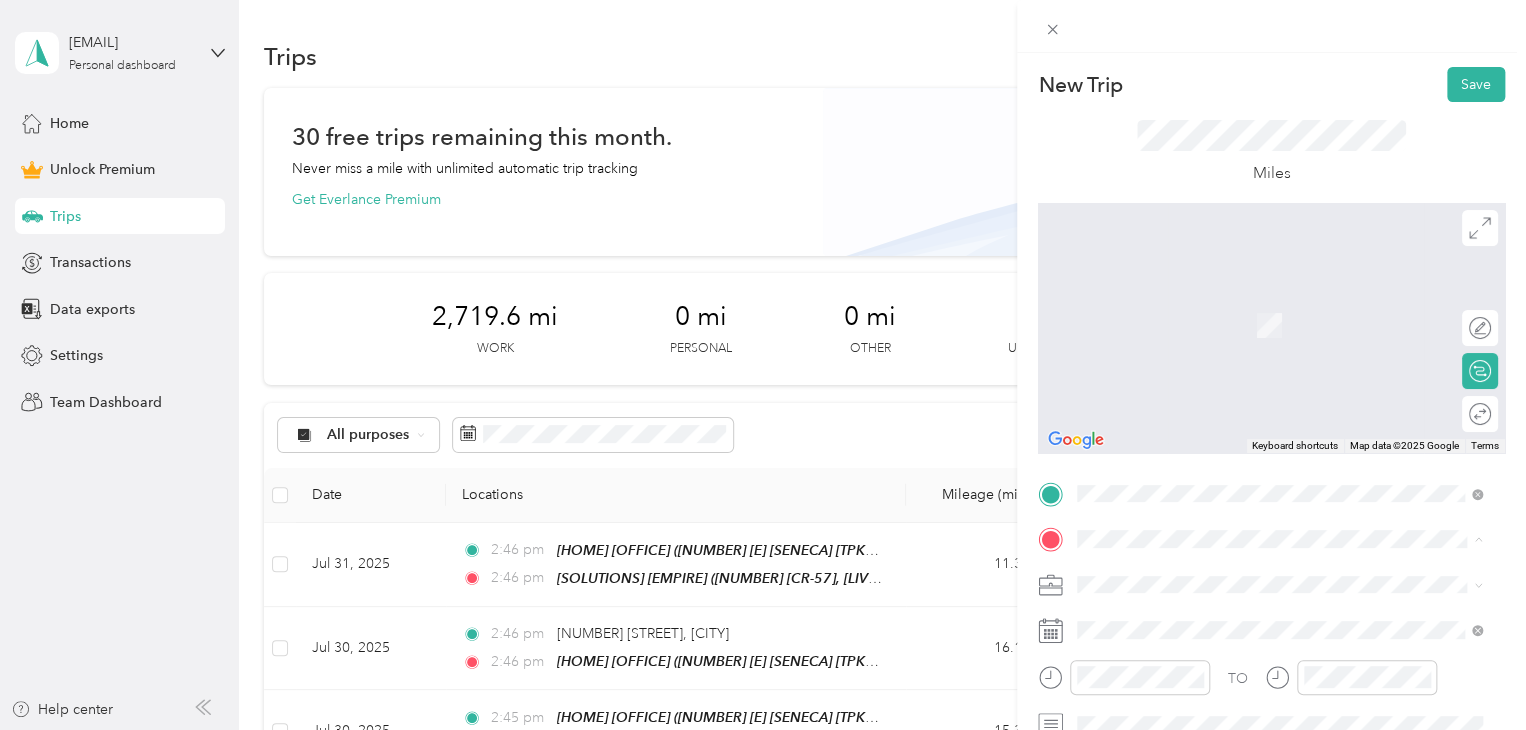 click on "[HOME] [OFFICE] ([NUMBER] [E] [SENECA] [TPKE], [SYRACUSE], [NY], [UNITED] [STATES] , [SYRACUSE], [NY])" at bounding box center [1279, 395] 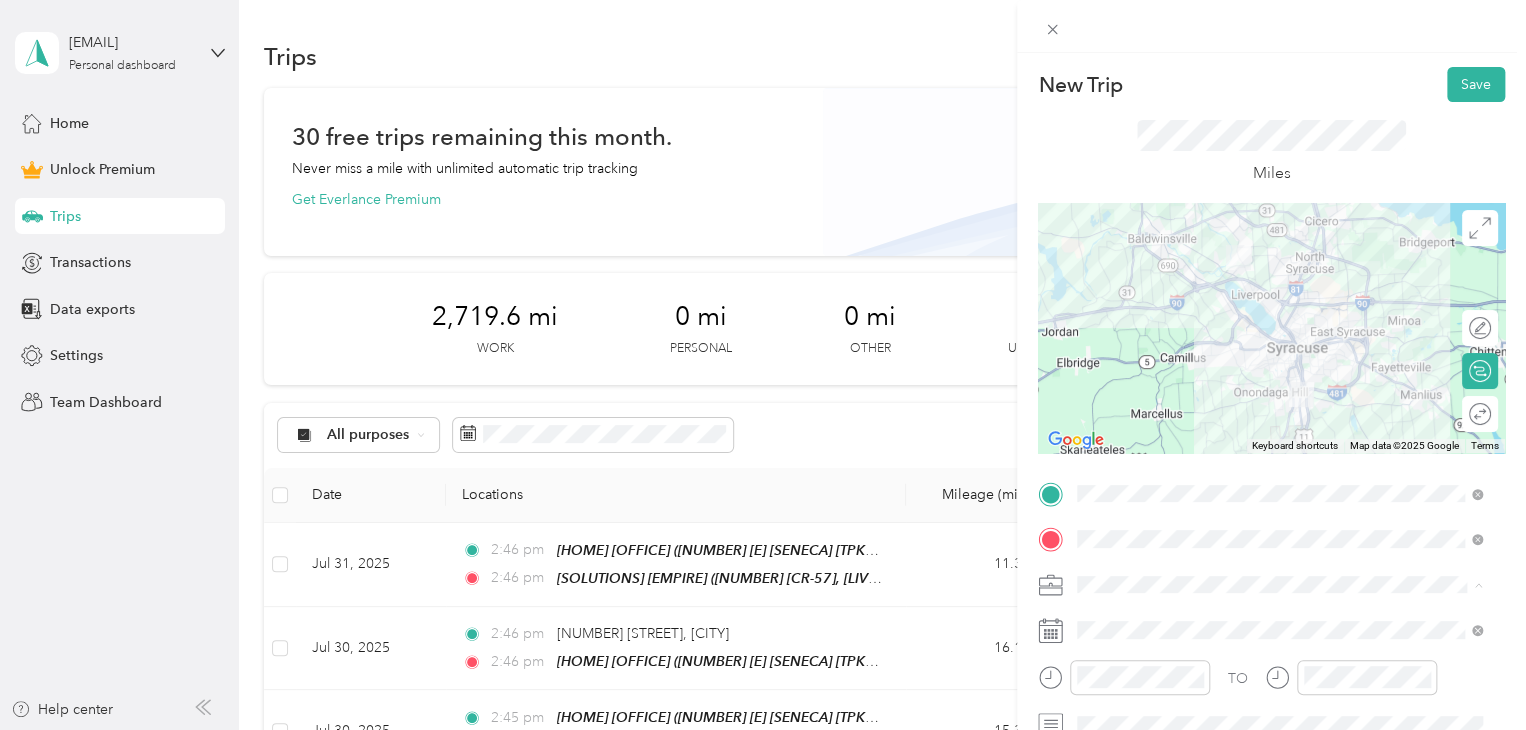 click on "Consultant" at bounding box center (1279, 374) 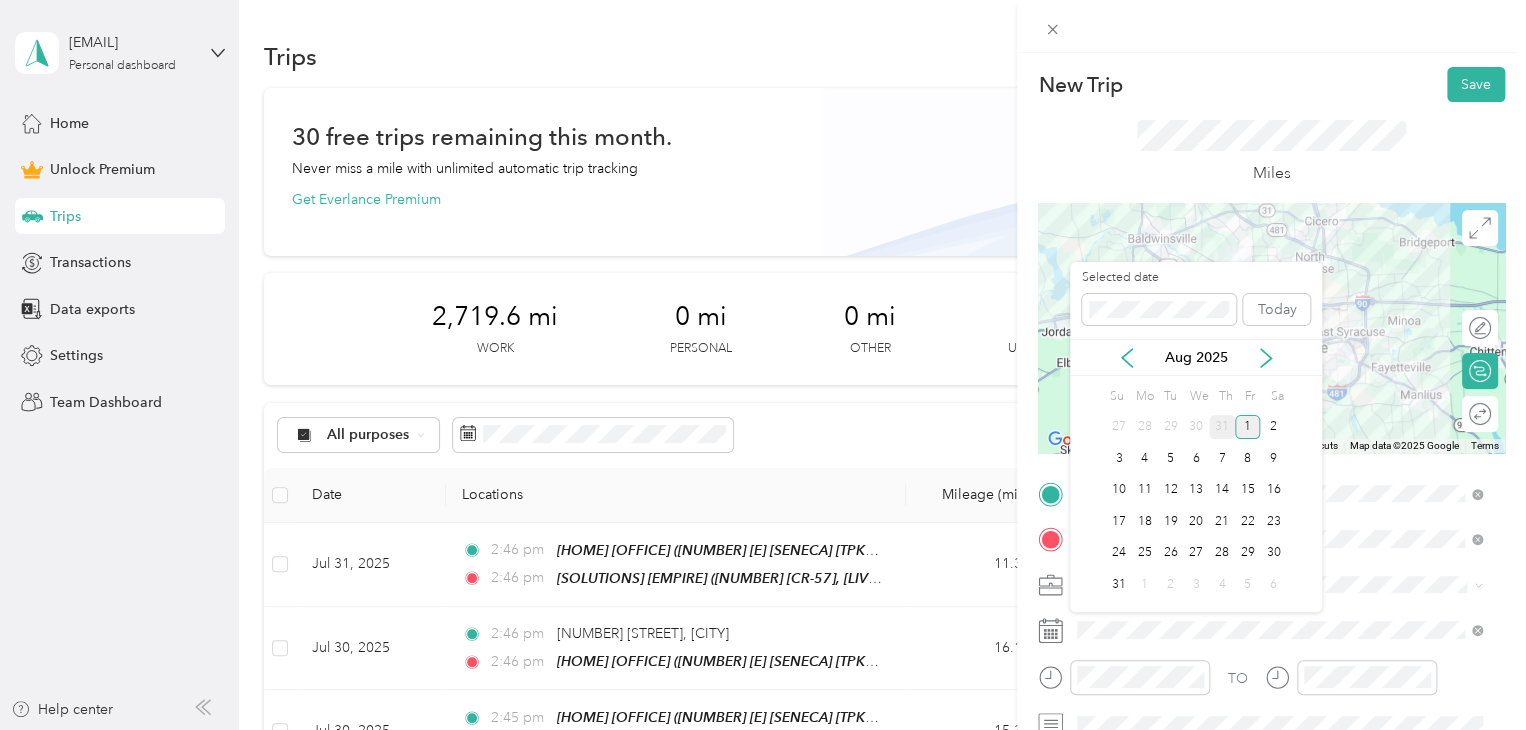 click on "31" at bounding box center [1222, 427] 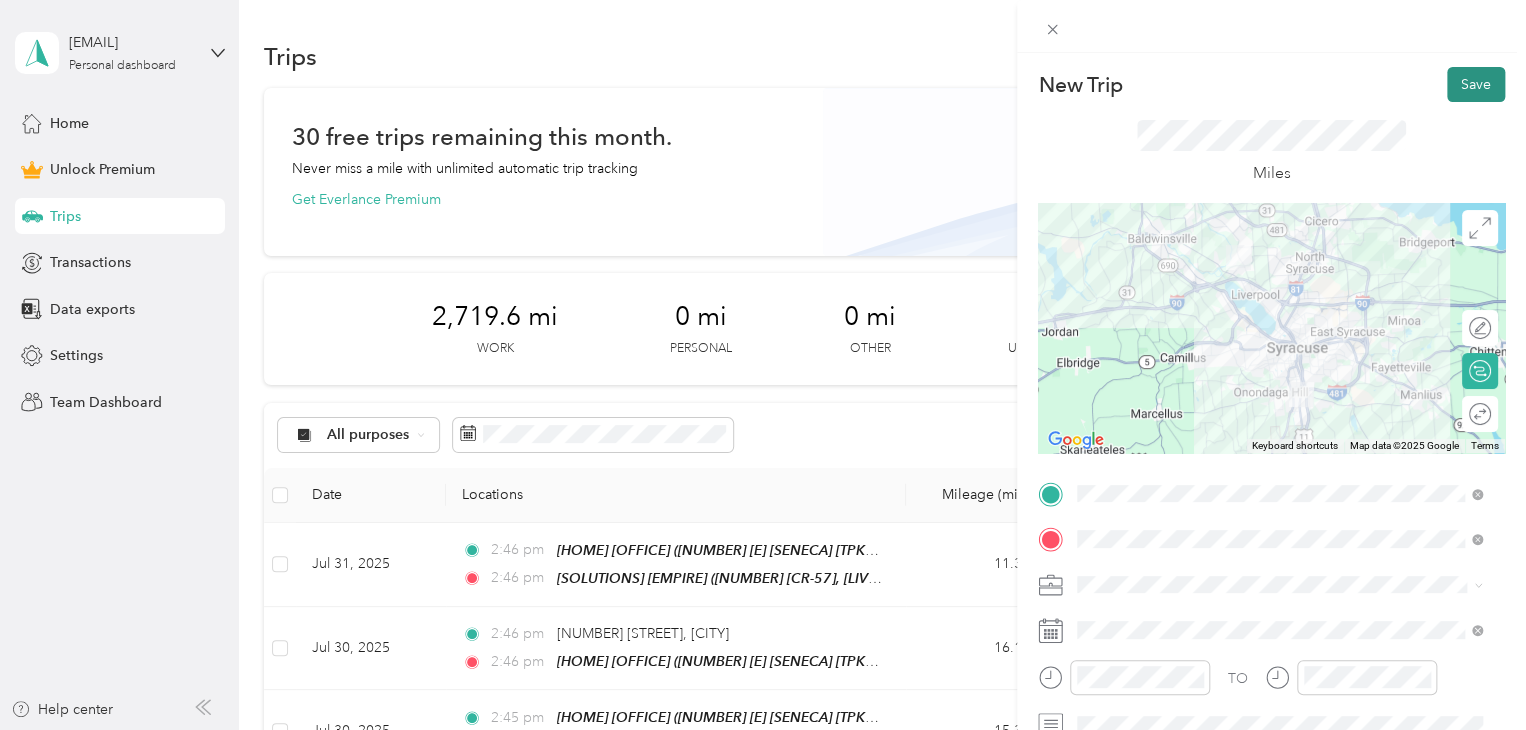 click on "Save" at bounding box center [1476, 84] 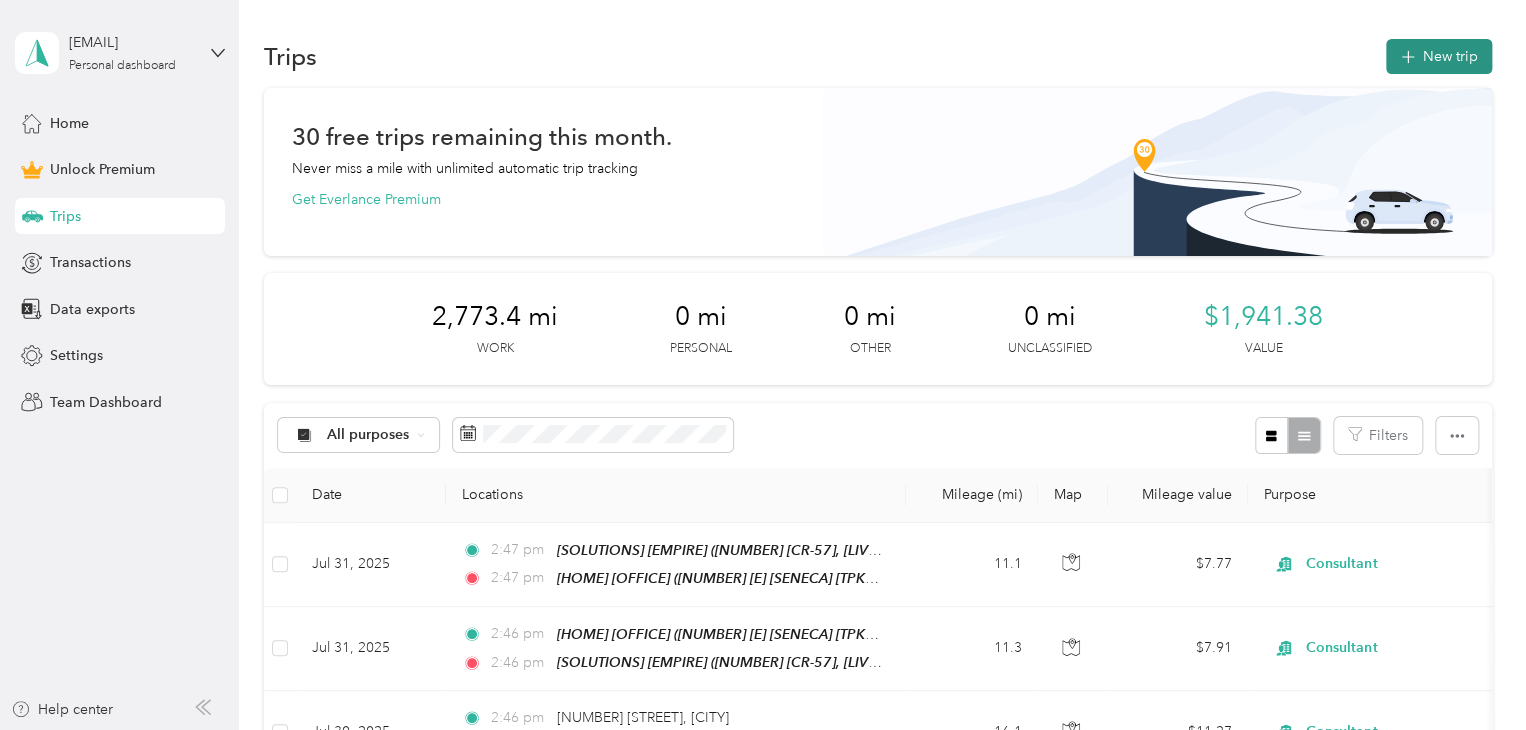 click on "New trip" at bounding box center [1439, 56] 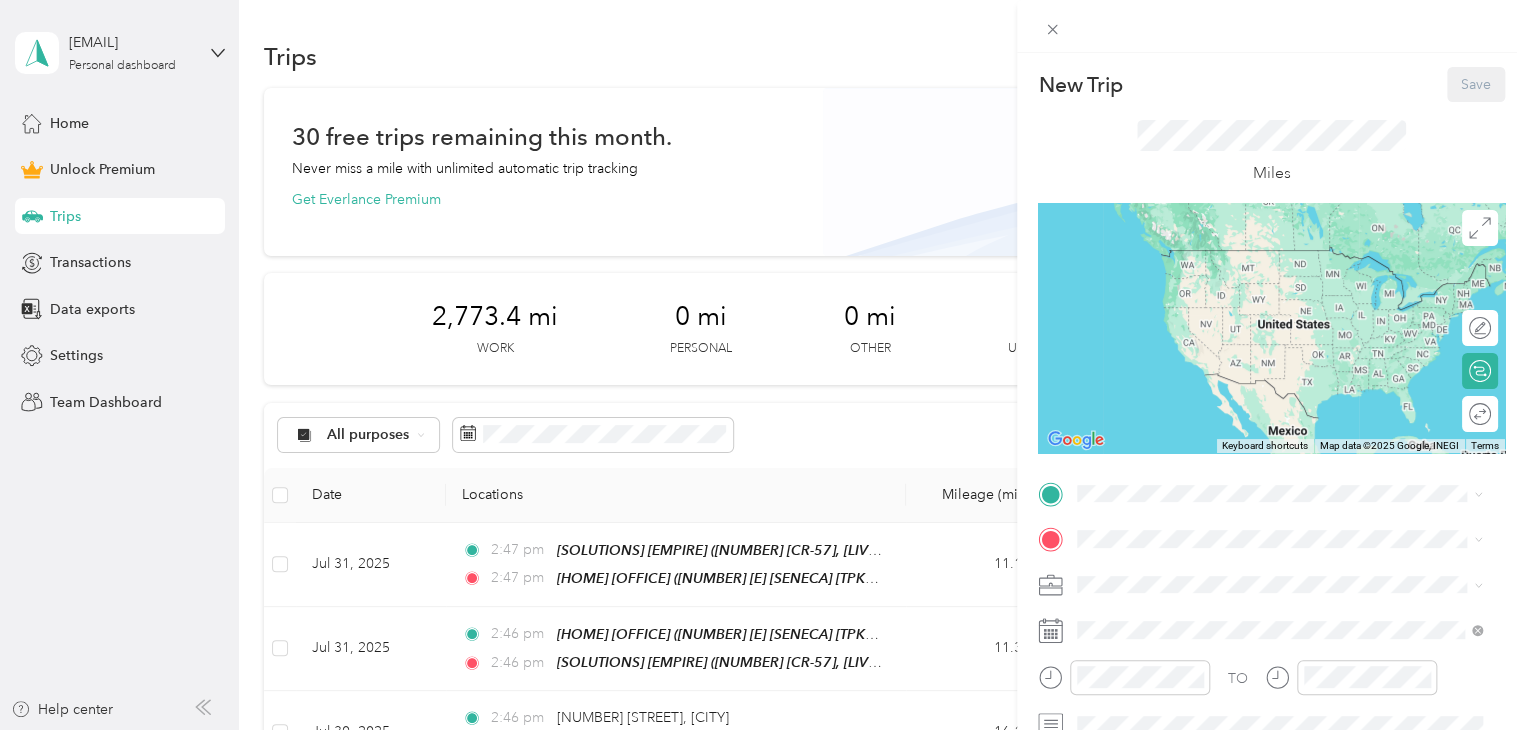 click on "Home Office" at bounding box center (1295, 571) 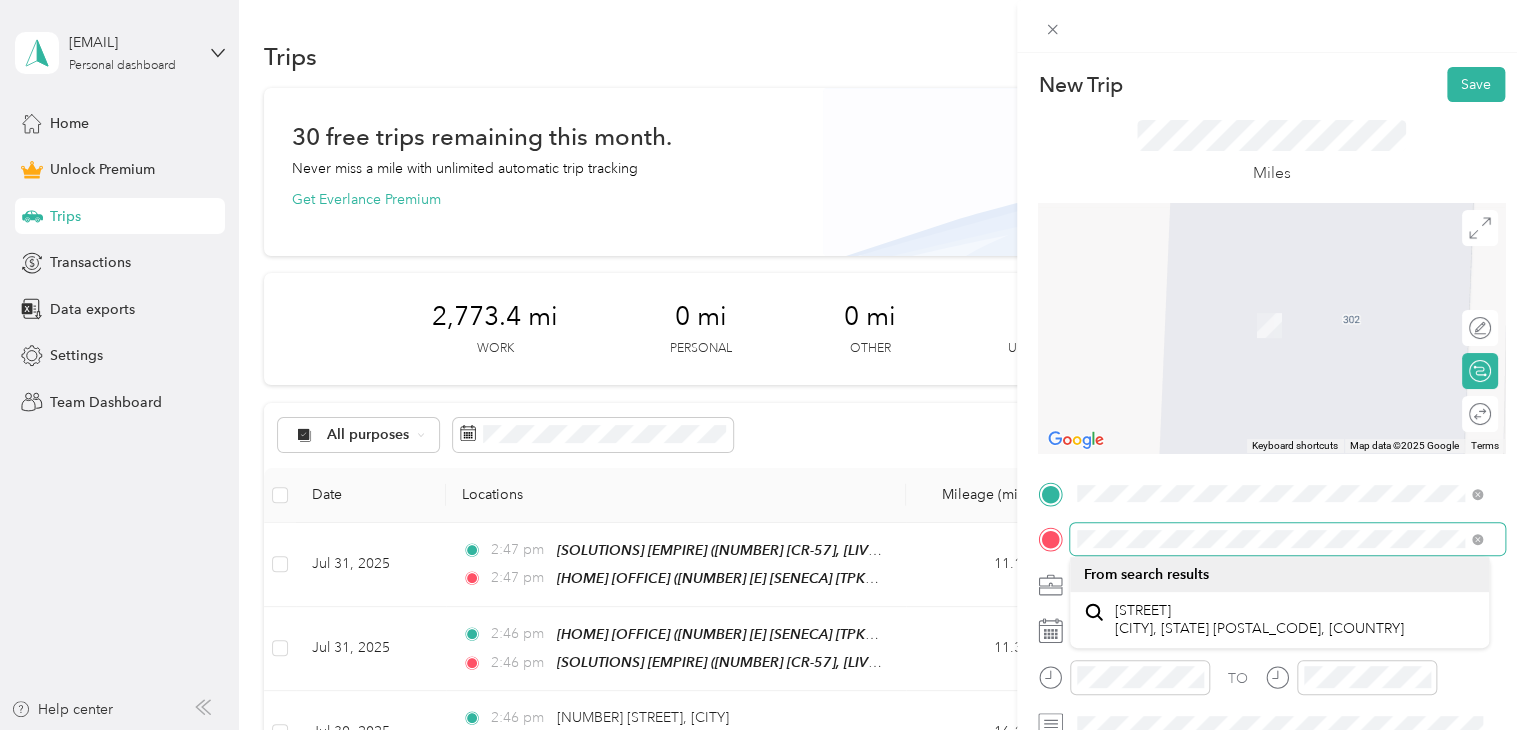click on "New Trip Save This trip cannot be edited because it is either under review, approved, or paid. Contact your Team Manager to edit it. Miles To navigate the map with touch gestures double-tap and hold your finger on the map, then drag the map. ← Move left → Move right ↑ Move up ↓ Move down + Zoom in - Zoom out Home Jump left by 75% End Jump right by 75% Page Up Jump up by 75% Page Down Jump down by 75% Keyboard shortcuts Map Data Map data ©2025 Google Map data ©2025 Google 2 m  Click to toggle between metric and imperial units Terms Report a map error Edit route Calculate route Round trip TO Add photo" at bounding box center [763, 365] 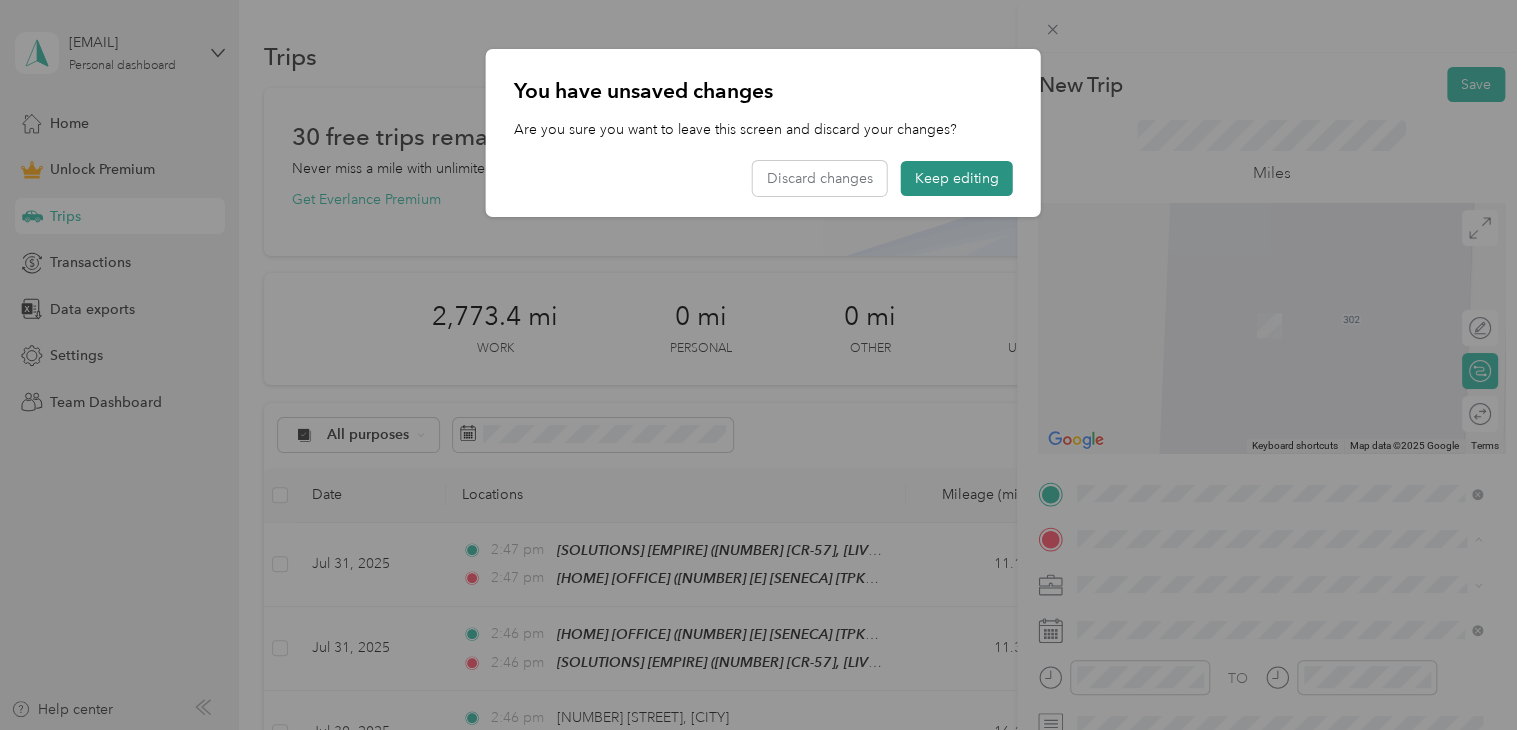 click on "Keep editing" at bounding box center (957, 178) 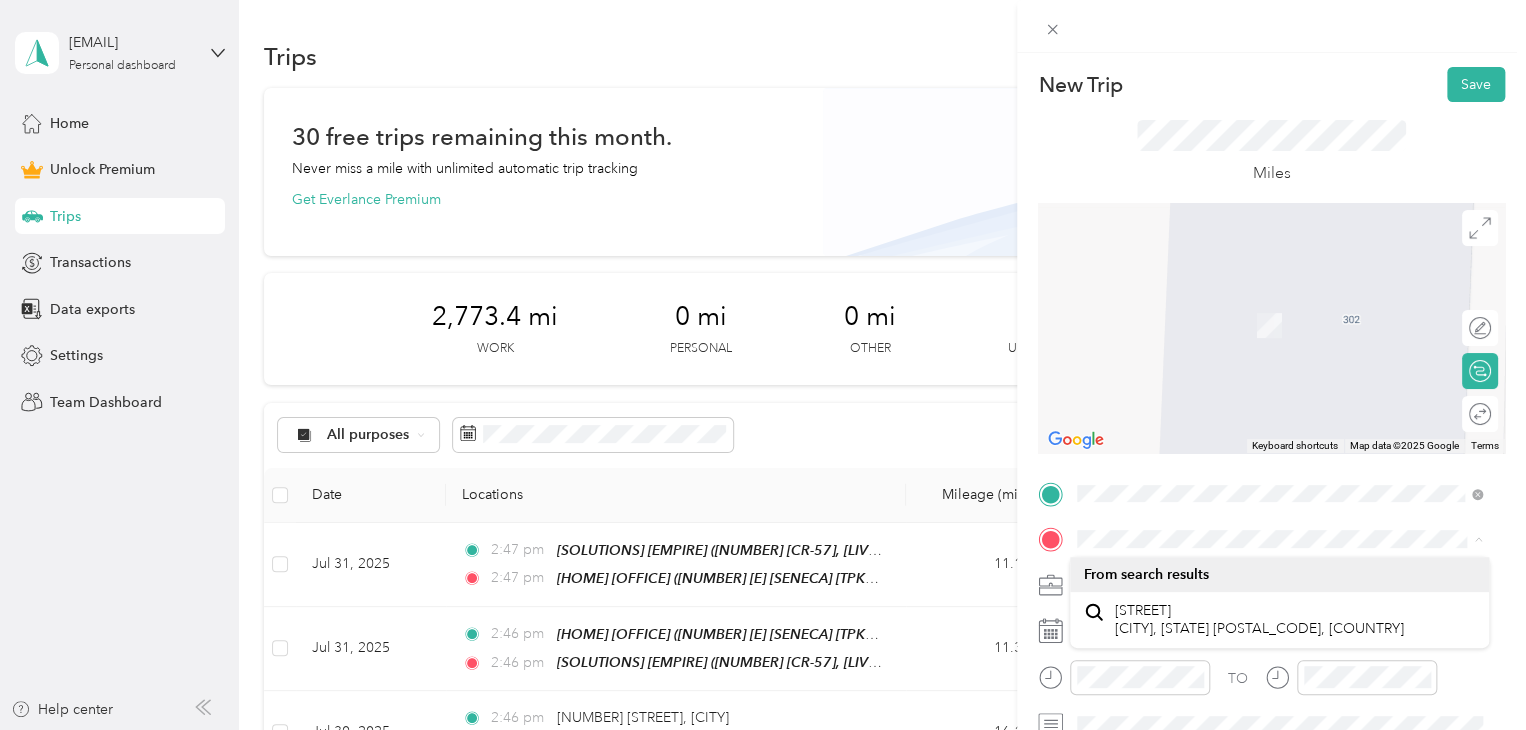 click at bounding box center (1287, 539) 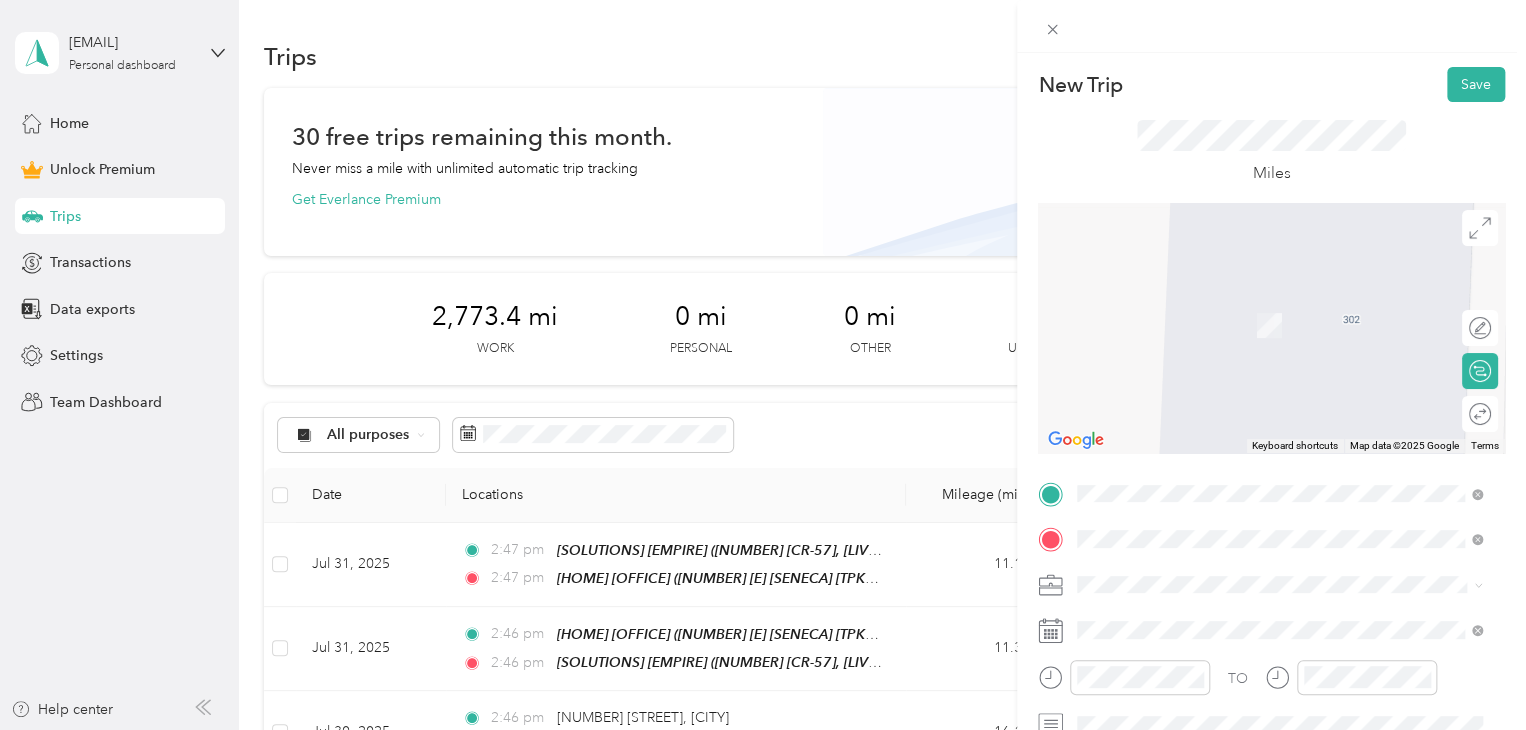 click on "[NUMBER] [STREET]
[CITY], [STATE] [POSTAL_CODE], [COUNTRY]" at bounding box center (1279, 304) 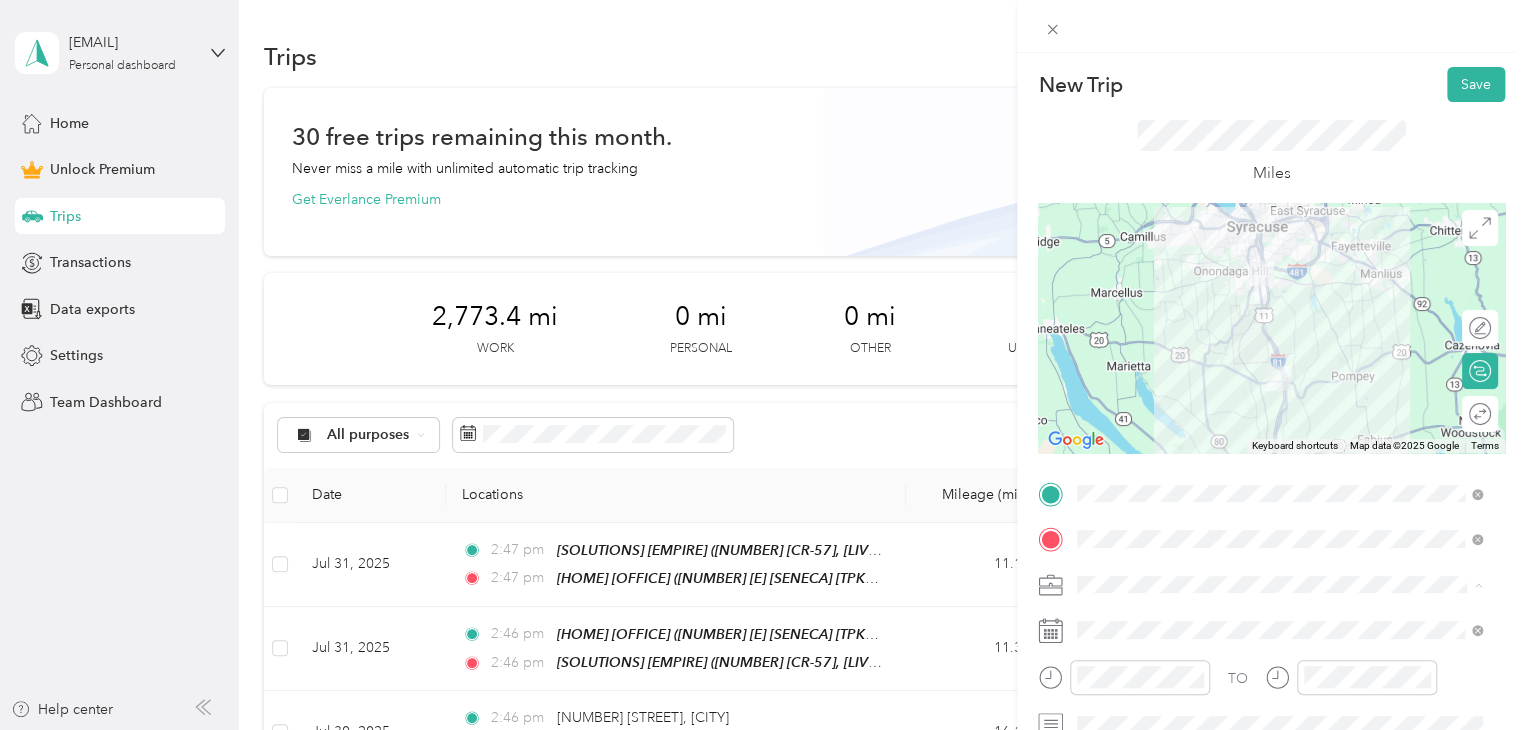 click on "Consultant" at bounding box center (1279, 374) 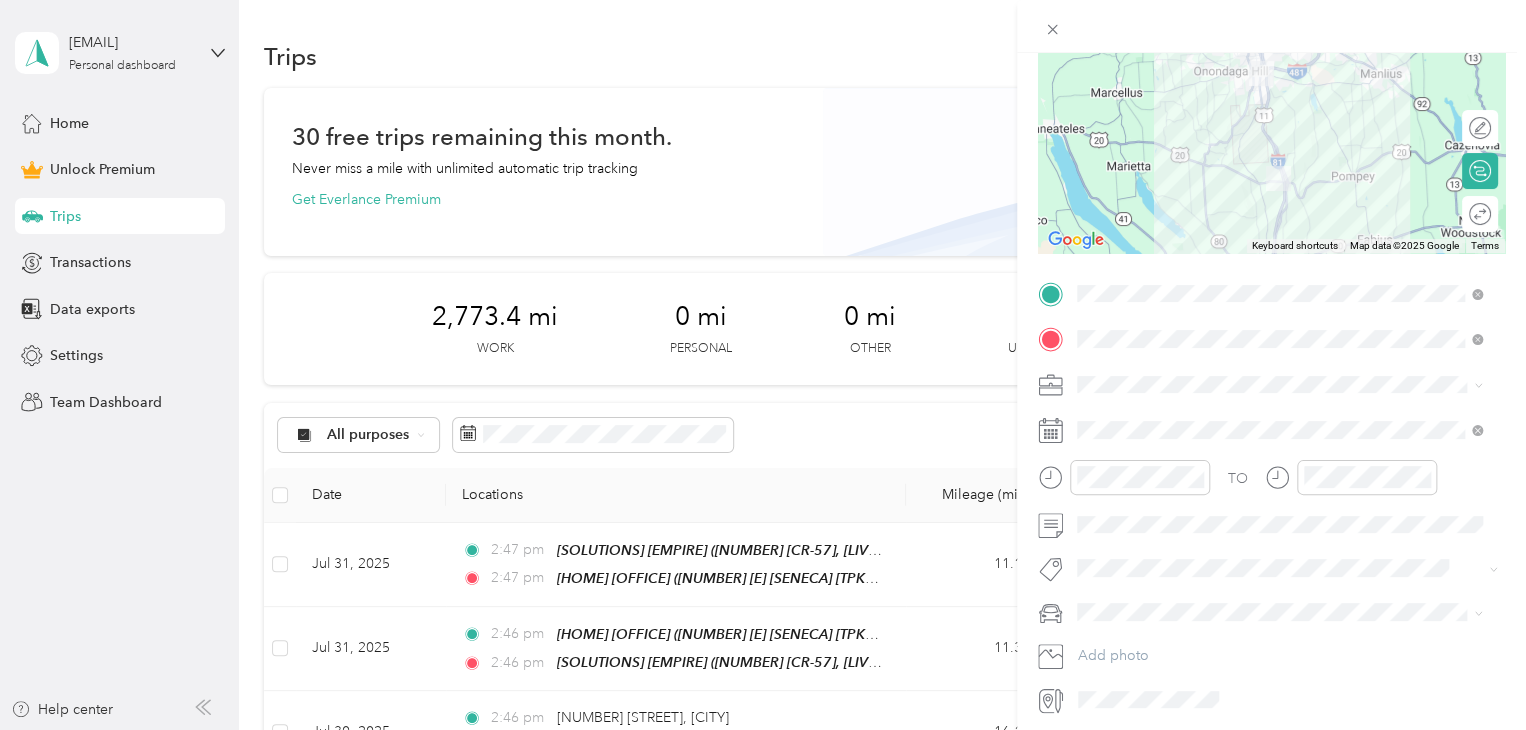 scroll, scrollTop: 273, scrollLeft: 0, axis: vertical 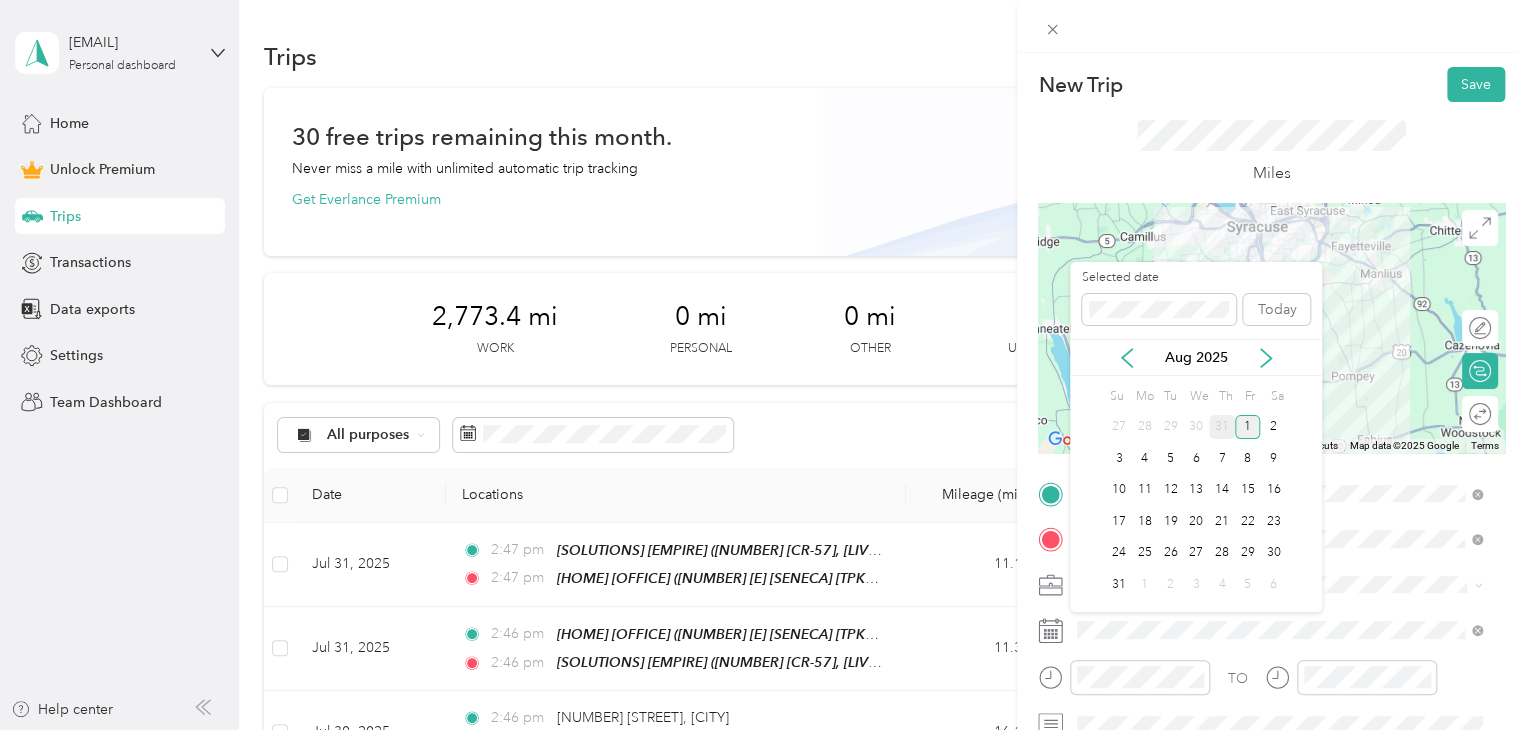 click on "31" at bounding box center [1222, 427] 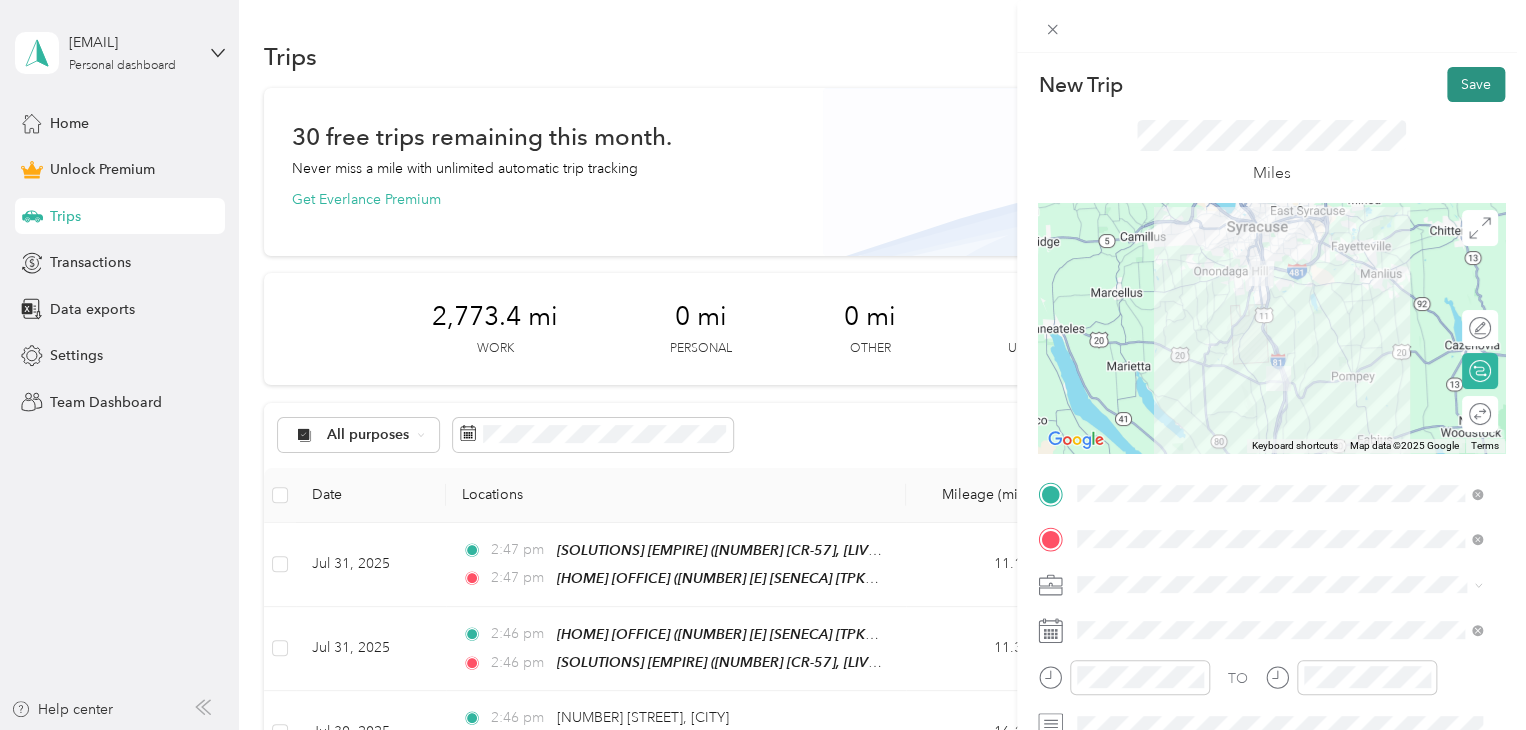 click on "Save" at bounding box center (1476, 84) 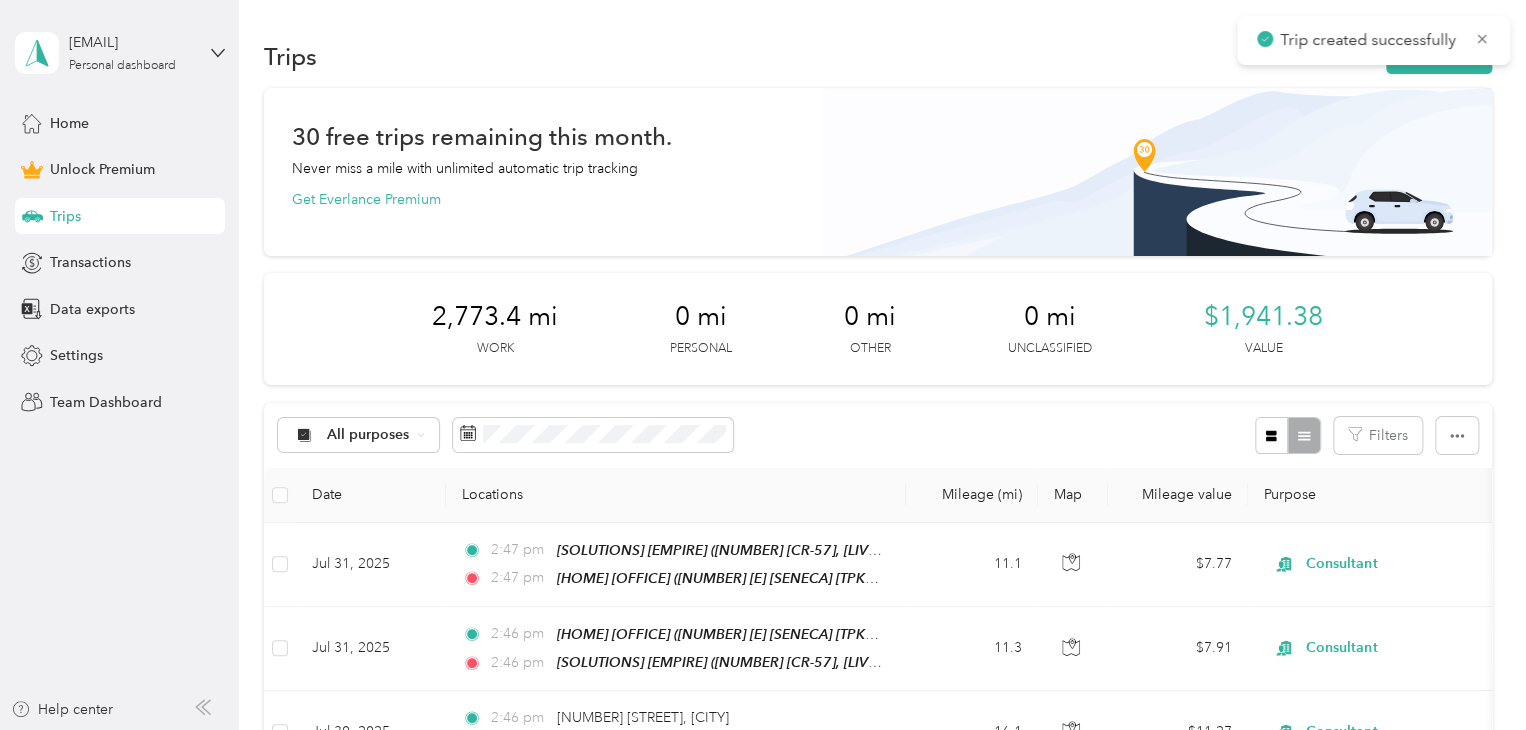 click on "Trip created successfully" at bounding box center [1373, 40] 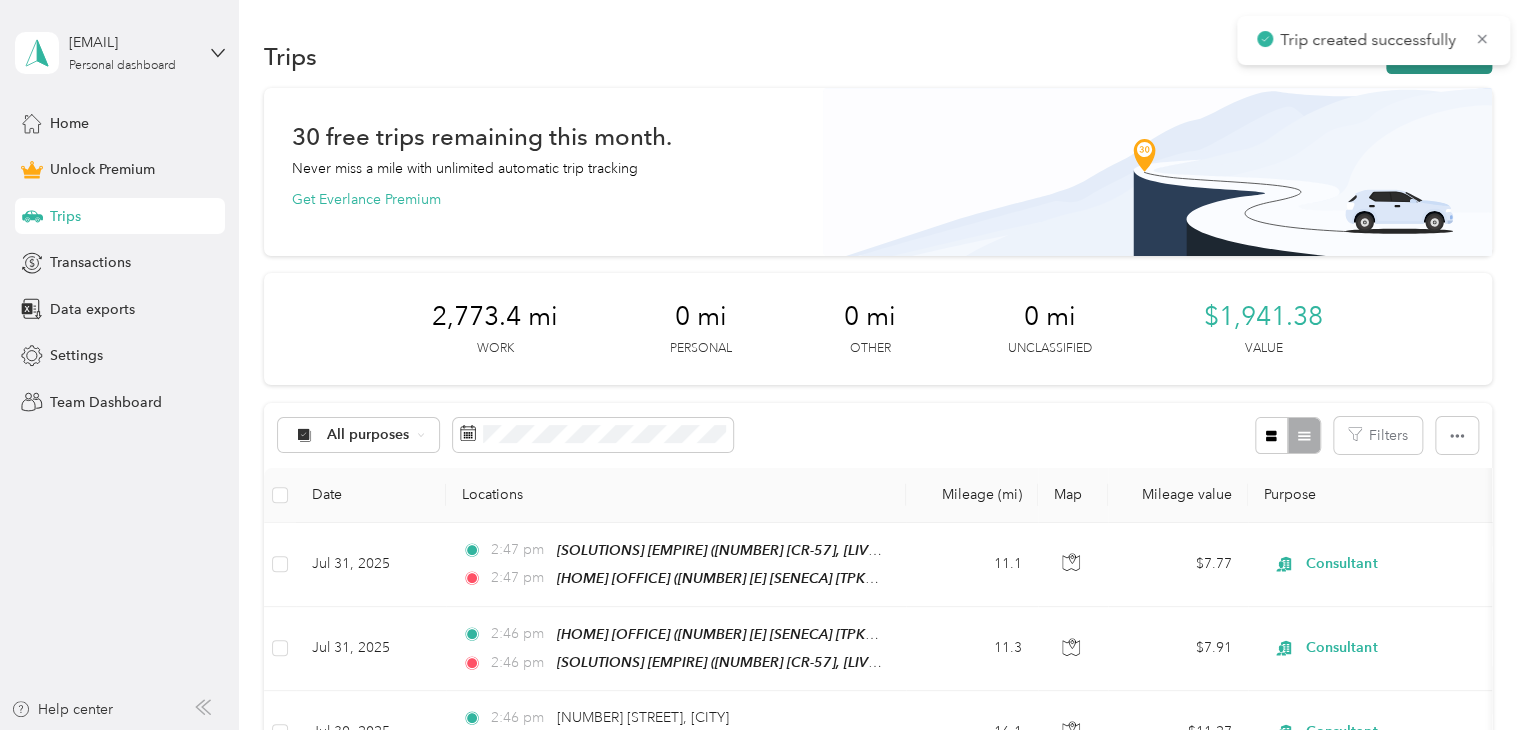 click on "New trip" at bounding box center (1439, 56) 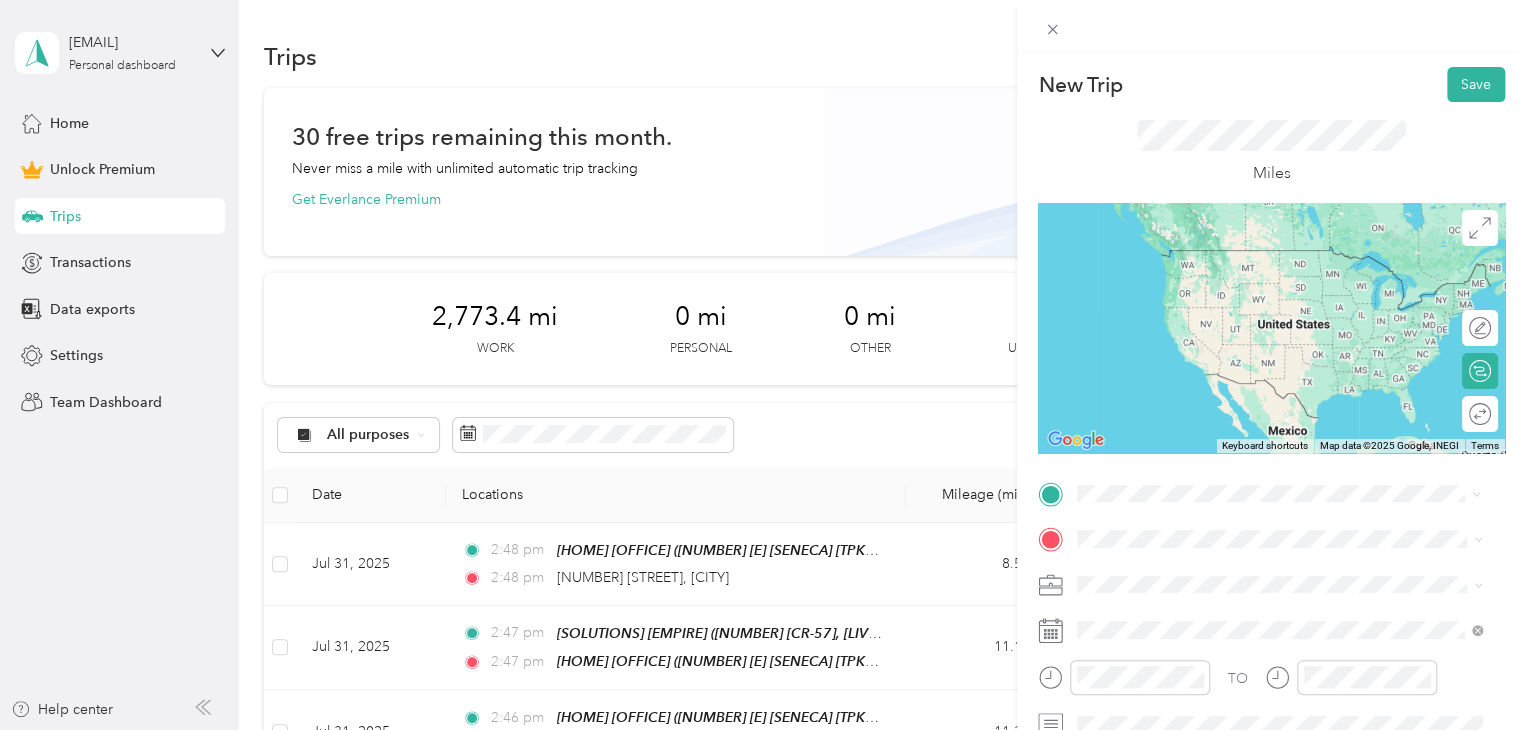 click on "[NUMBER] [STREET]
[CITY], [STATE] [POSTAL_CODE], [COUNTRY]" at bounding box center [1259, 258] 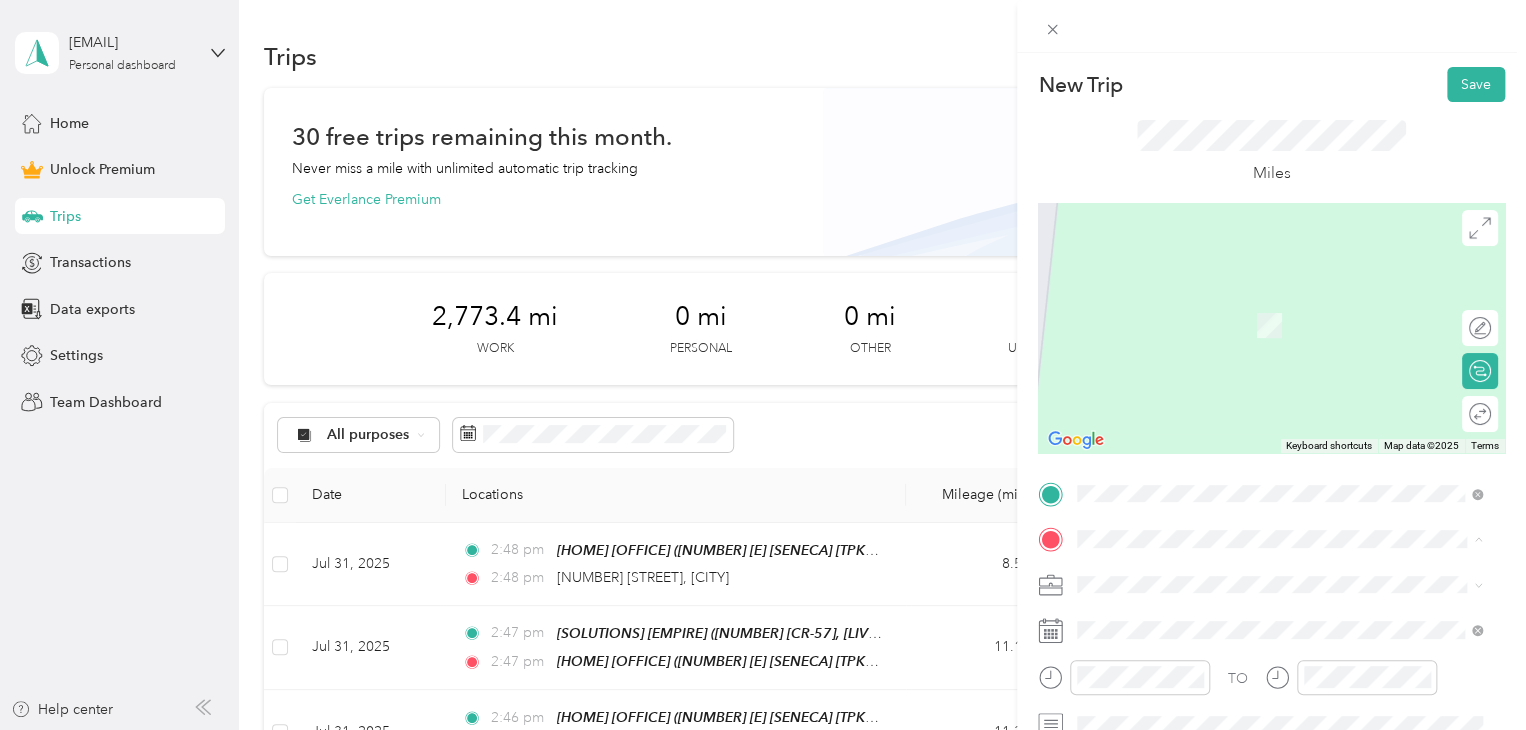 click on "Home Office" at bounding box center [1295, 373] 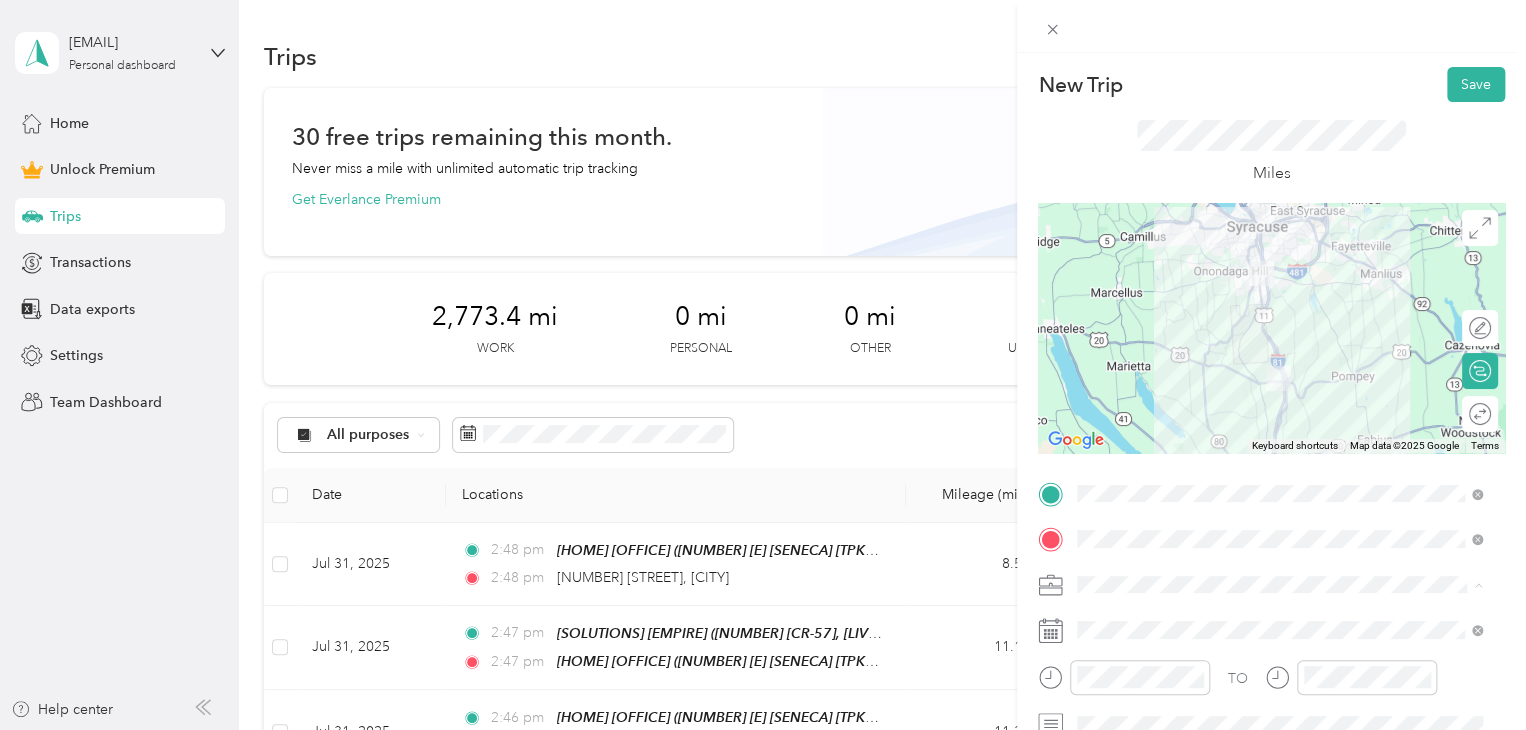 click on "Consultant" at bounding box center (1279, 374) 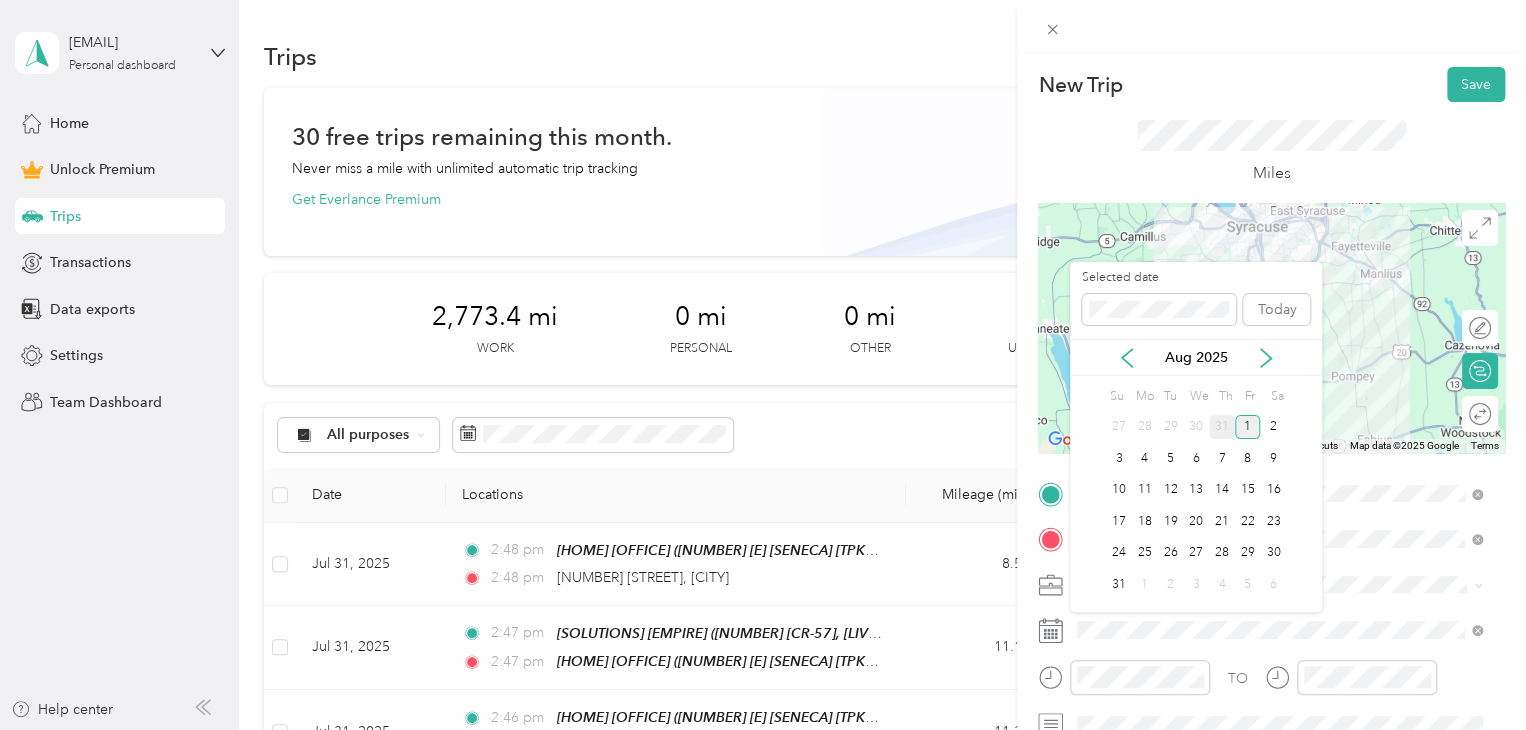 click on "31" at bounding box center [1222, 427] 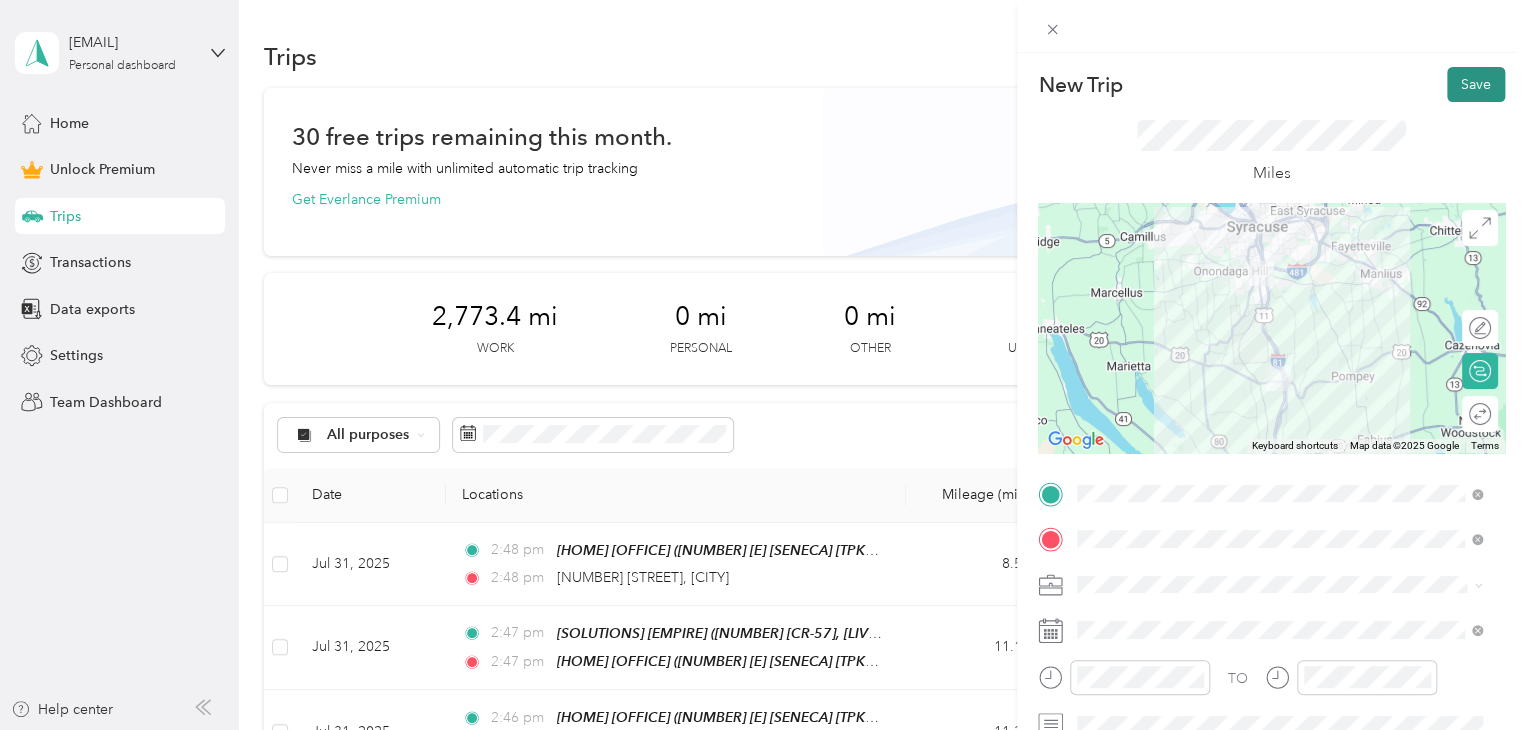 click on "Save" at bounding box center (1476, 84) 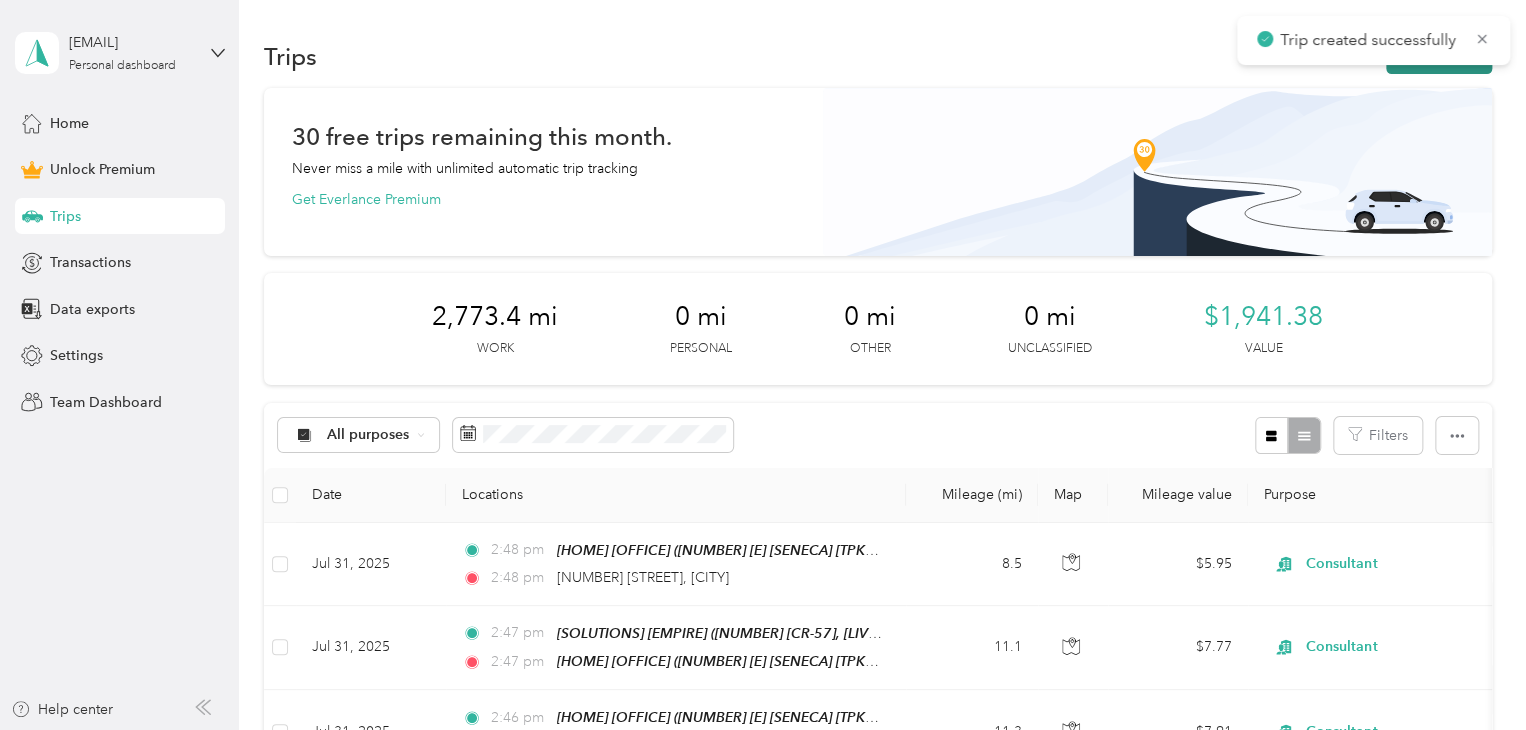 click on "New trip" at bounding box center [1439, 56] 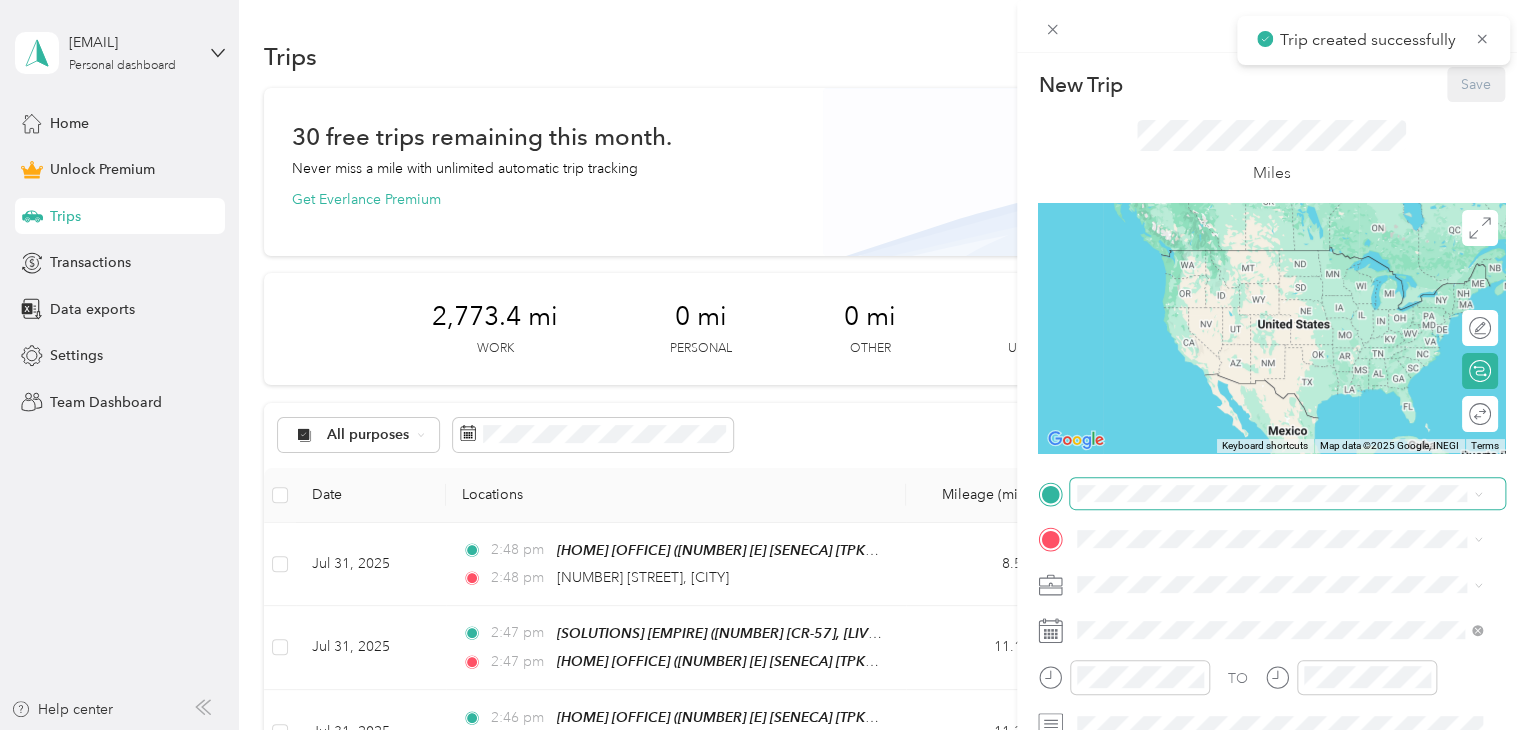 click at bounding box center (1287, 494) 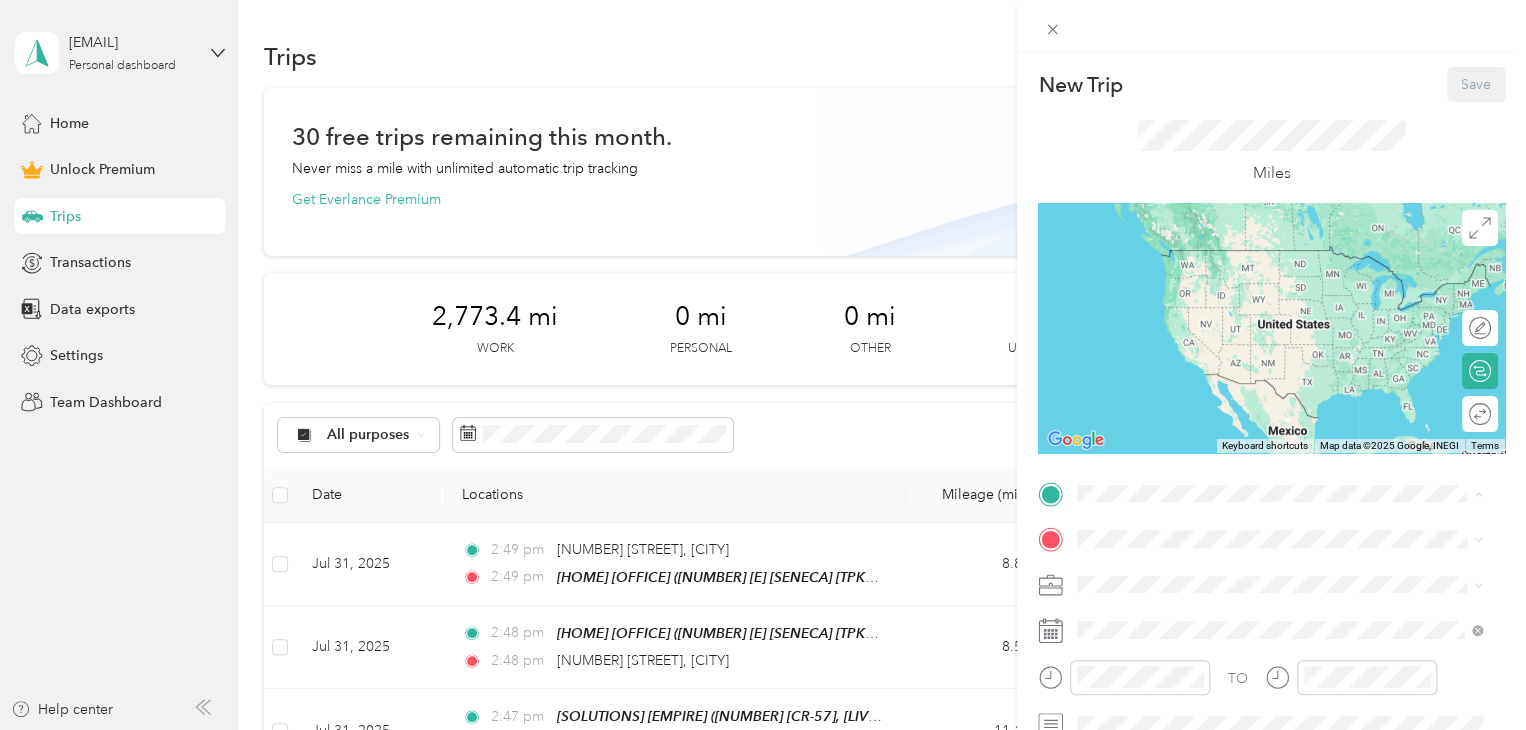 click on "[NUMBER] [STREET], [CITY], [STATE], [COUNTRY] , [POSTAL_CODE], [CITY], [STATE], [COUNTRY]" at bounding box center [1274, 606] 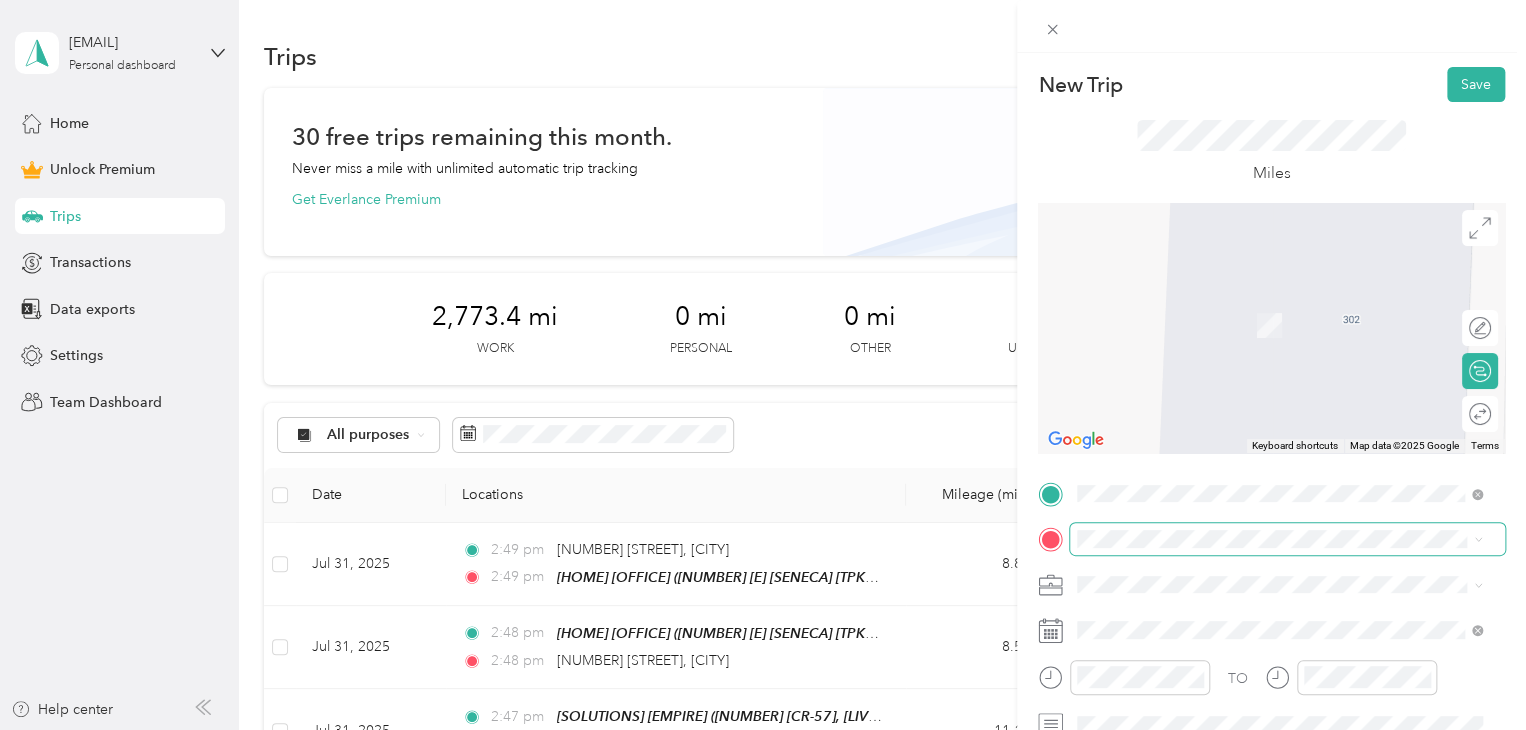 click at bounding box center [1287, 539] 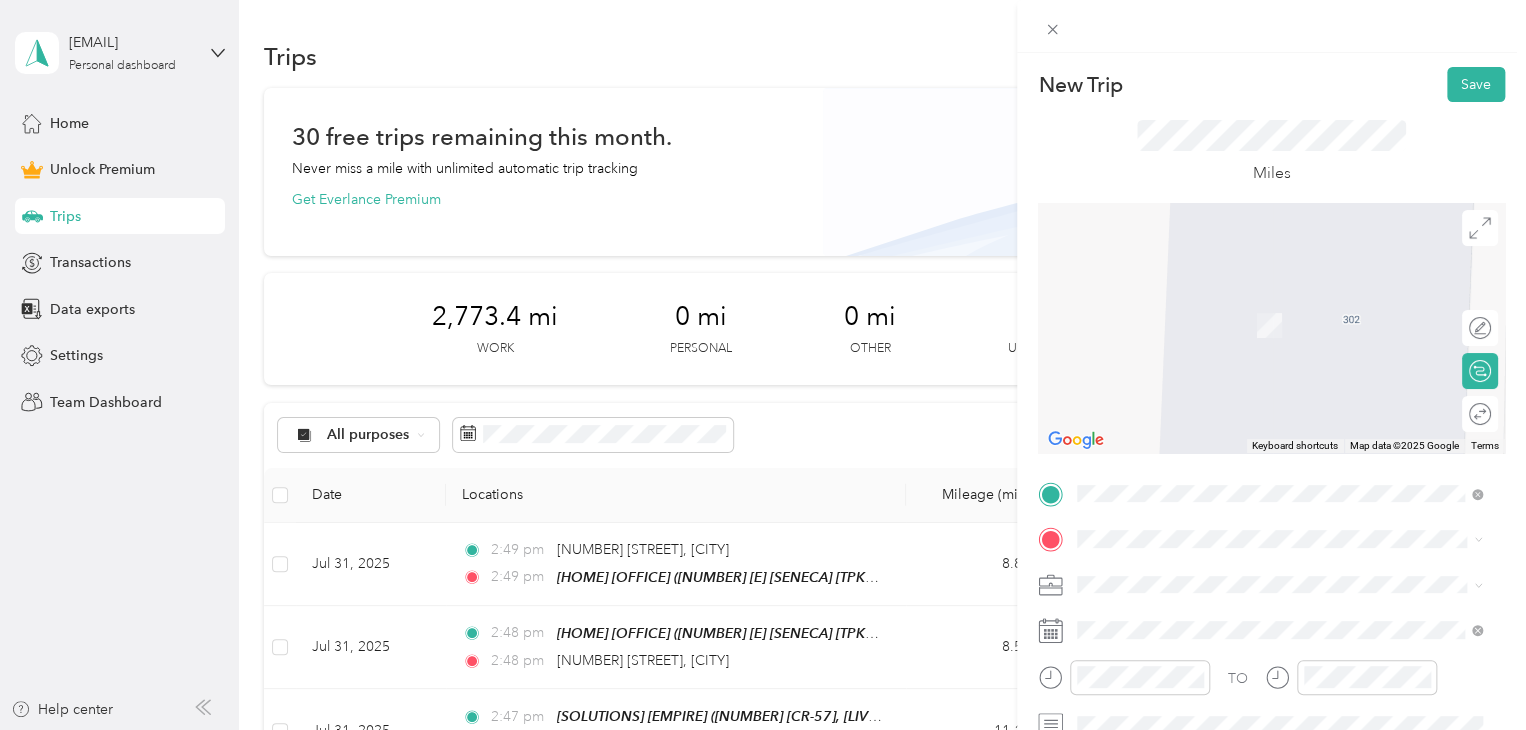 click on "[NUMBER] [STREET], [CITY], [STATE], [COUNTRY] , [POSTAL_CODE], [CITY], [STATE], [COUNTRY]" at bounding box center (1274, 489) 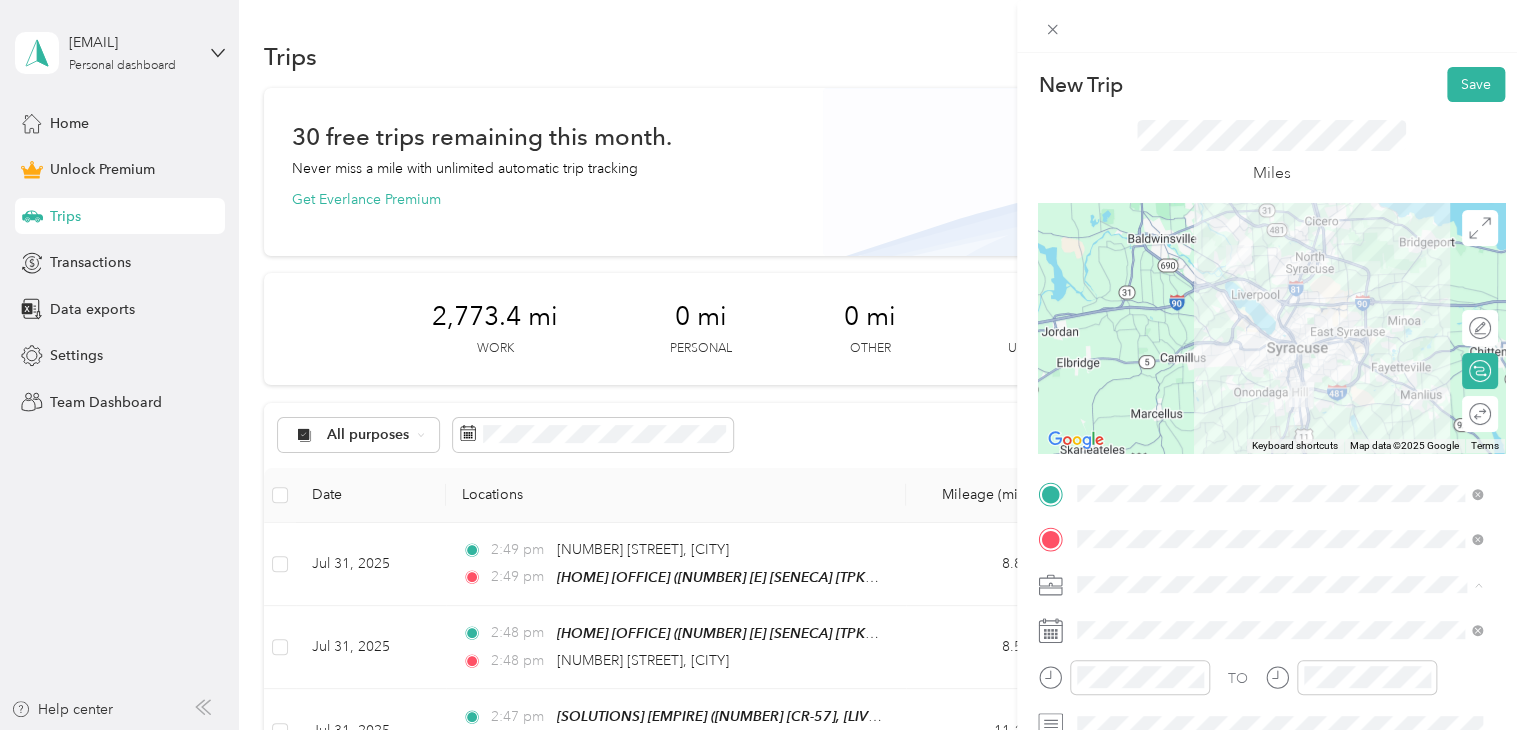drag, startPoint x: 1162, startPoint y: 386, endPoint x: 1207, endPoint y: 352, distance: 56.400356 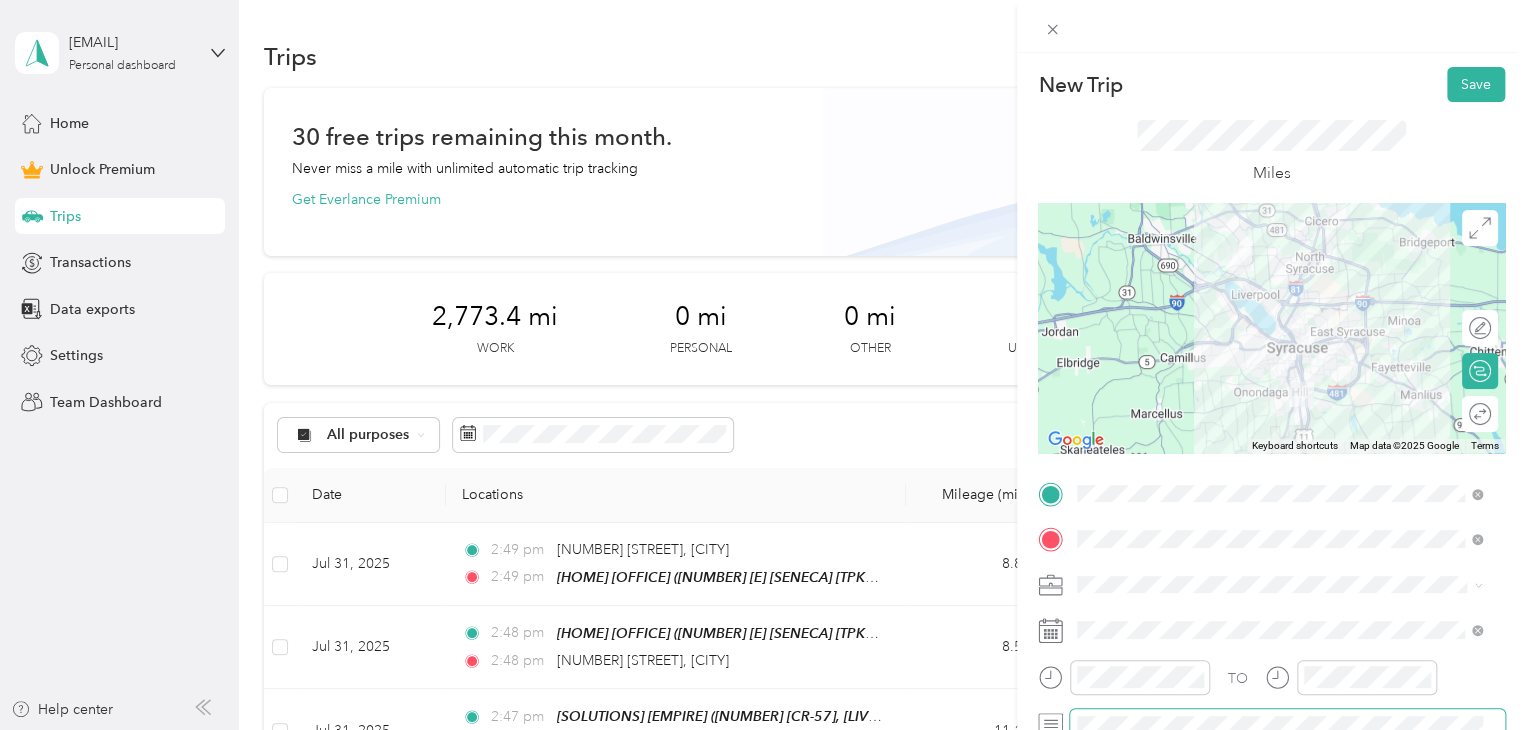 click at bounding box center [1287, 725] 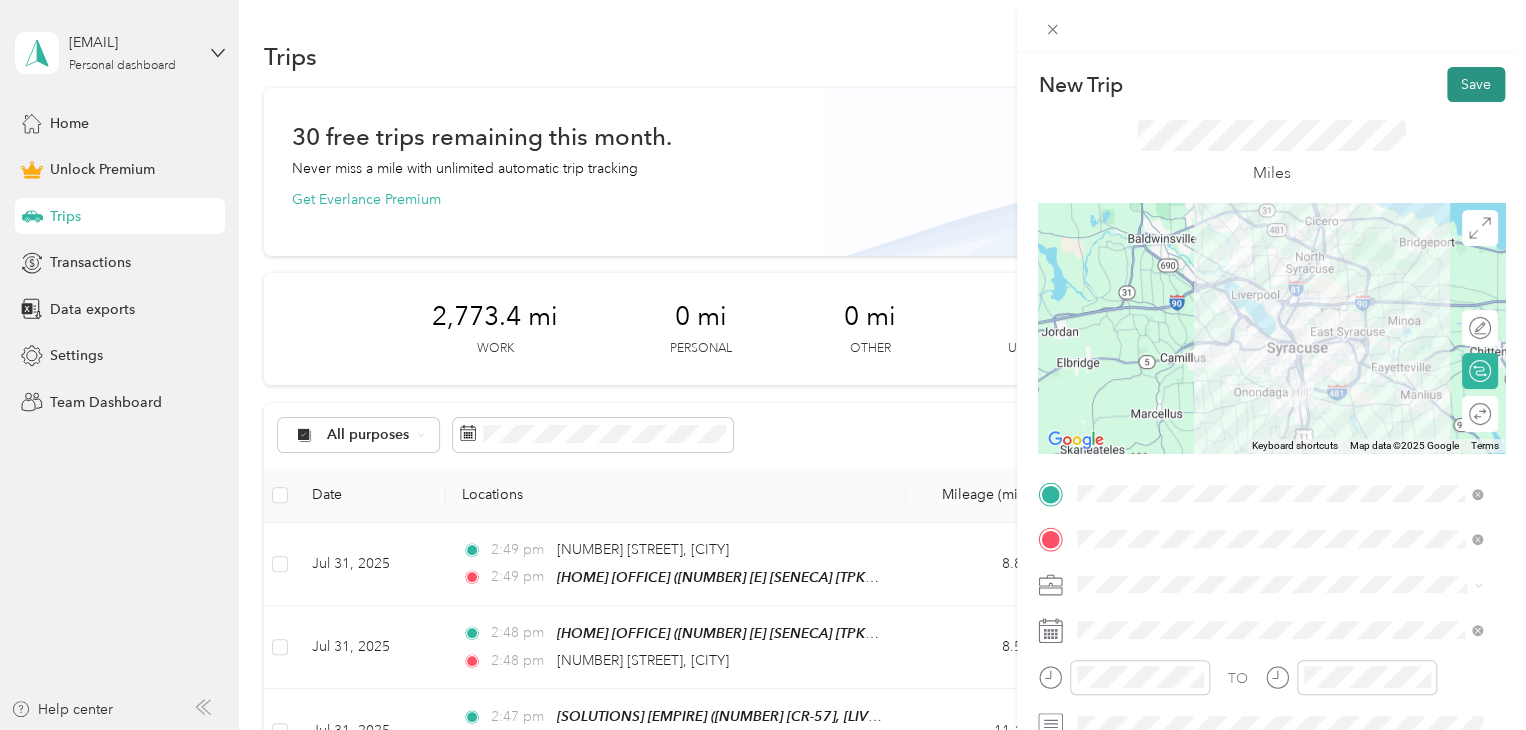 click on "Save" at bounding box center [1476, 84] 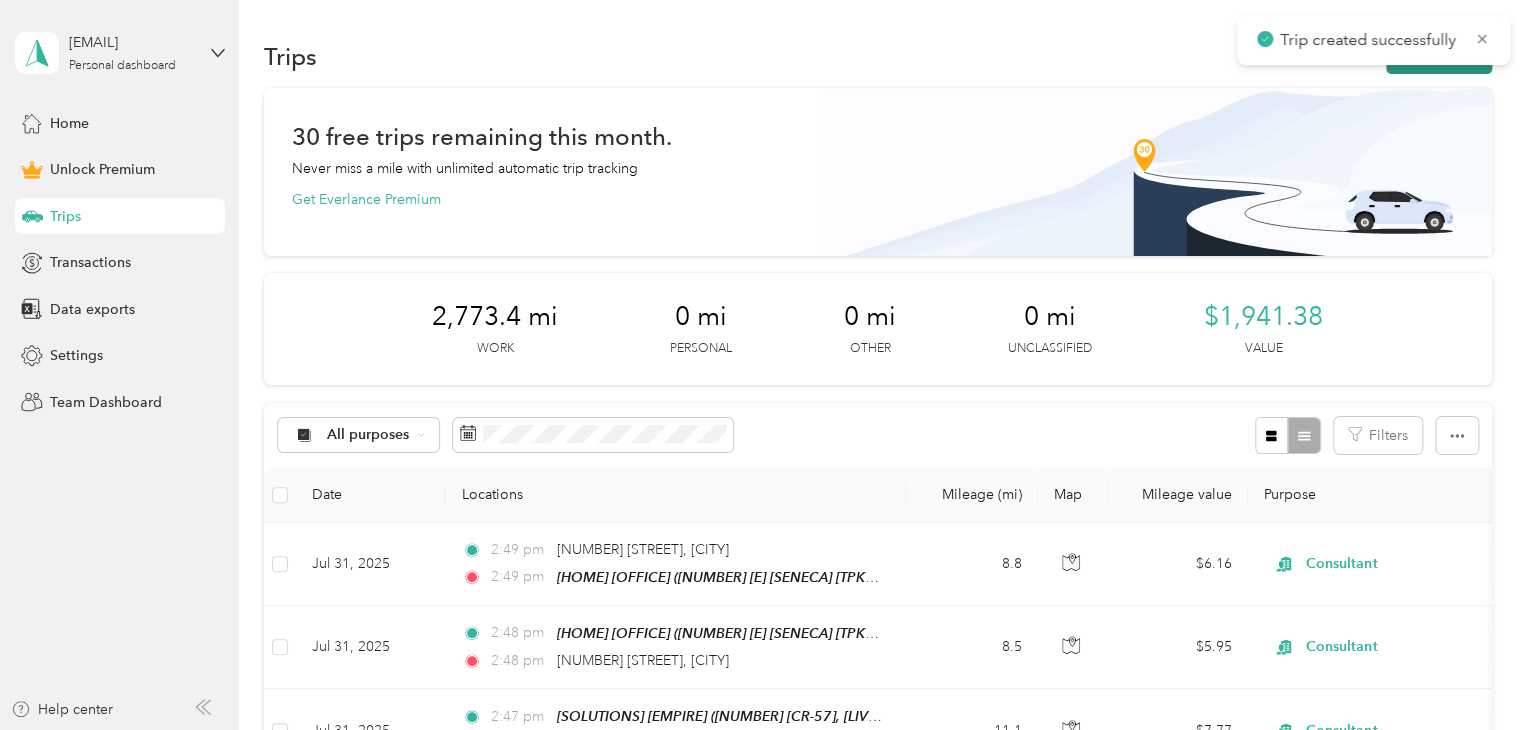 click on "New trip" at bounding box center [1439, 56] 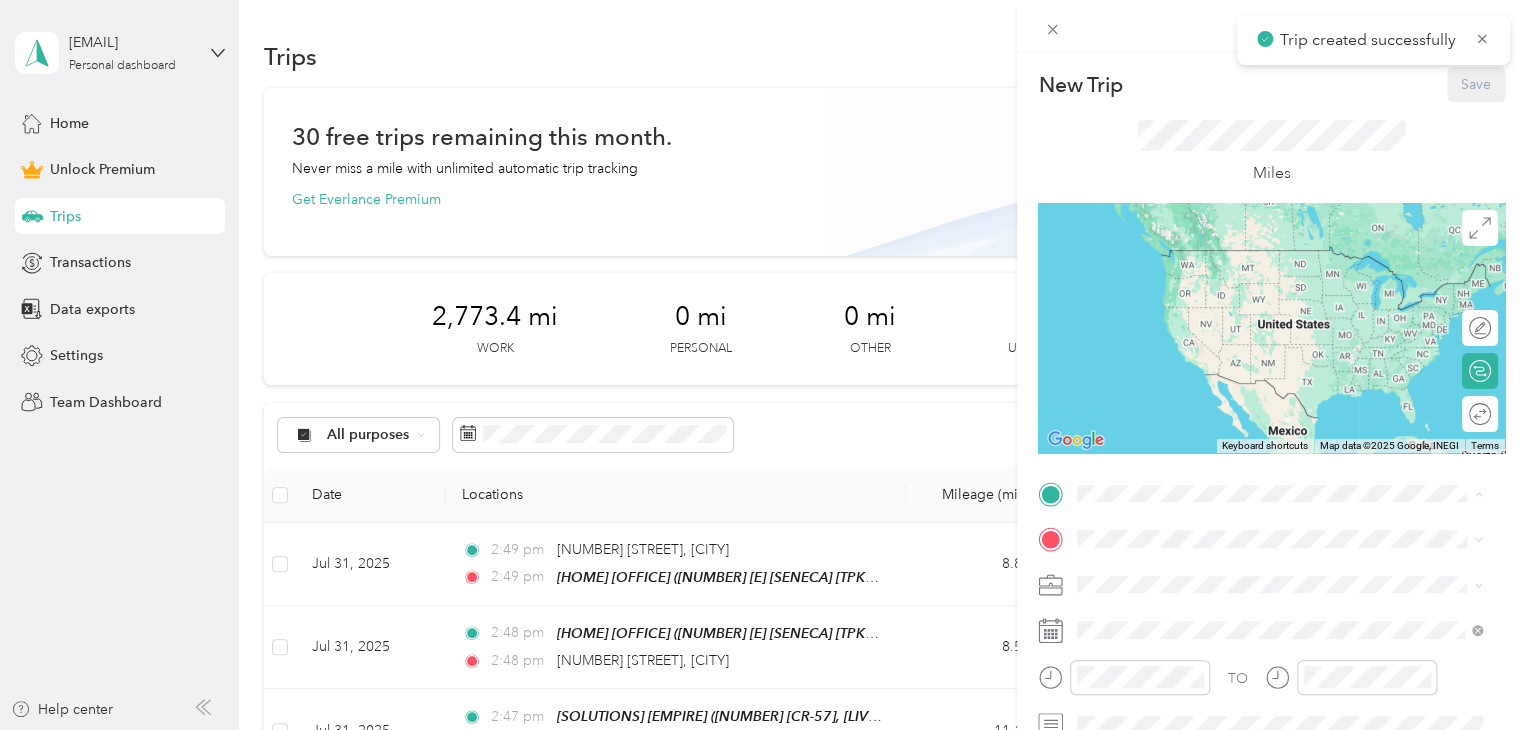 drag, startPoint x: 1212, startPoint y: 699, endPoint x: 1213, endPoint y: 655, distance: 44.011364 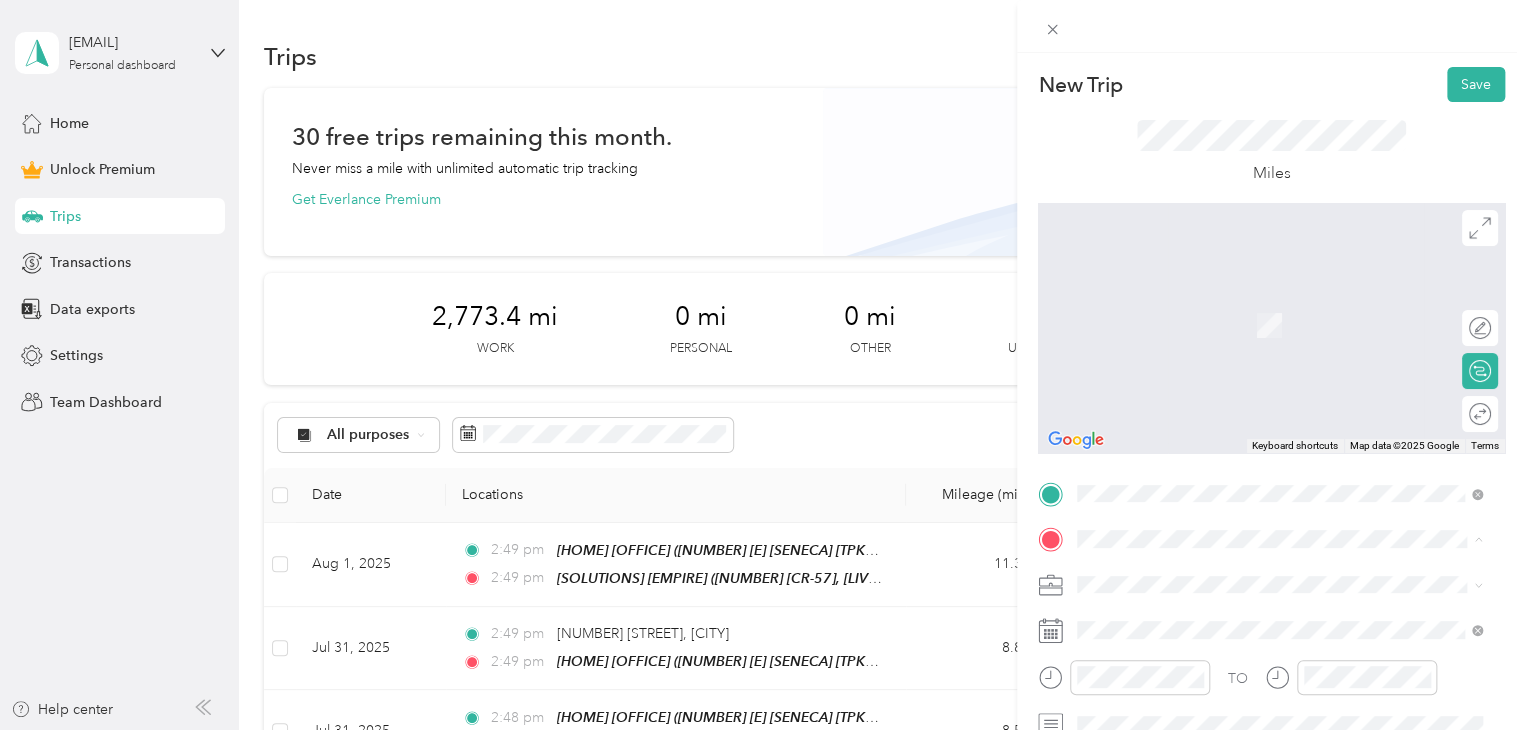 click on "Home Office" at bounding box center [1295, 373] 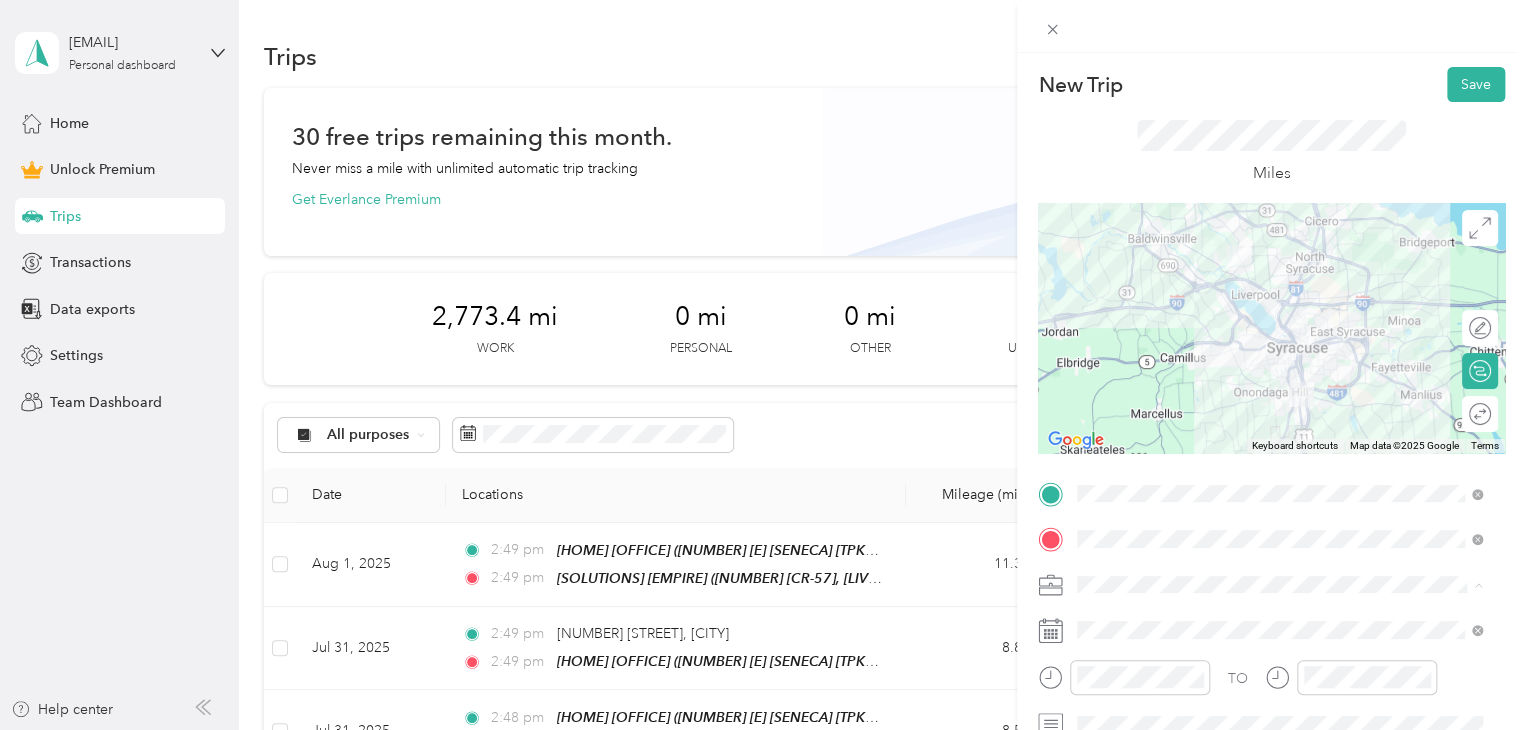 click on "Consultant" at bounding box center (1279, 374) 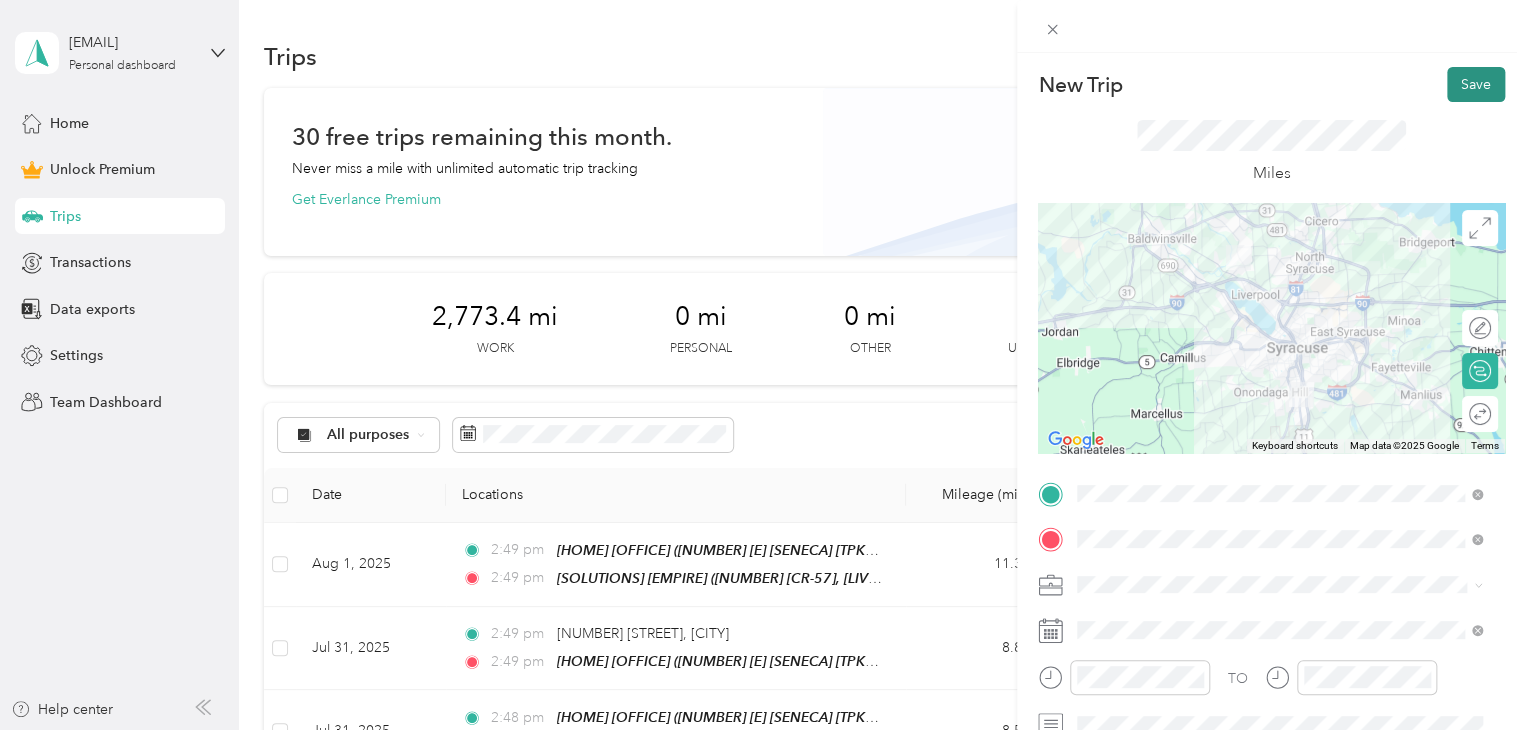 click on "Save" at bounding box center [1476, 84] 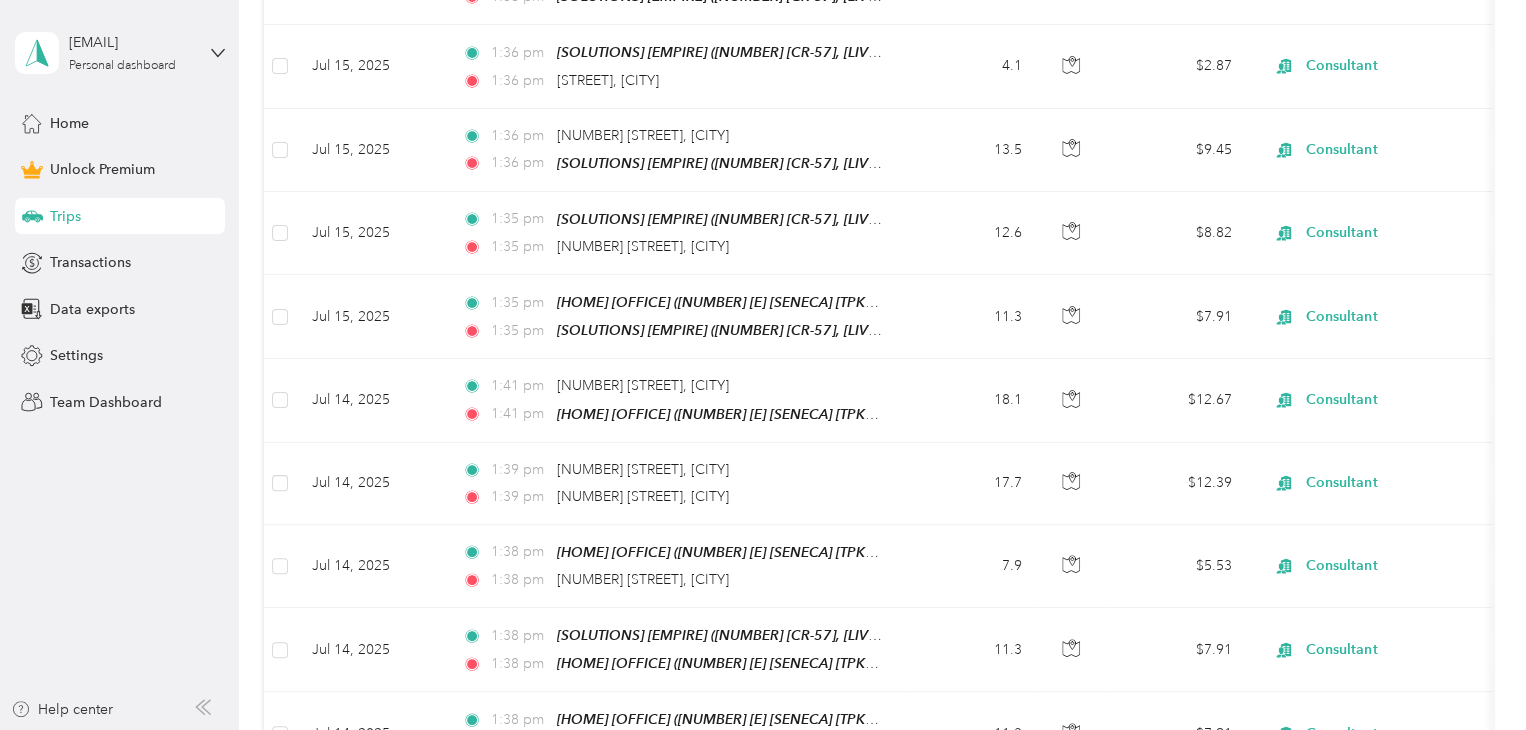 scroll, scrollTop: 8359, scrollLeft: 0, axis: vertical 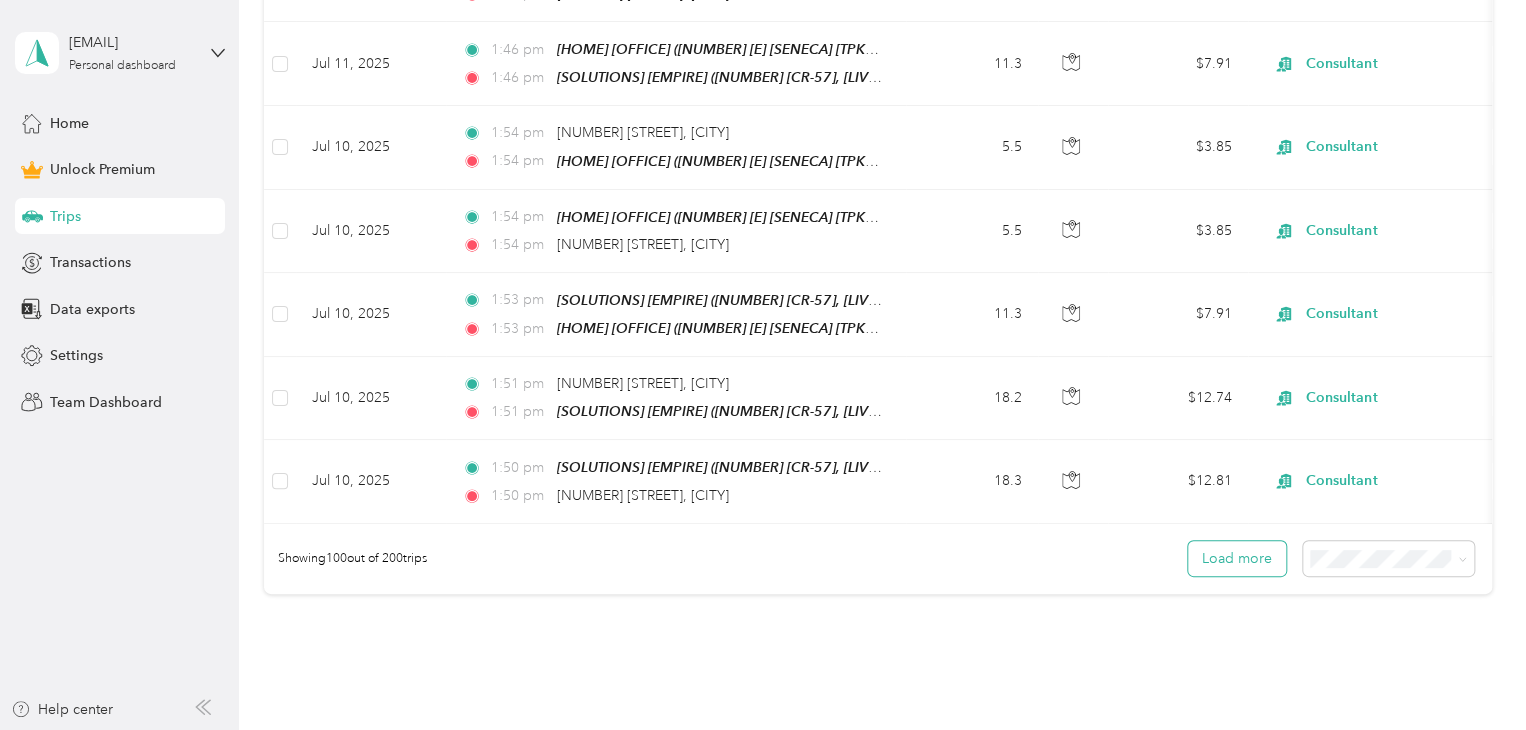 click on "Load more" at bounding box center (1237, 558) 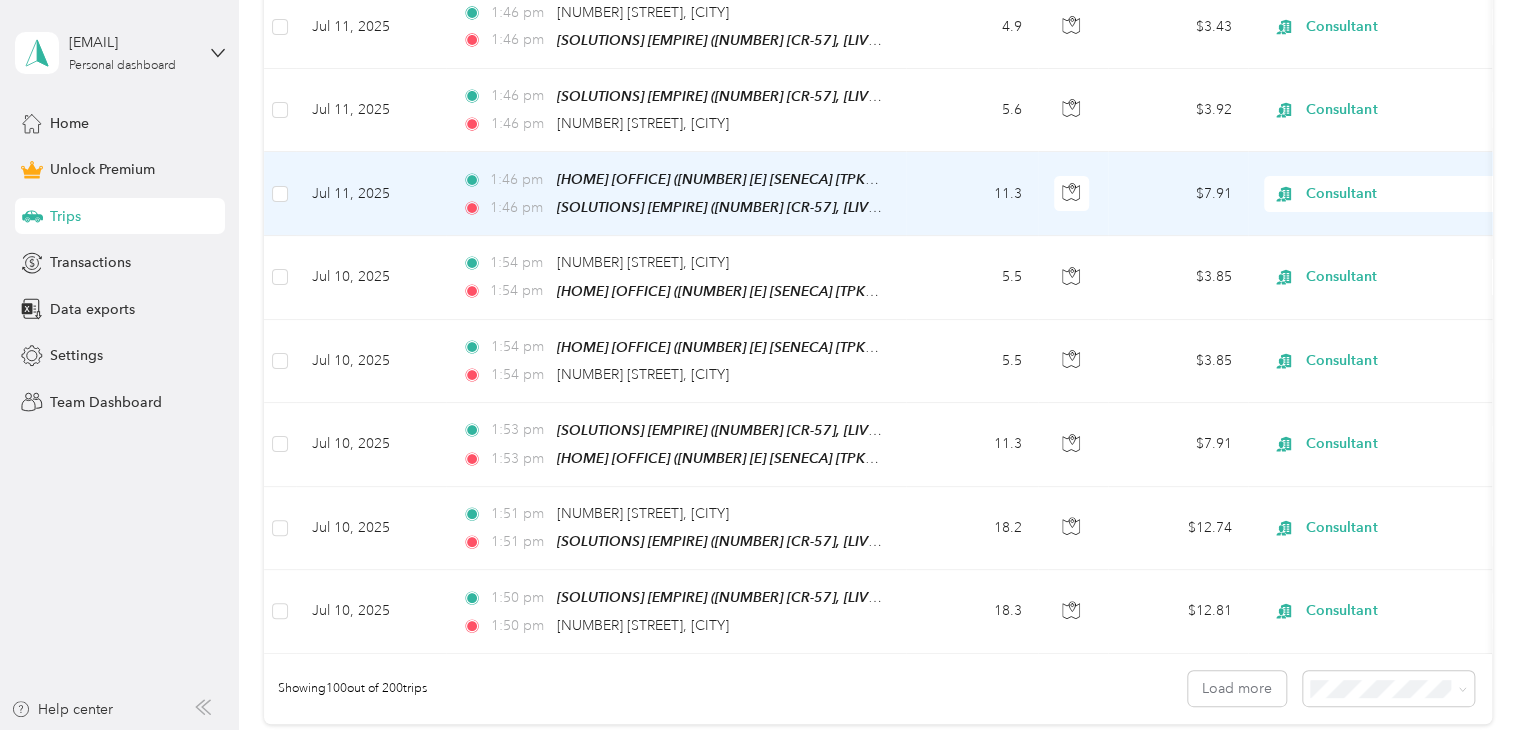 scroll, scrollTop: 8359, scrollLeft: 0, axis: vertical 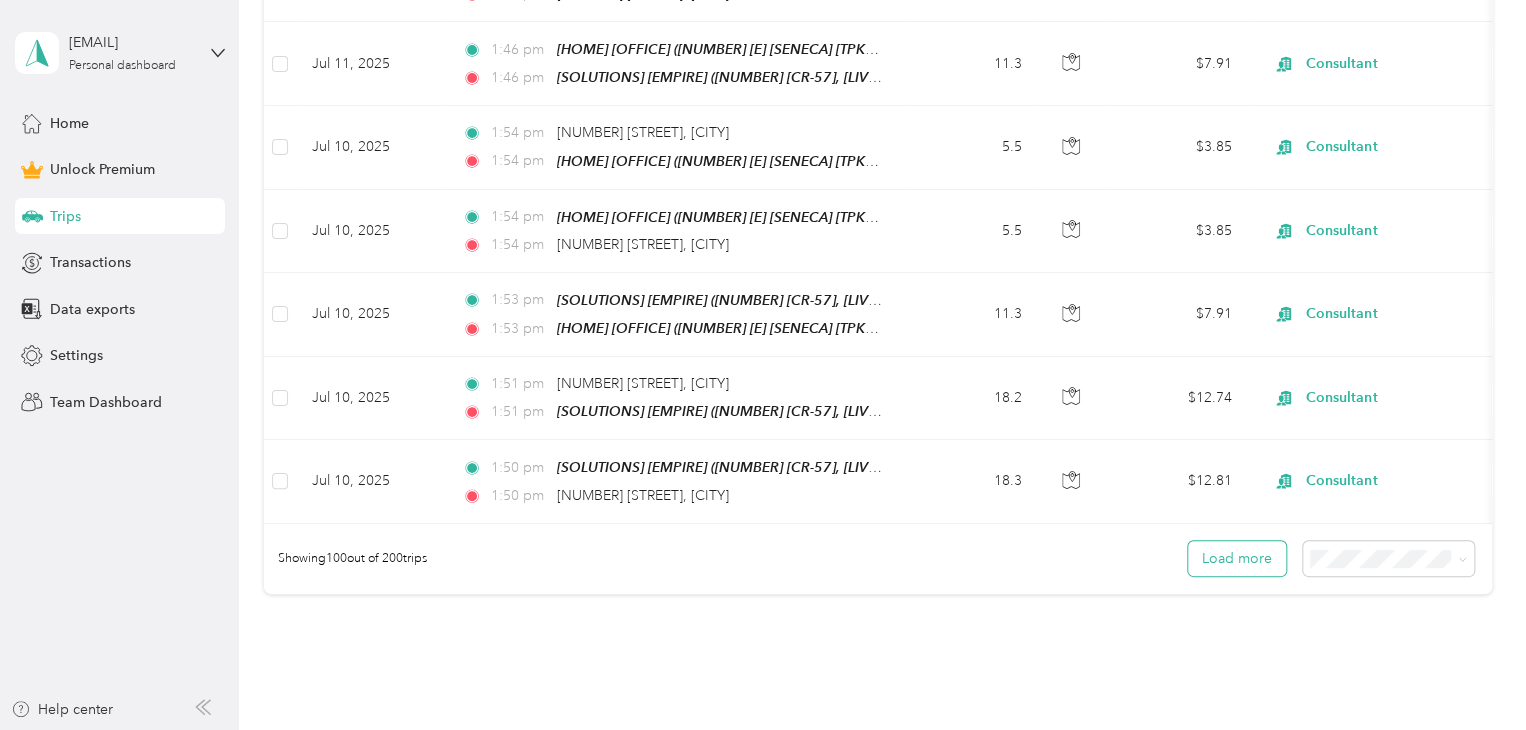 click on "Load more" at bounding box center [1237, 558] 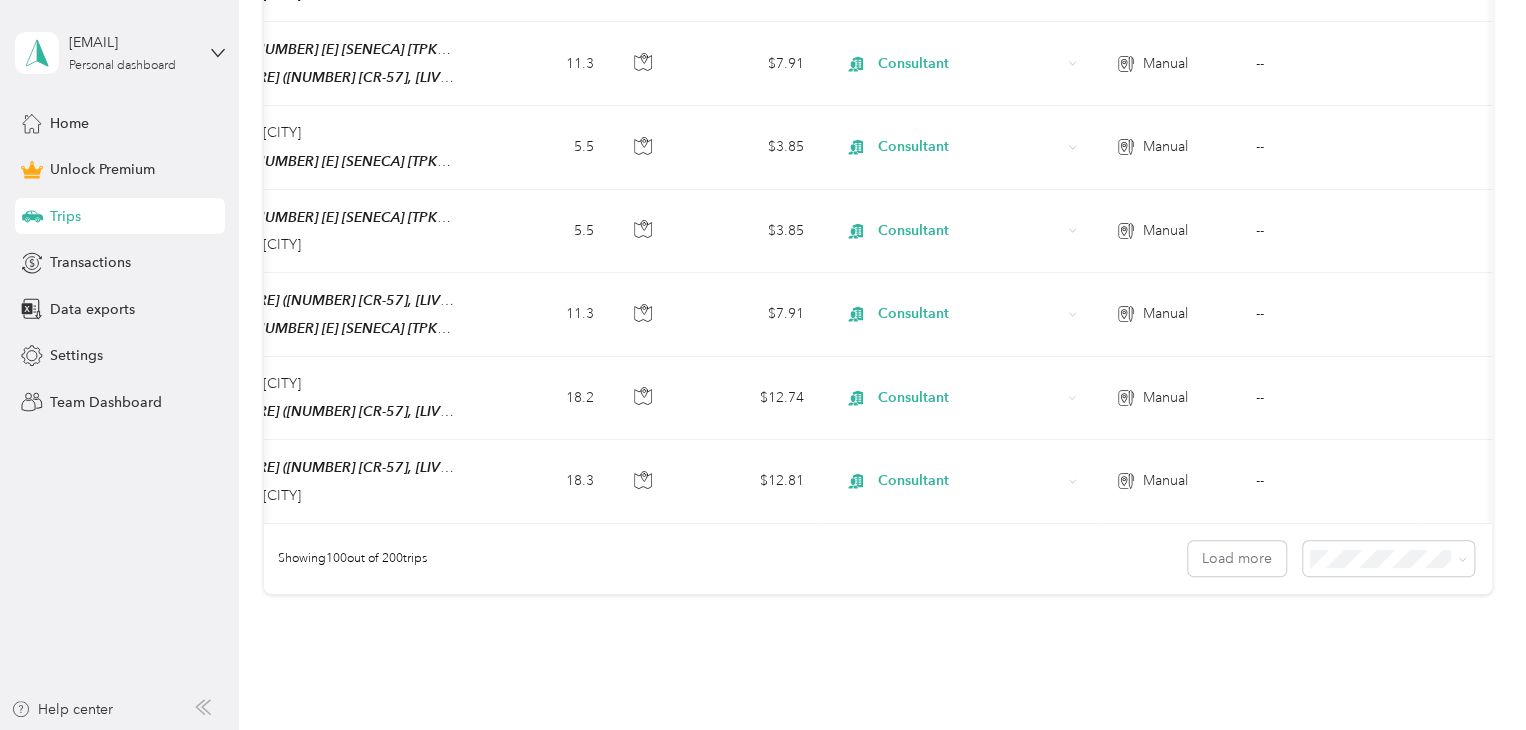 scroll, scrollTop: 0, scrollLeft: 0, axis: both 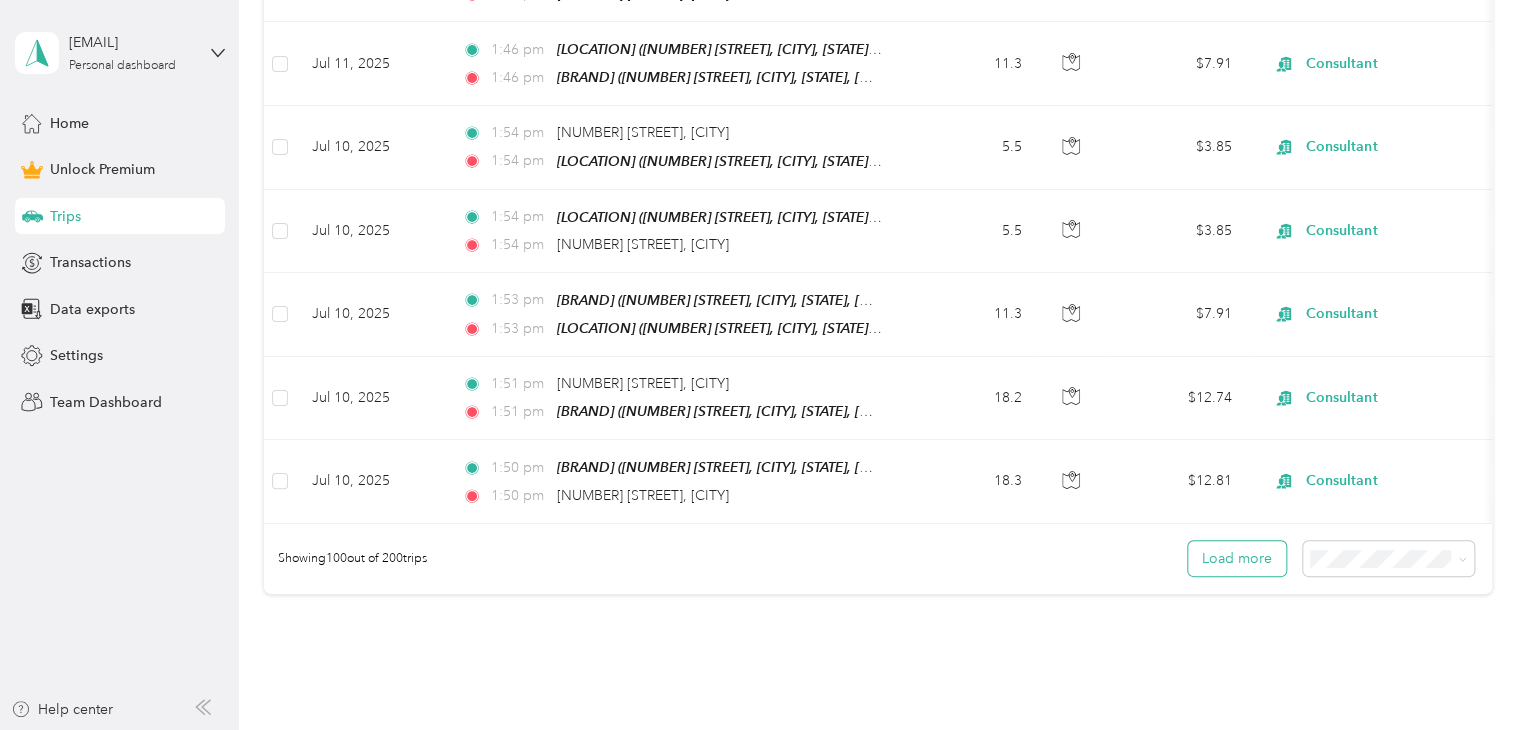 click on "Load more" at bounding box center [1237, 558] 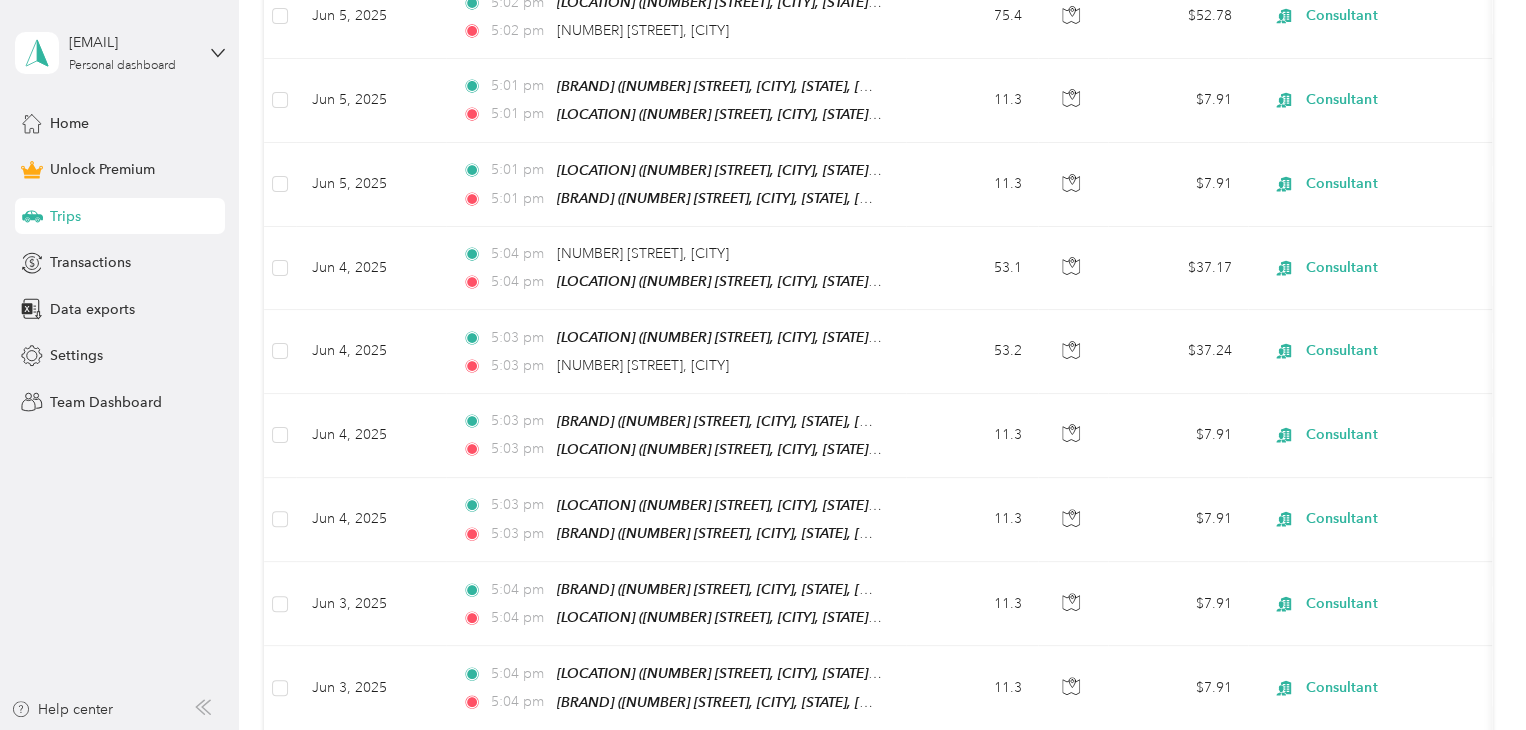 scroll, scrollTop: 16564, scrollLeft: 0, axis: vertical 